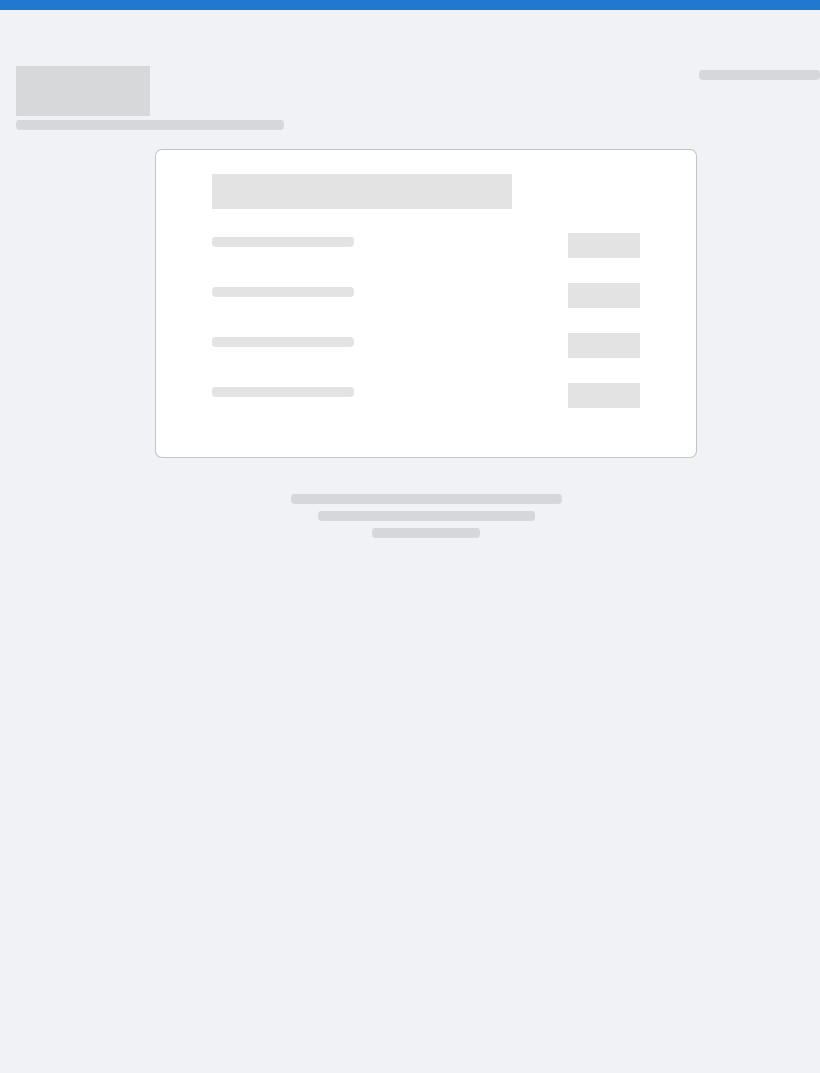 scroll, scrollTop: 0, scrollLeft: 0, axis: both 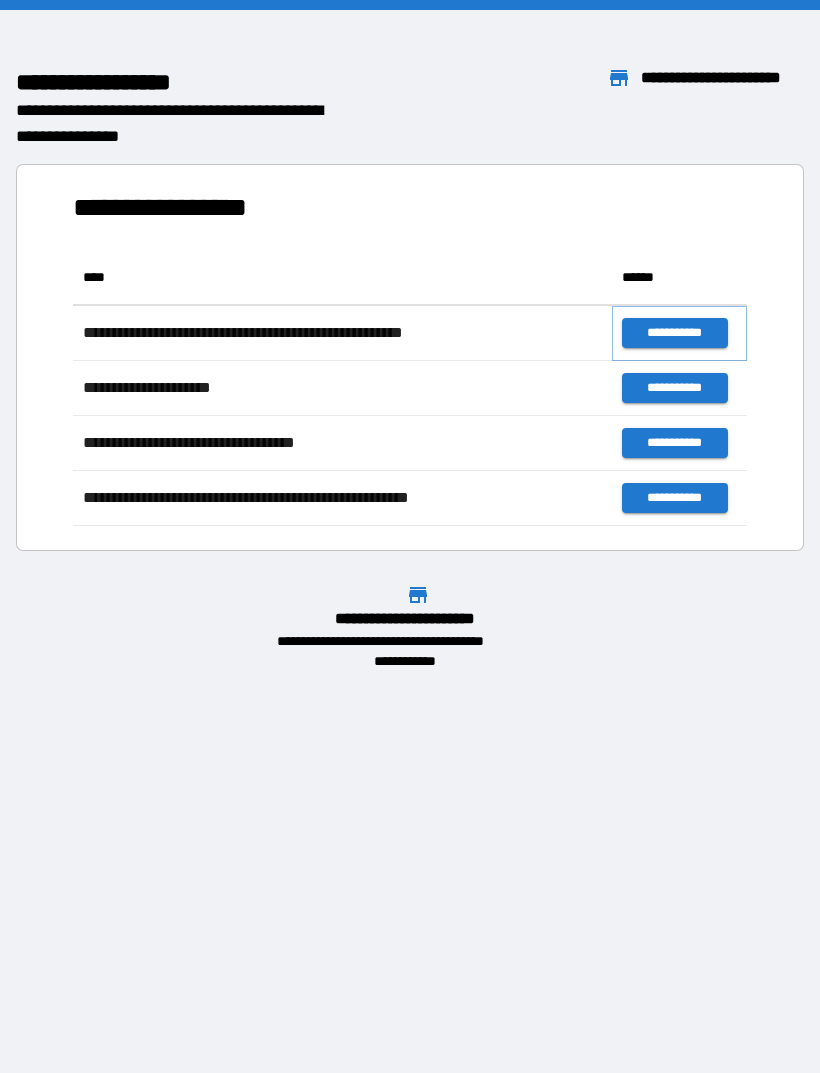 click on "**********" at bounding box center [674, 333] 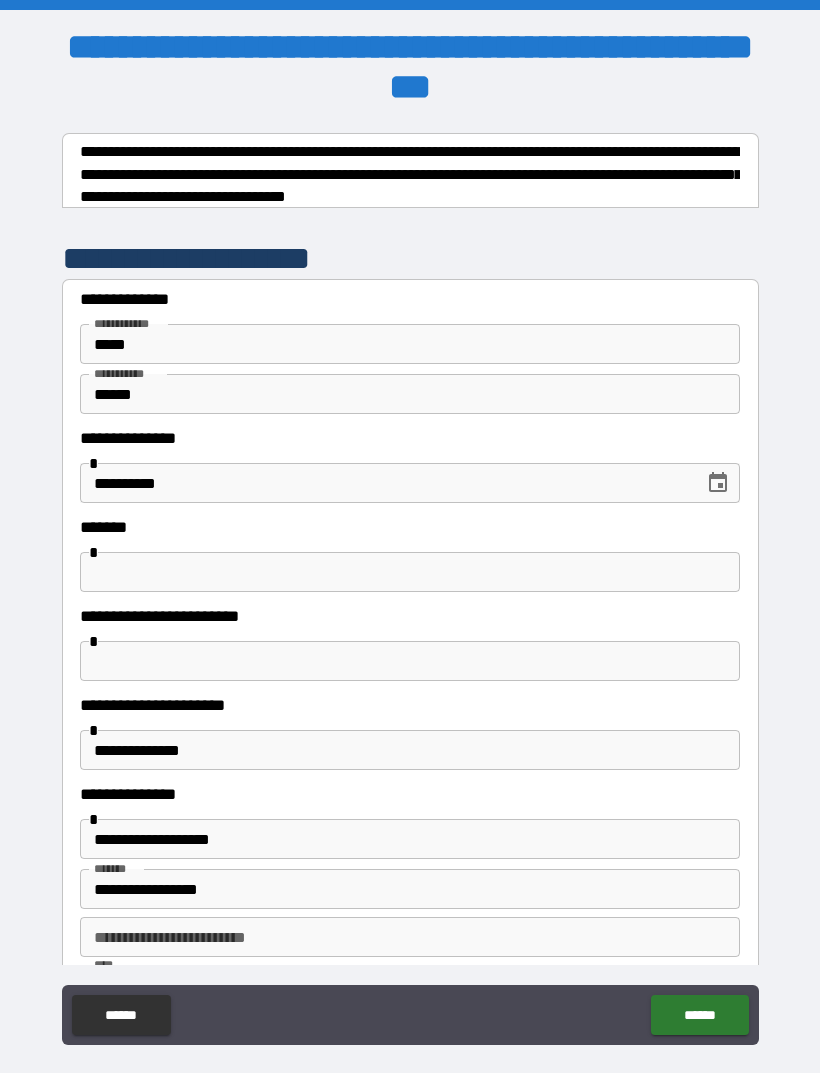 click at bounding box center (410, 572) 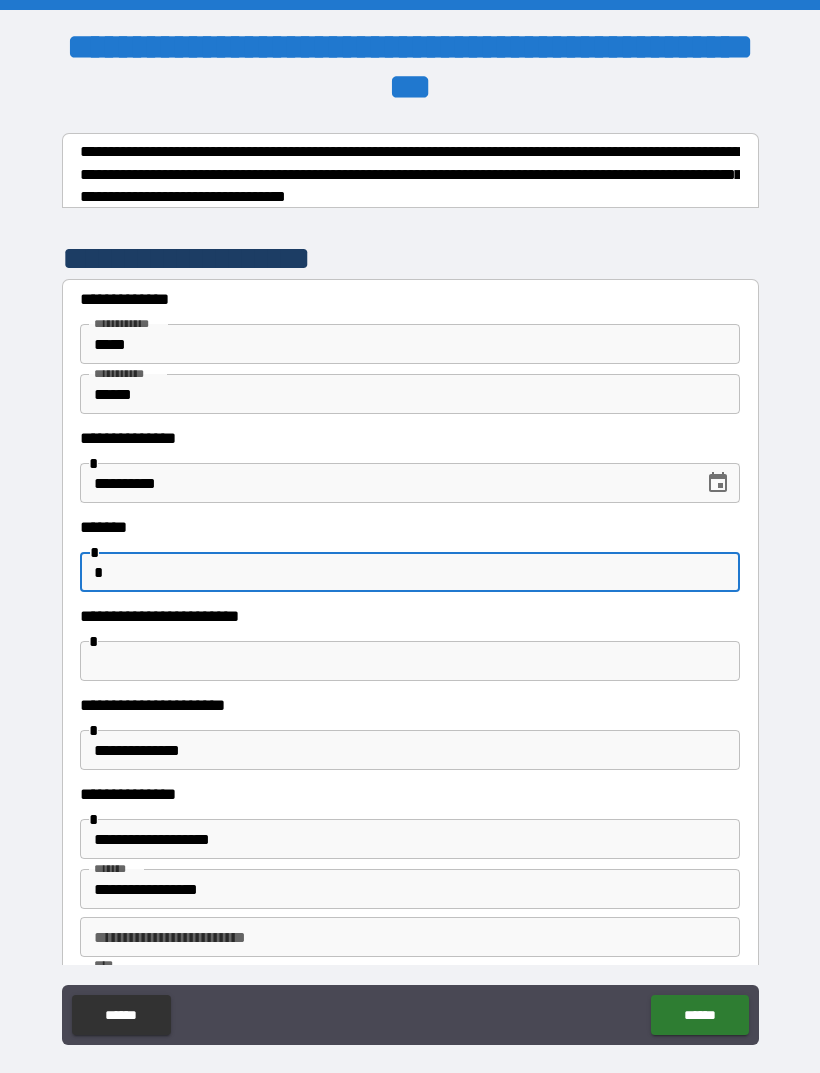 type on "*" 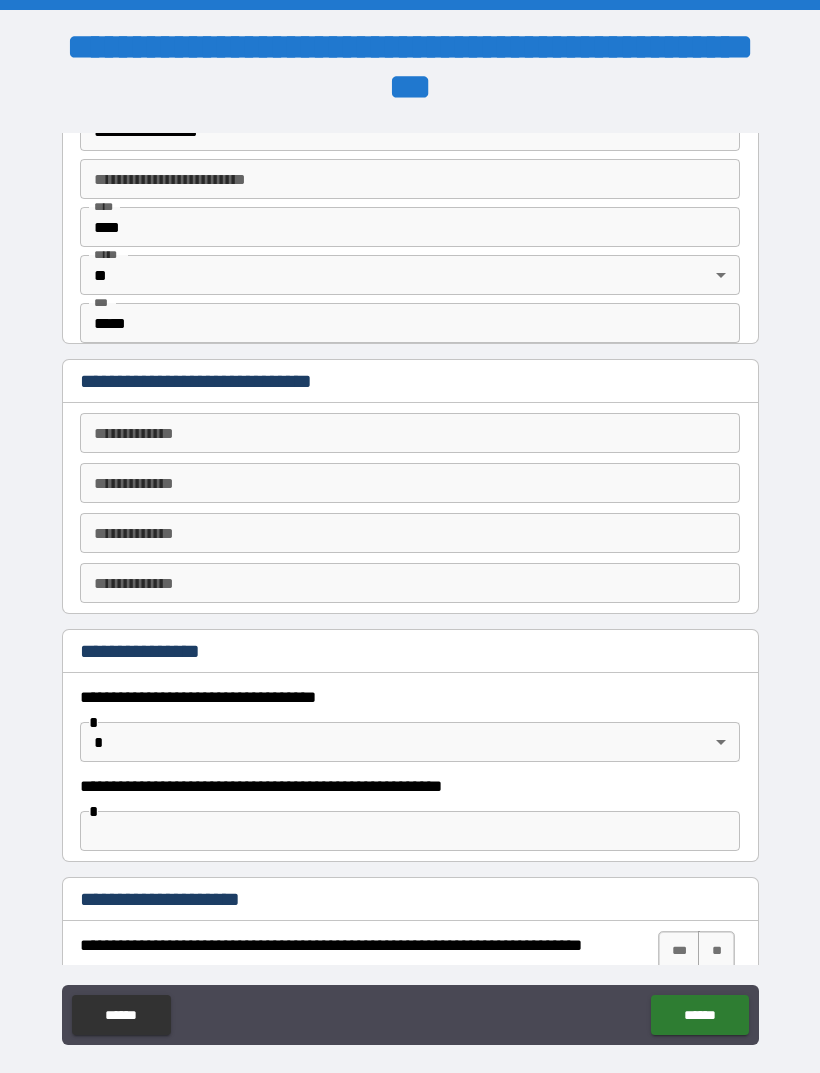 scroll, scrollTop: 767, scrollLeft: 0, axis: vertical 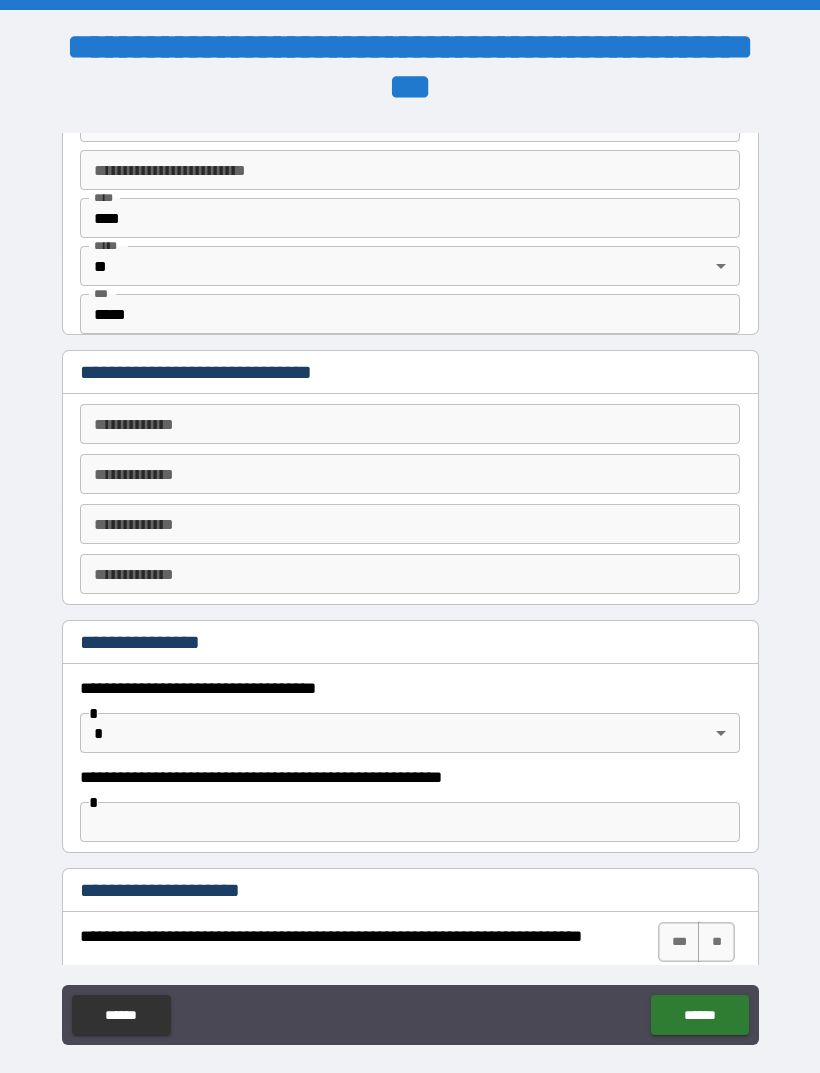 type on "**********" 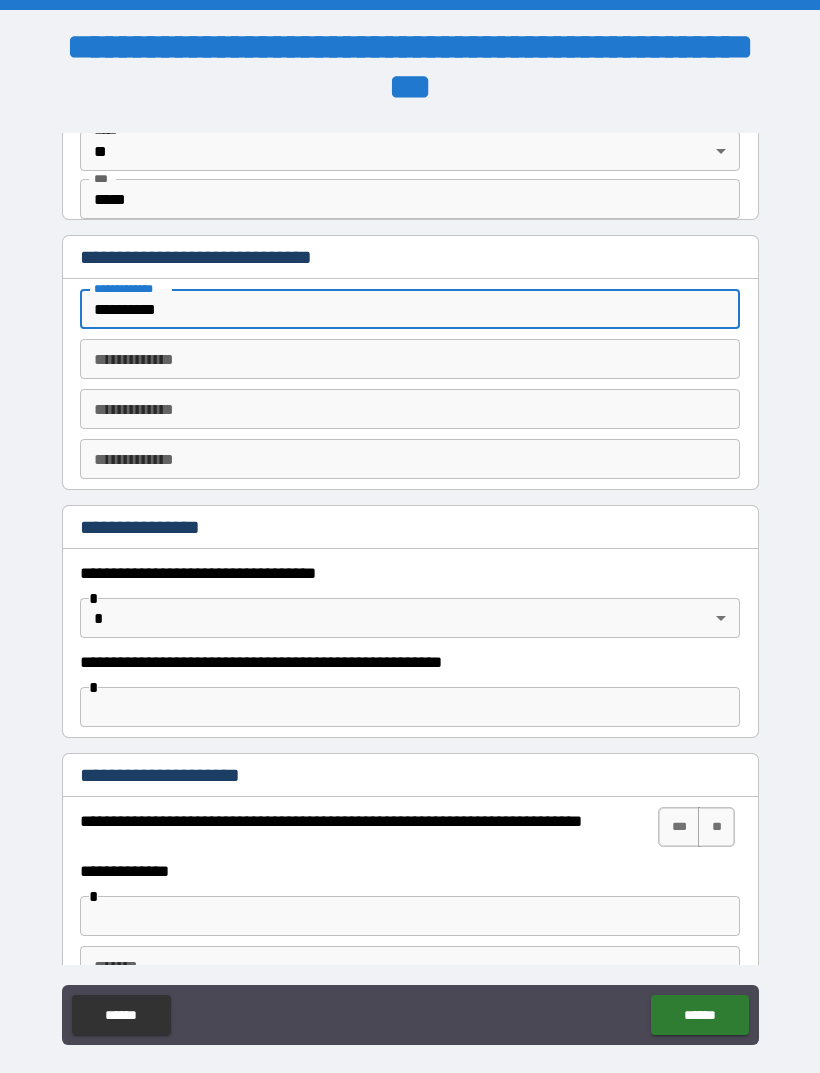 scroll, scrollTop: 883, scrollLeft: 0, axis: vertical 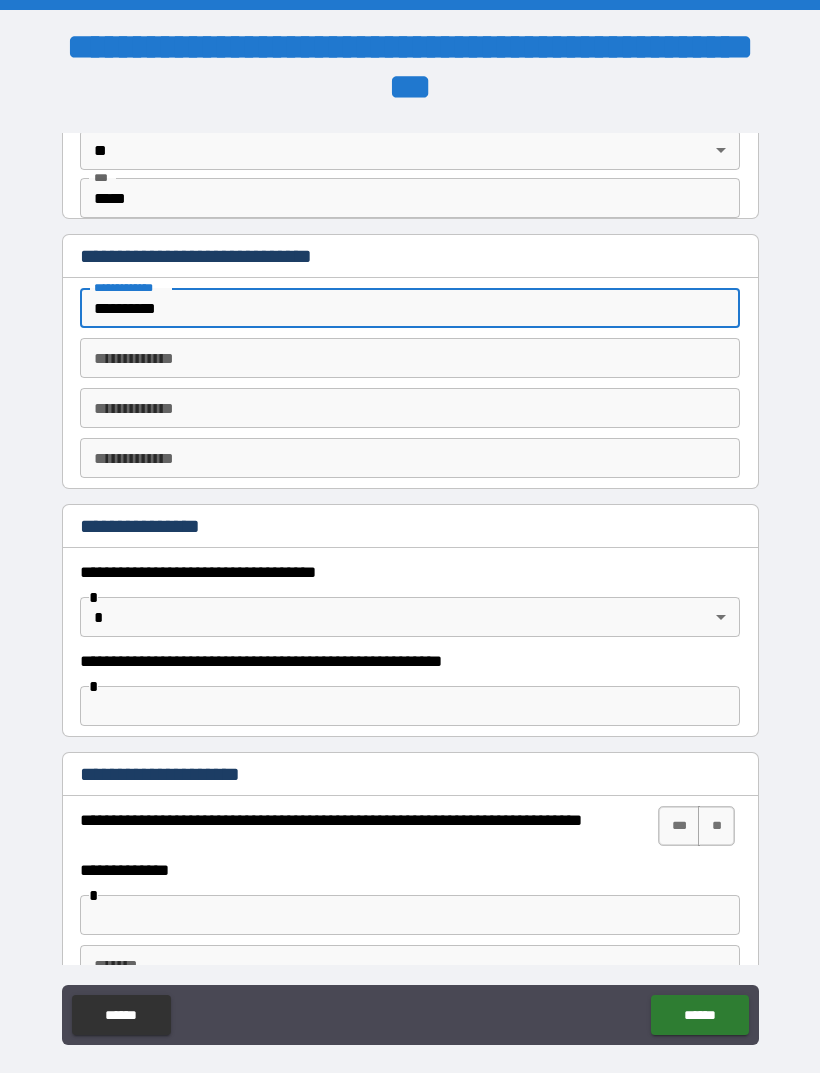 type on "**********" 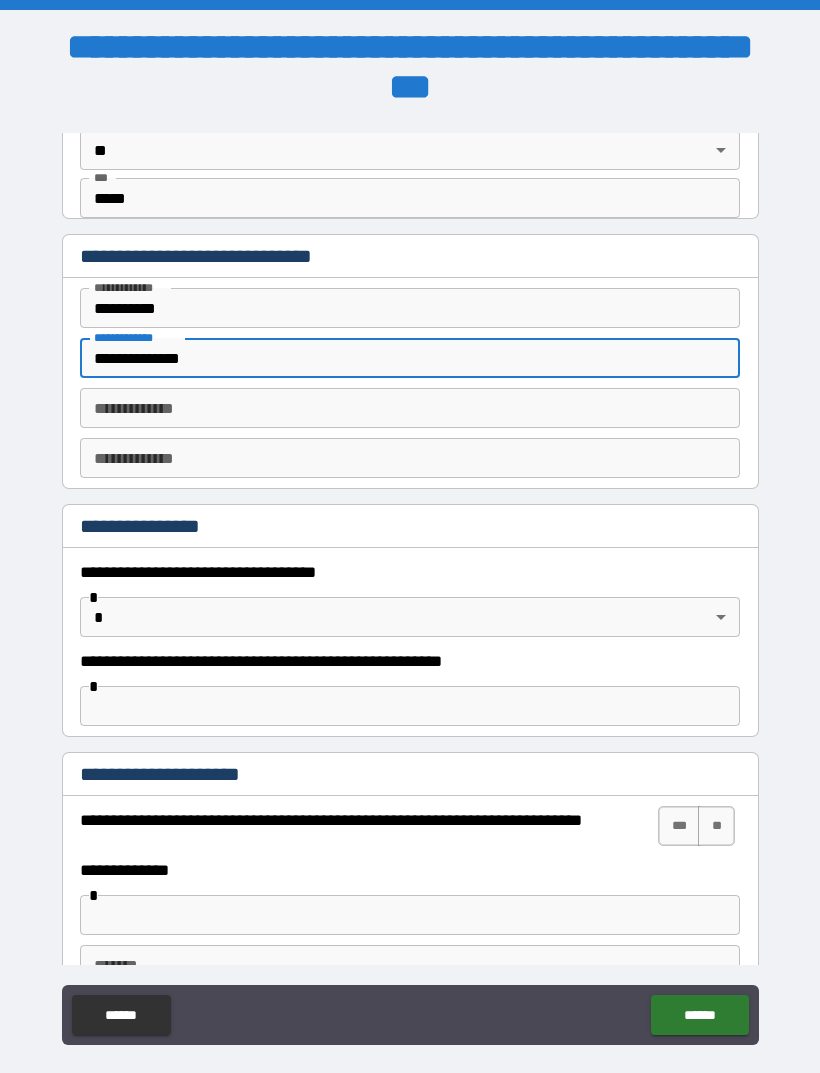 type on "**********" 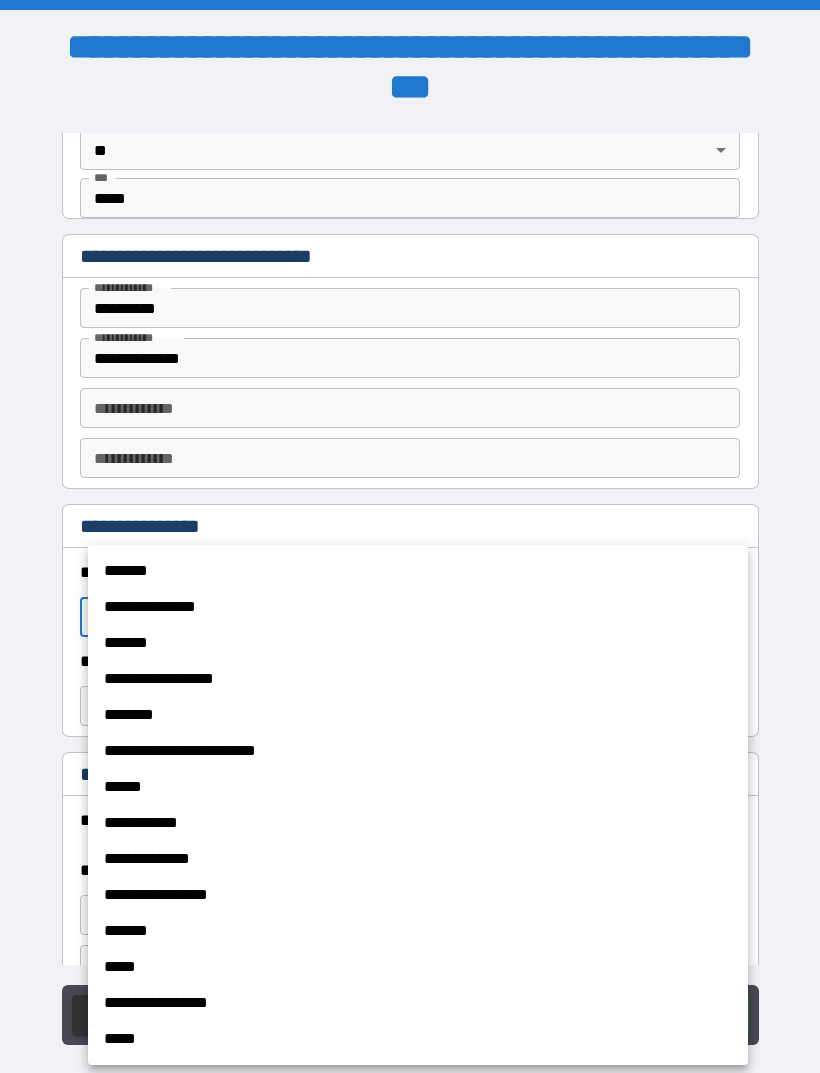 click on "*****" at bounding box center (418, 1039) 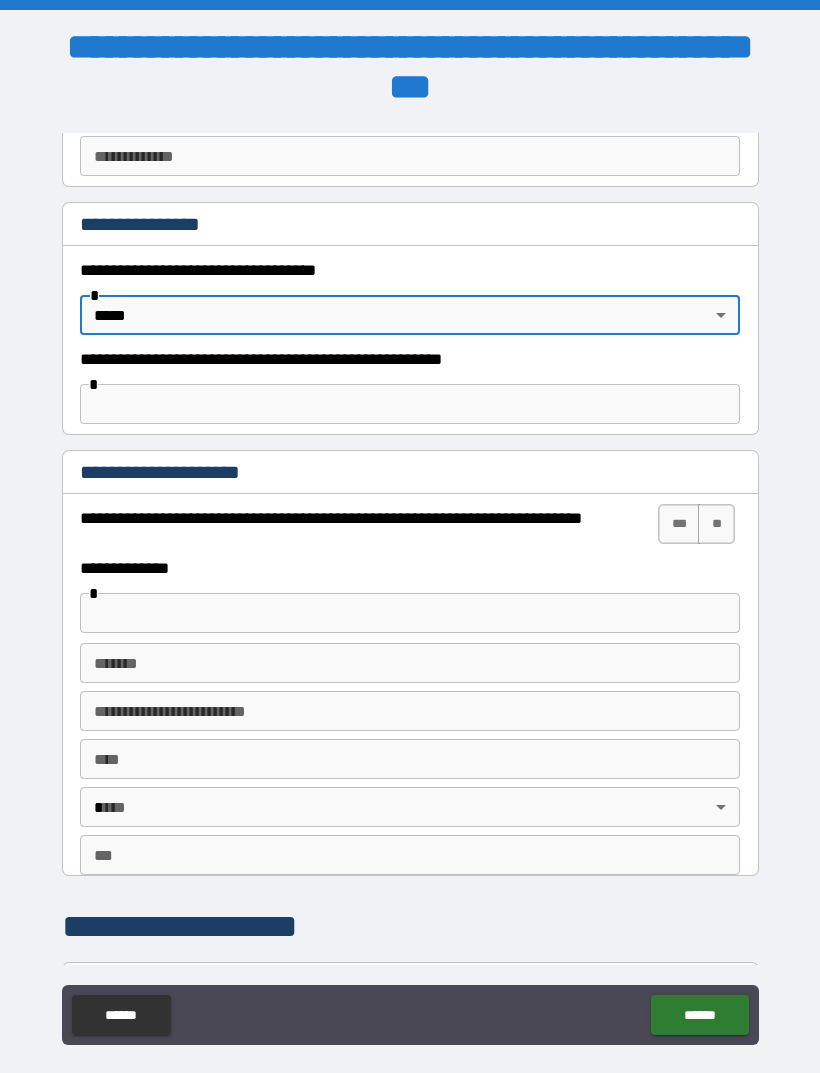 scroll, scrollTop: 1249, scrollLeft: 0, axis: vertical 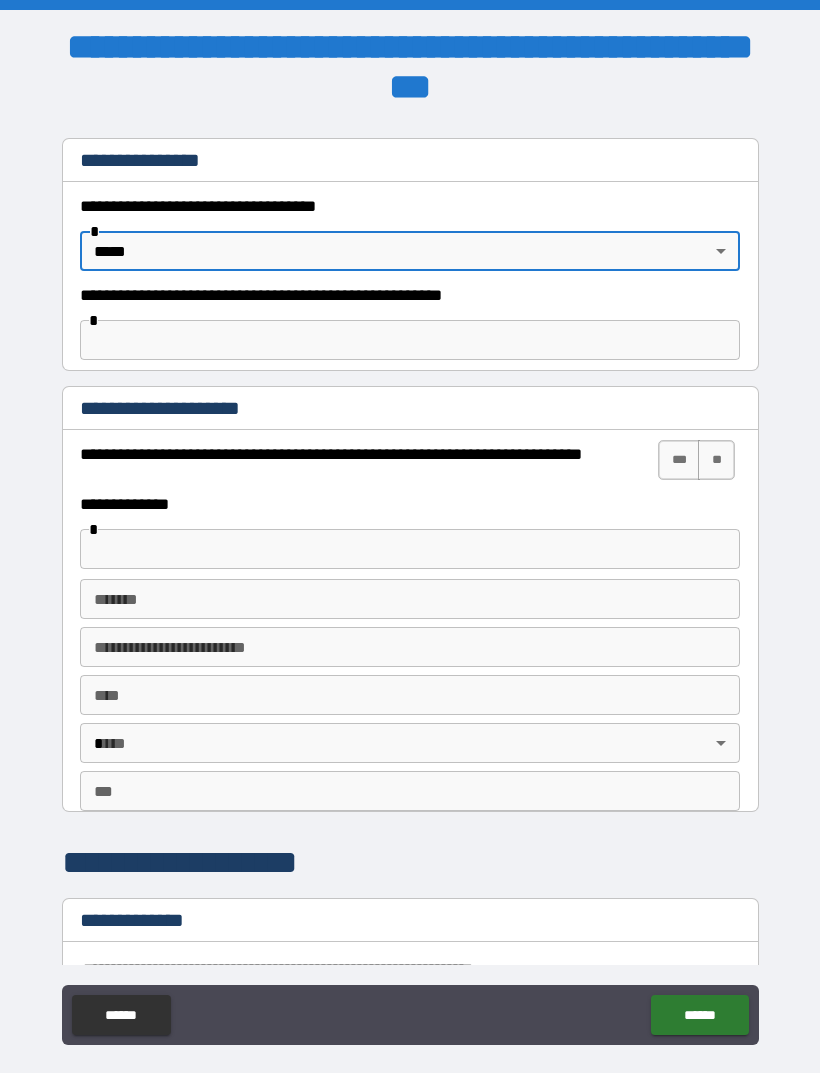 click on "***" at bounding box center (679, 460) 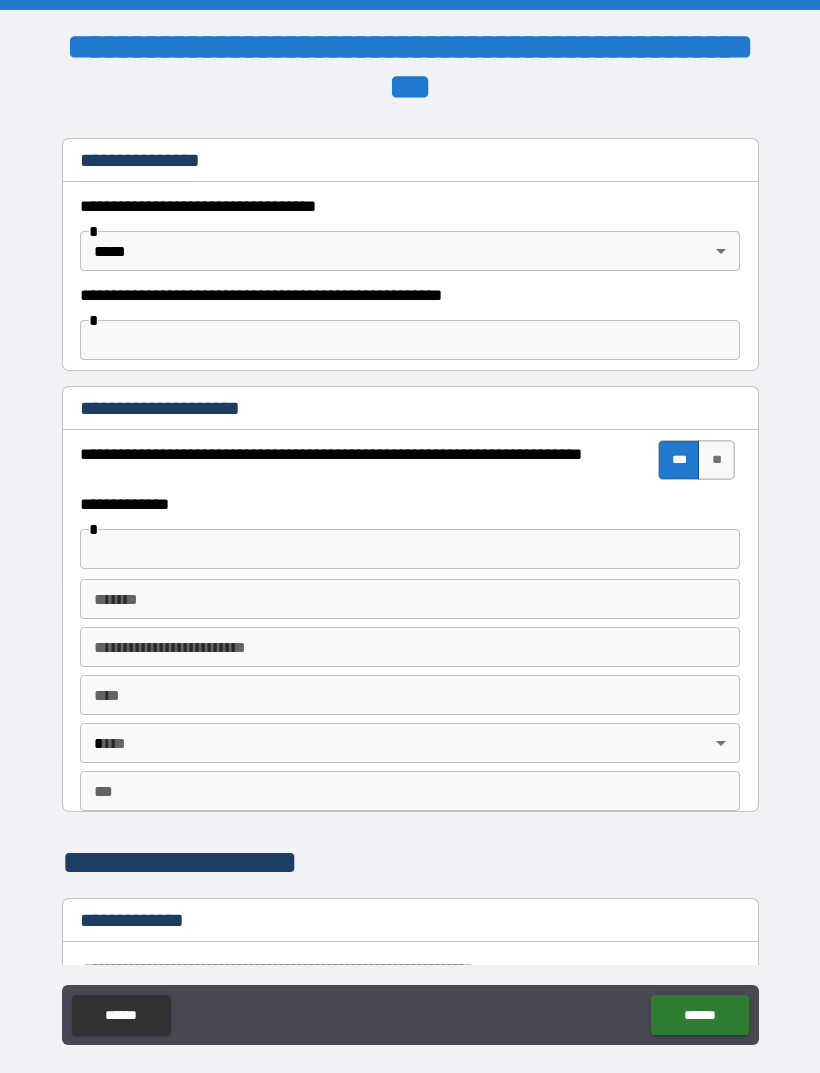click at bounding box center [410, 549] 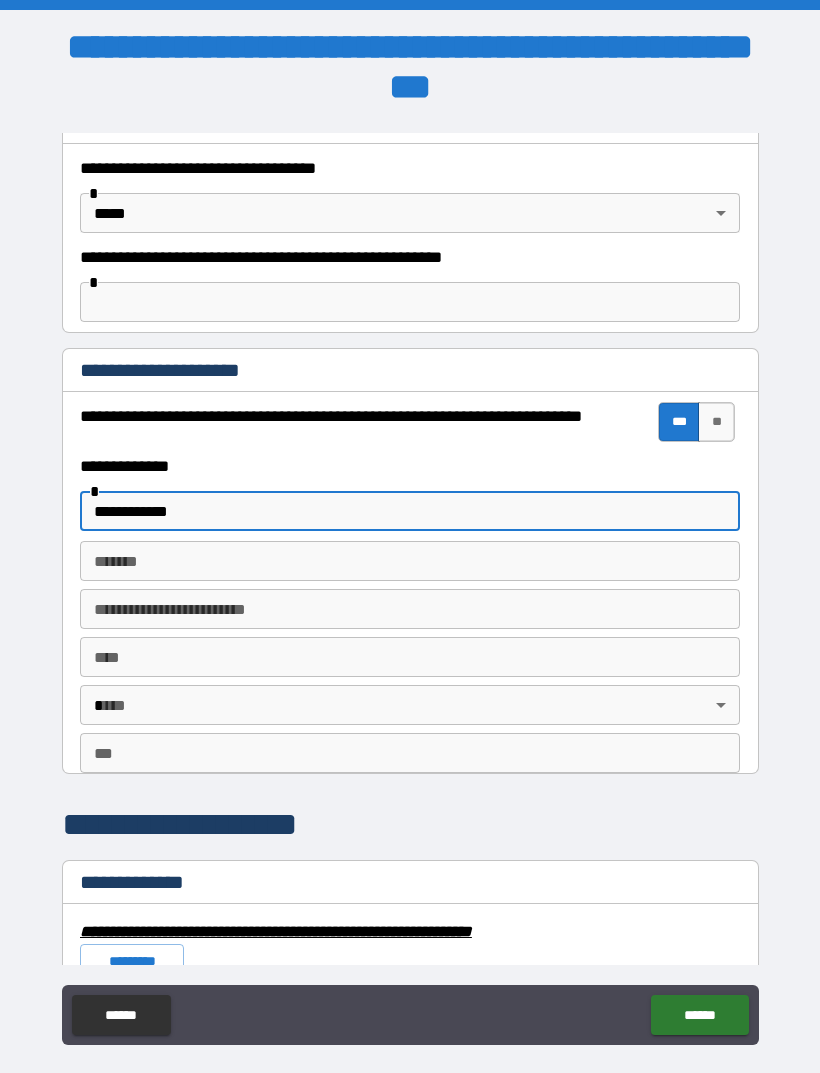 scroll, scrollTop: 1317, scrollLeft: 0, axis: vertical 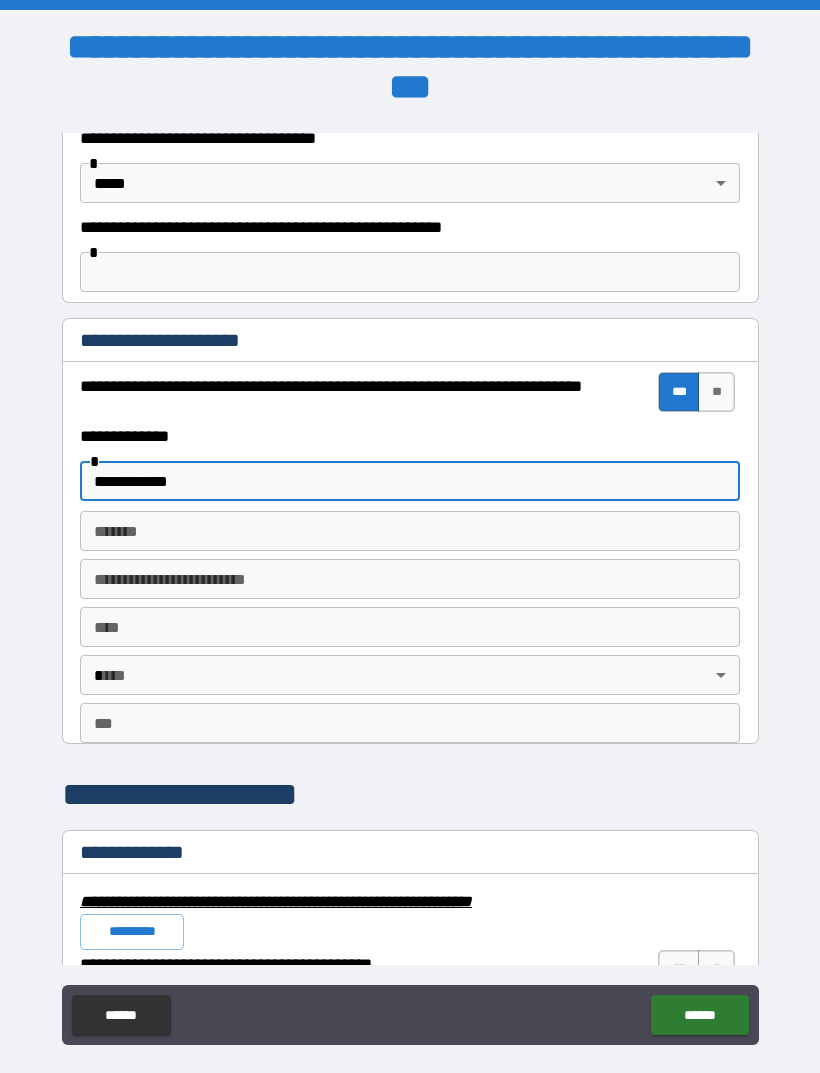 type on "**********" 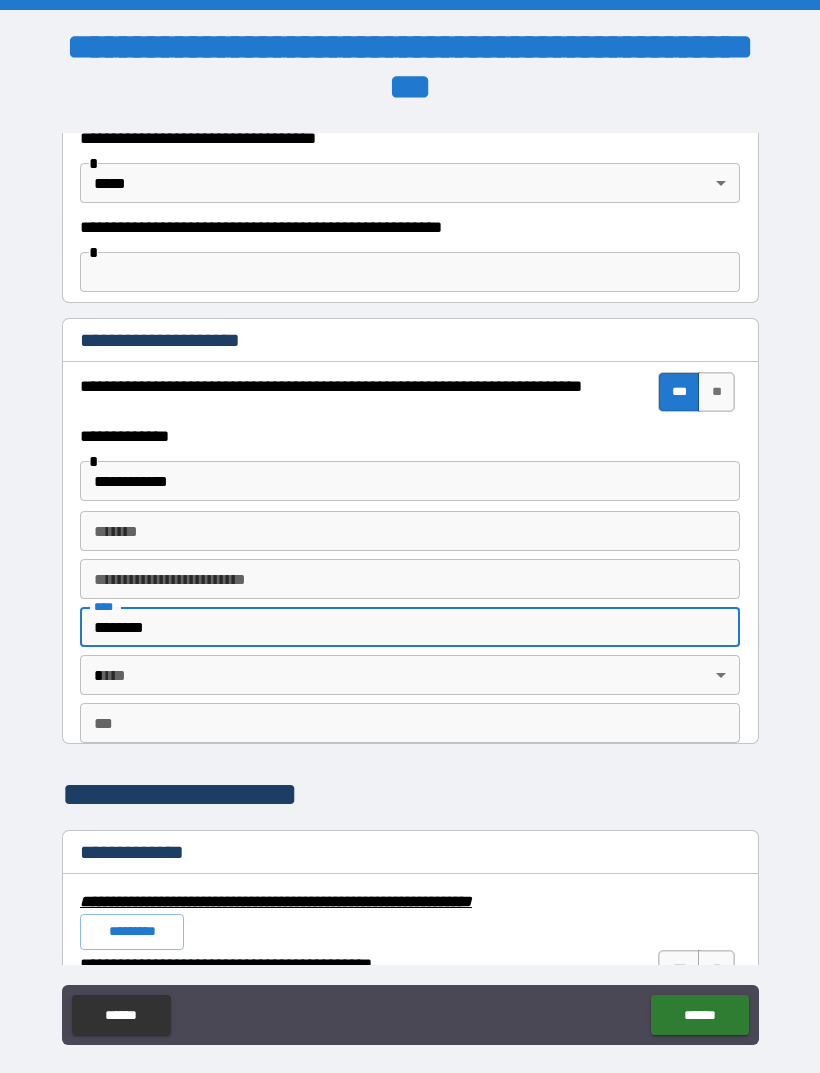 type on "********" 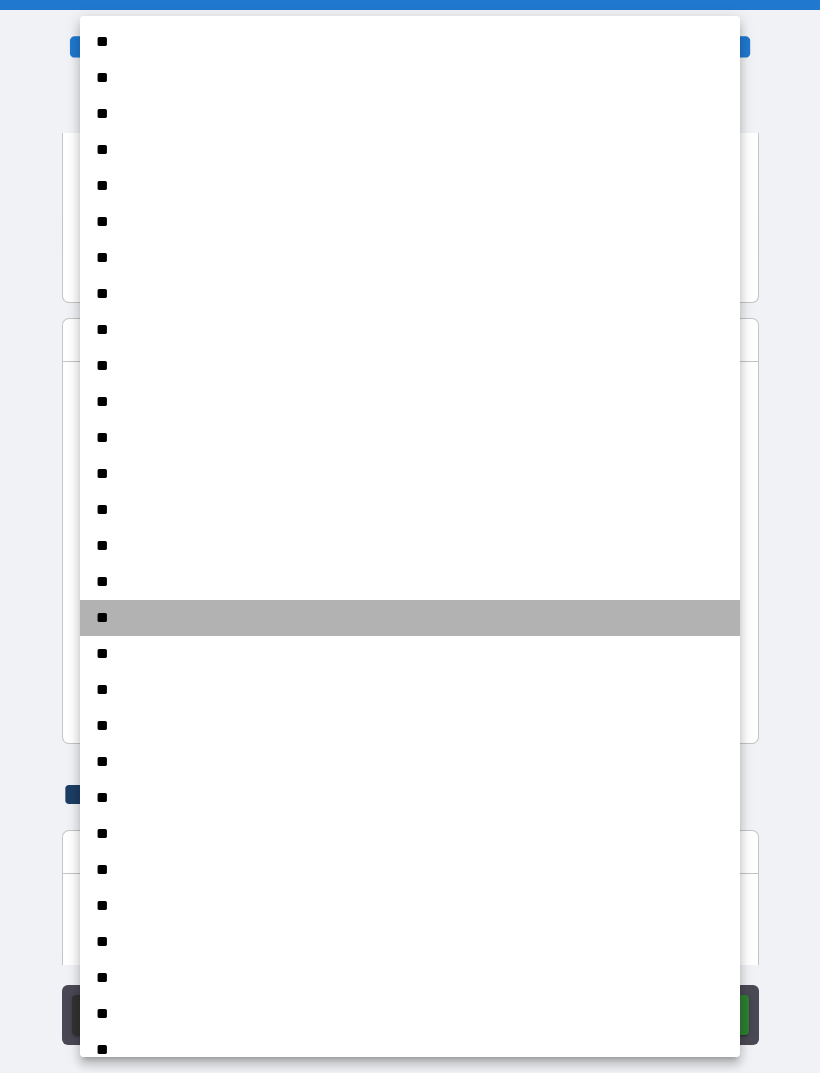 click on "**" at bounding box center [410, 618] 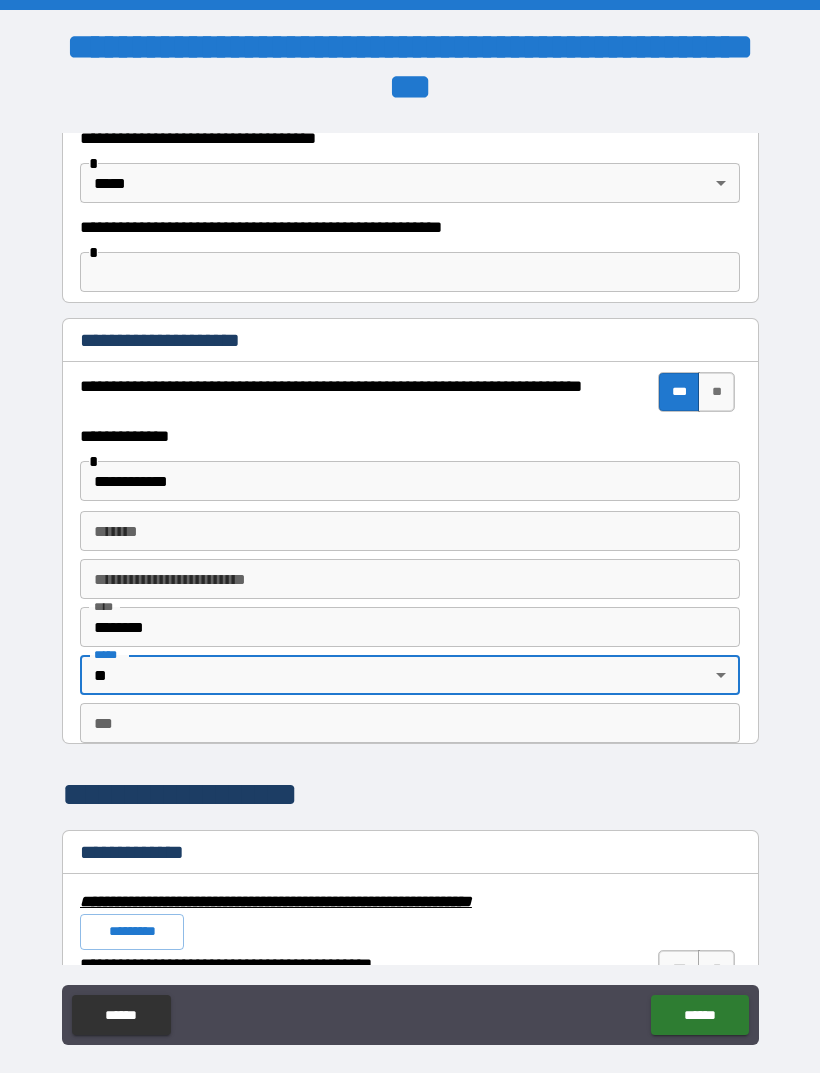 click on "***" at bounding box center [410, 723] 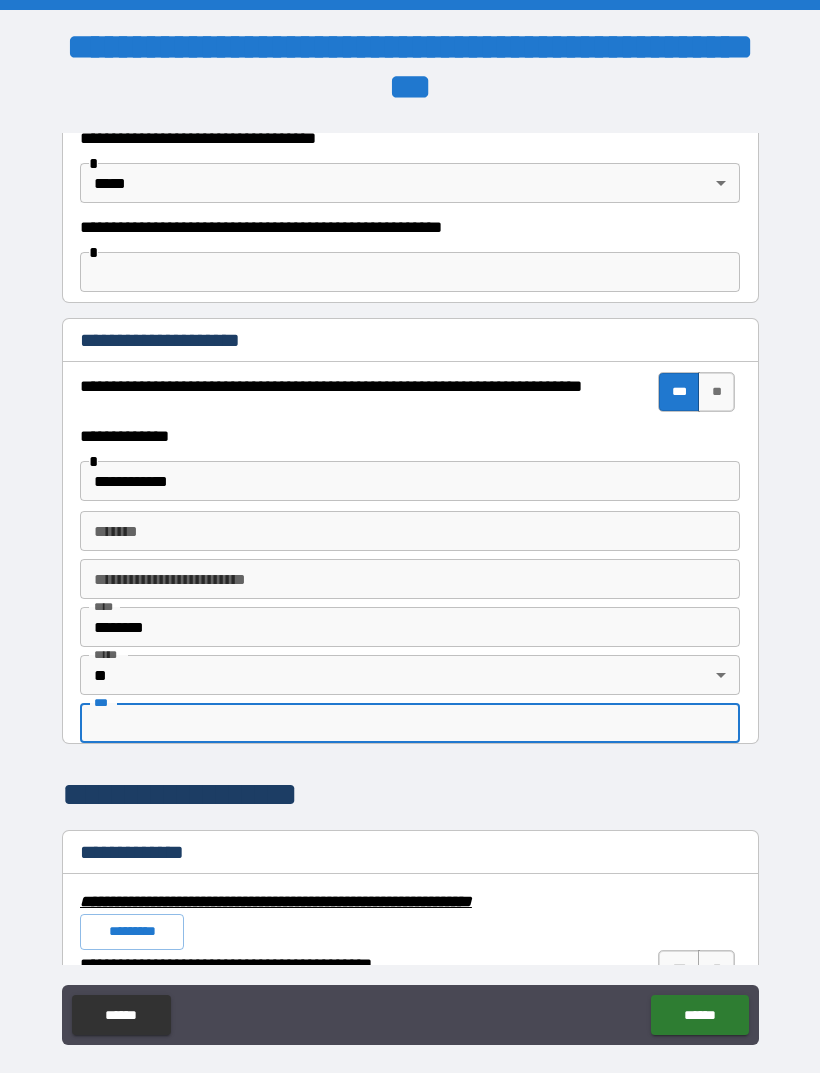 scroll, scrollTop: 20, scrollLeft: 0, axis: vertical 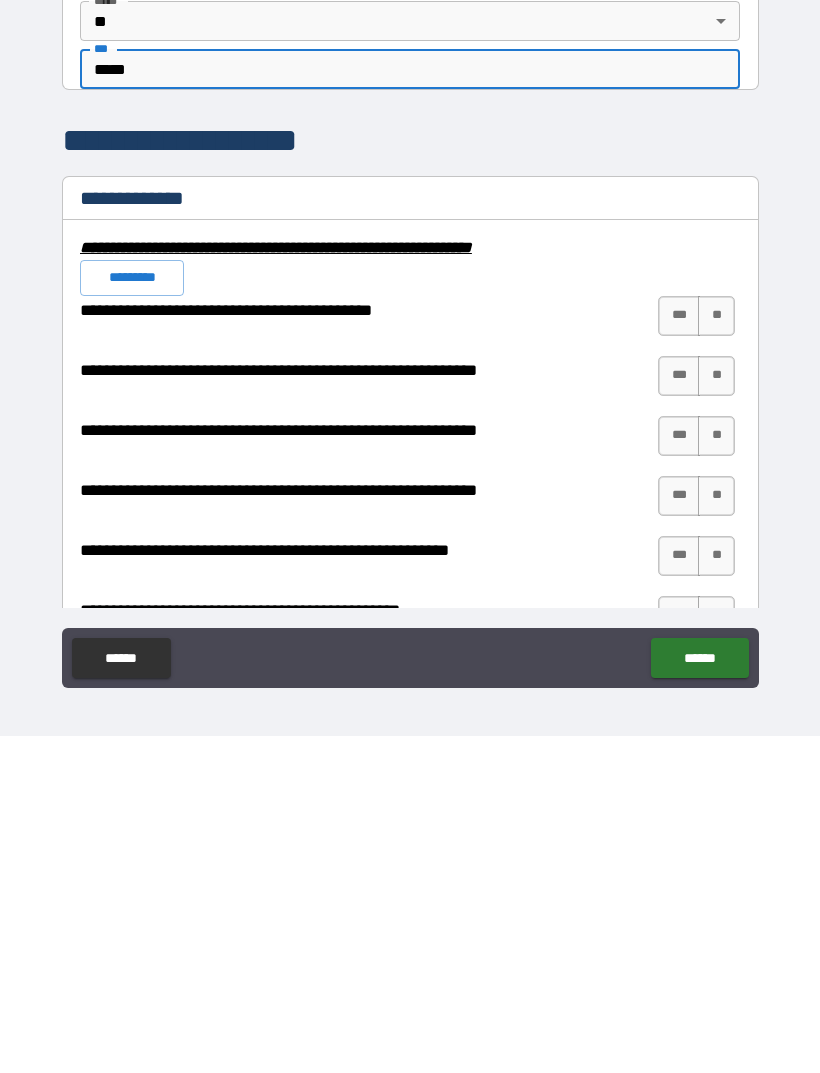 type on "*****" 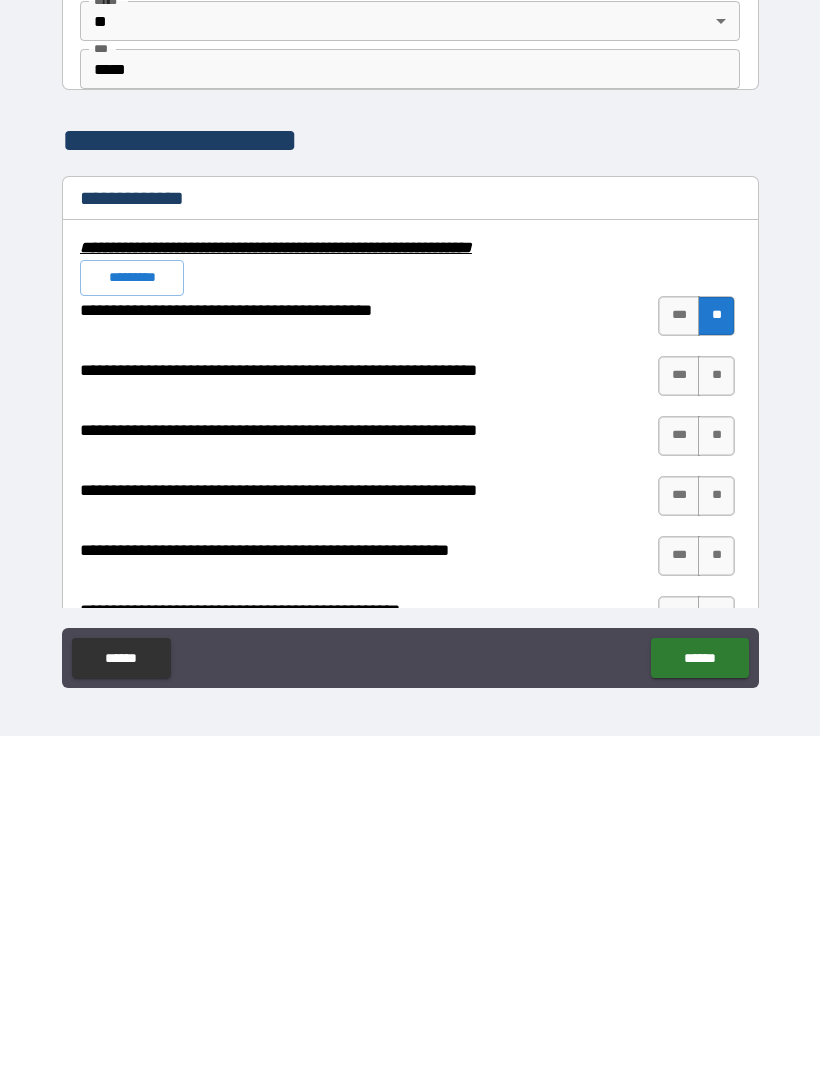 scroll, scrollTop: 64, scrollLeft: 0, axis: vertical 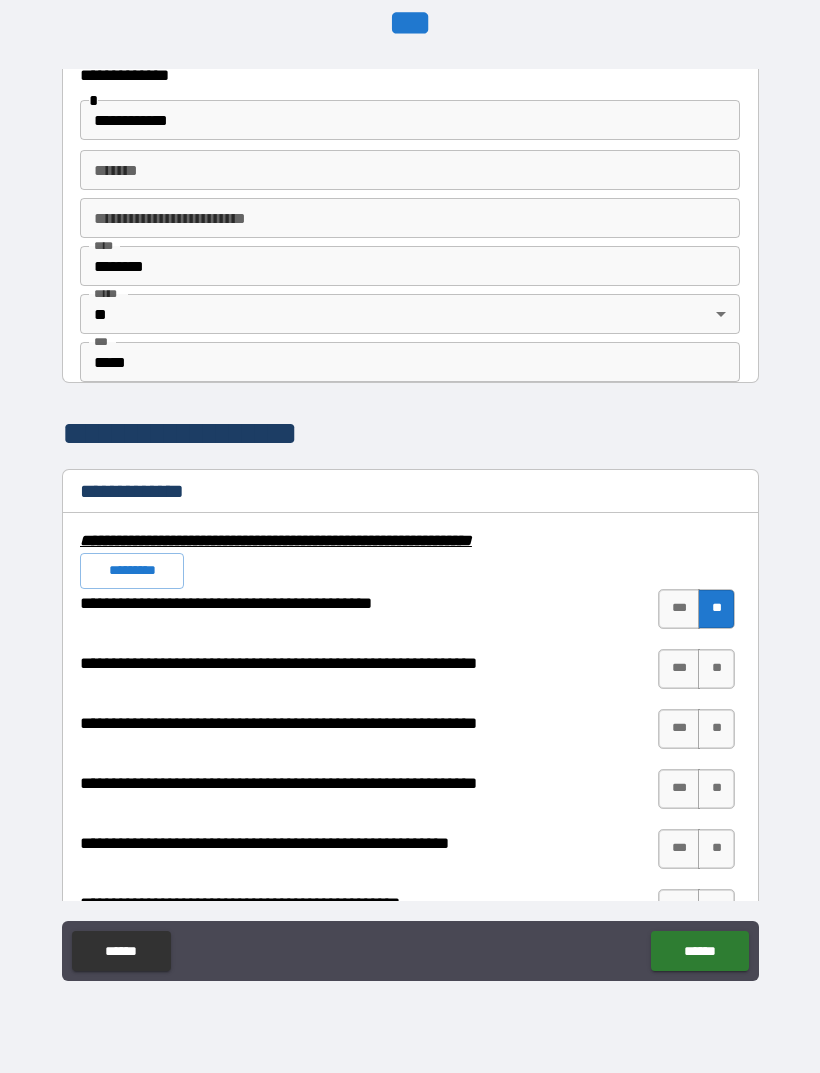 click on "**" at bounding box center [716, 669] 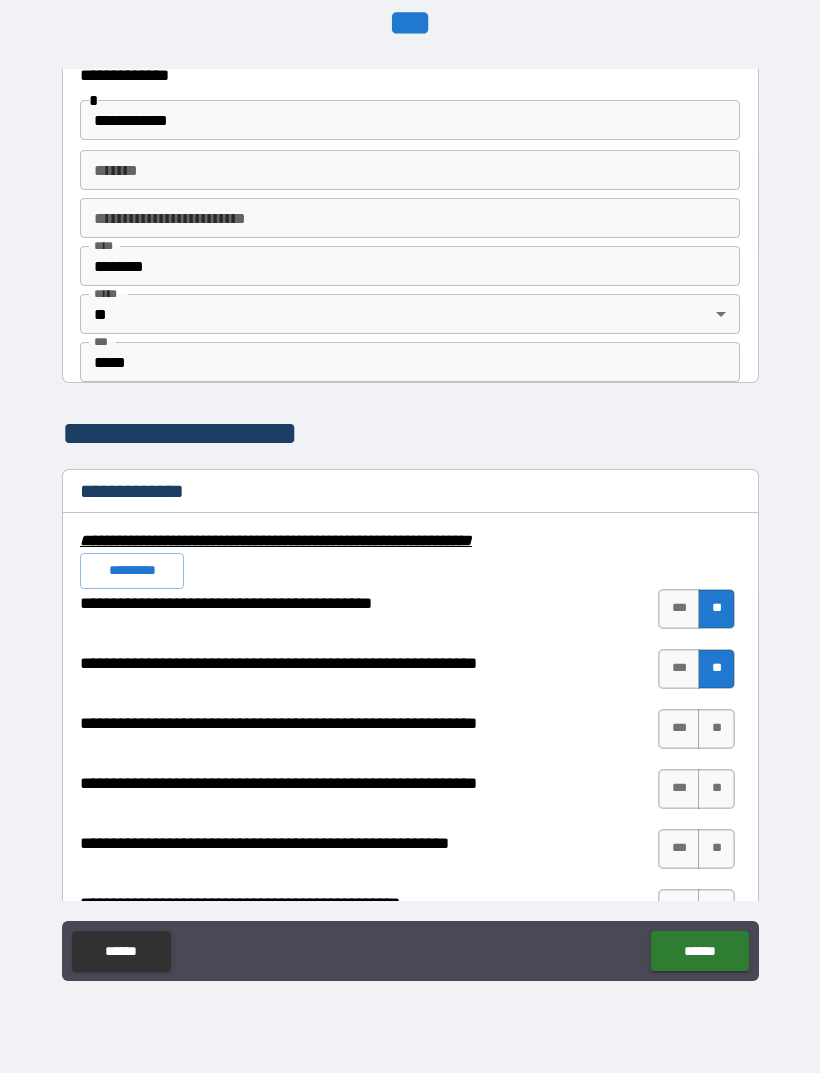click on "**" at bounding box center [716, 729] 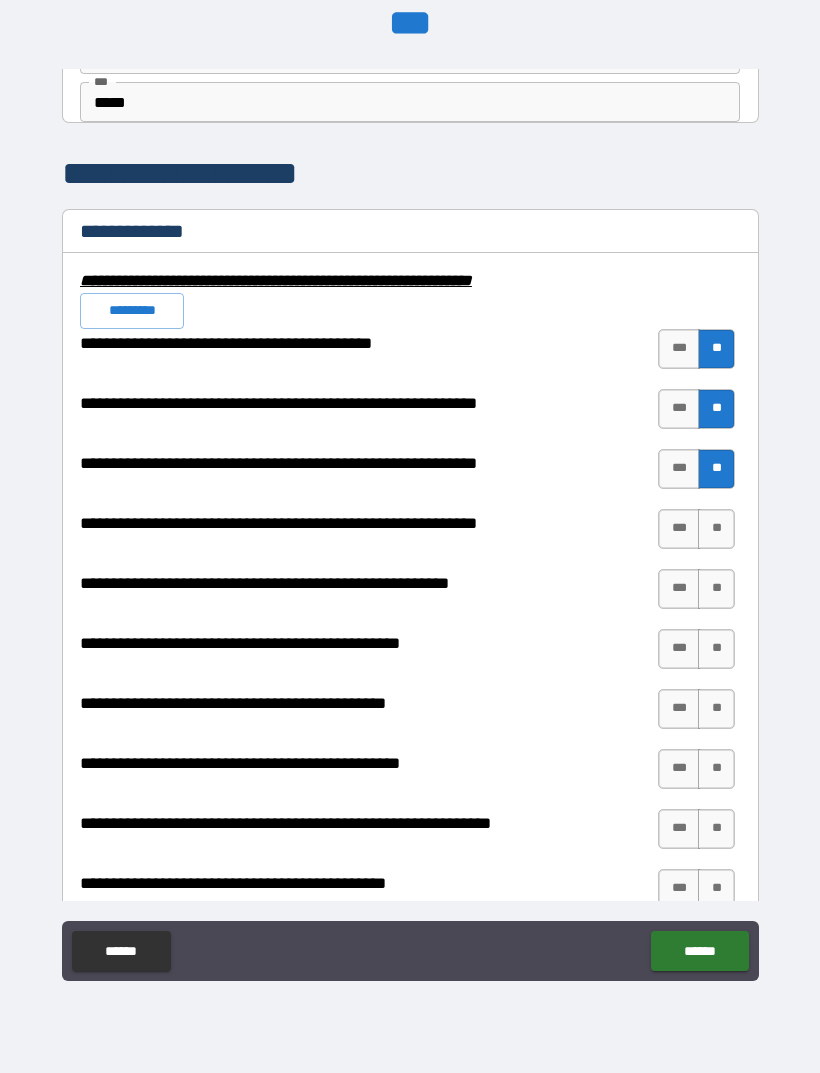 scroll, scrollTop: 1883, scrollLeft: 0, axis: vertical 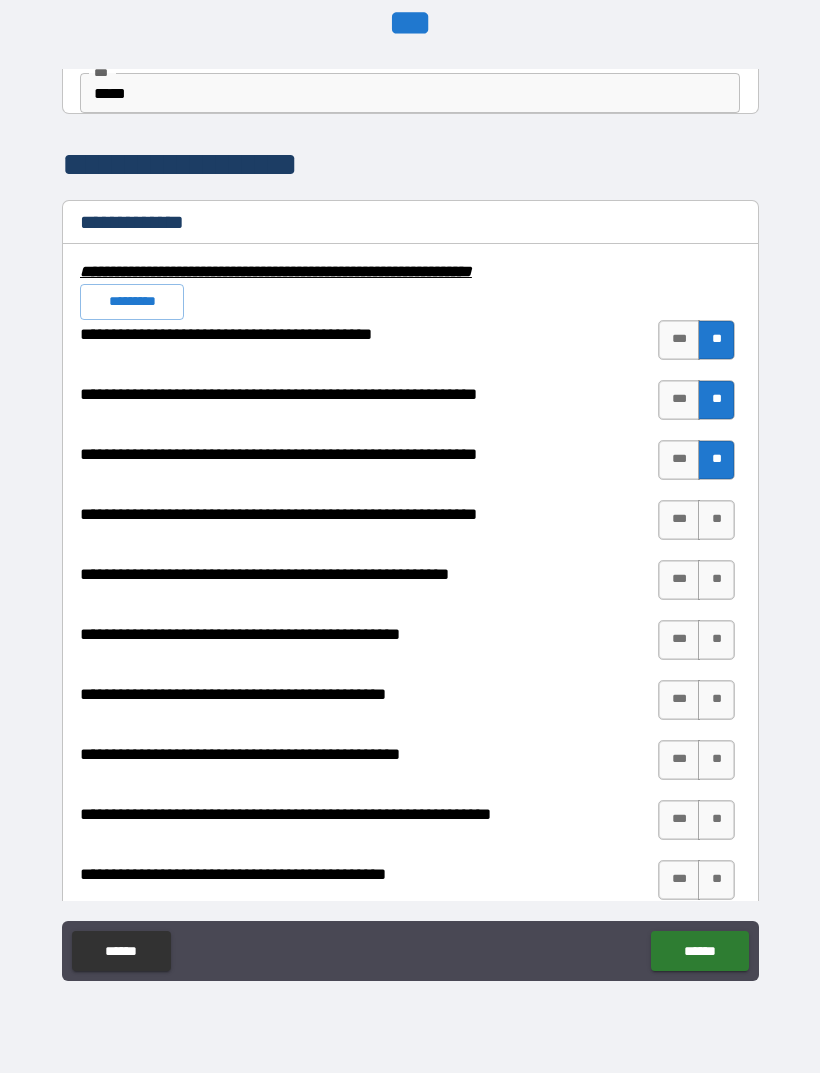 click on "**" at bounding box center (716, 520) 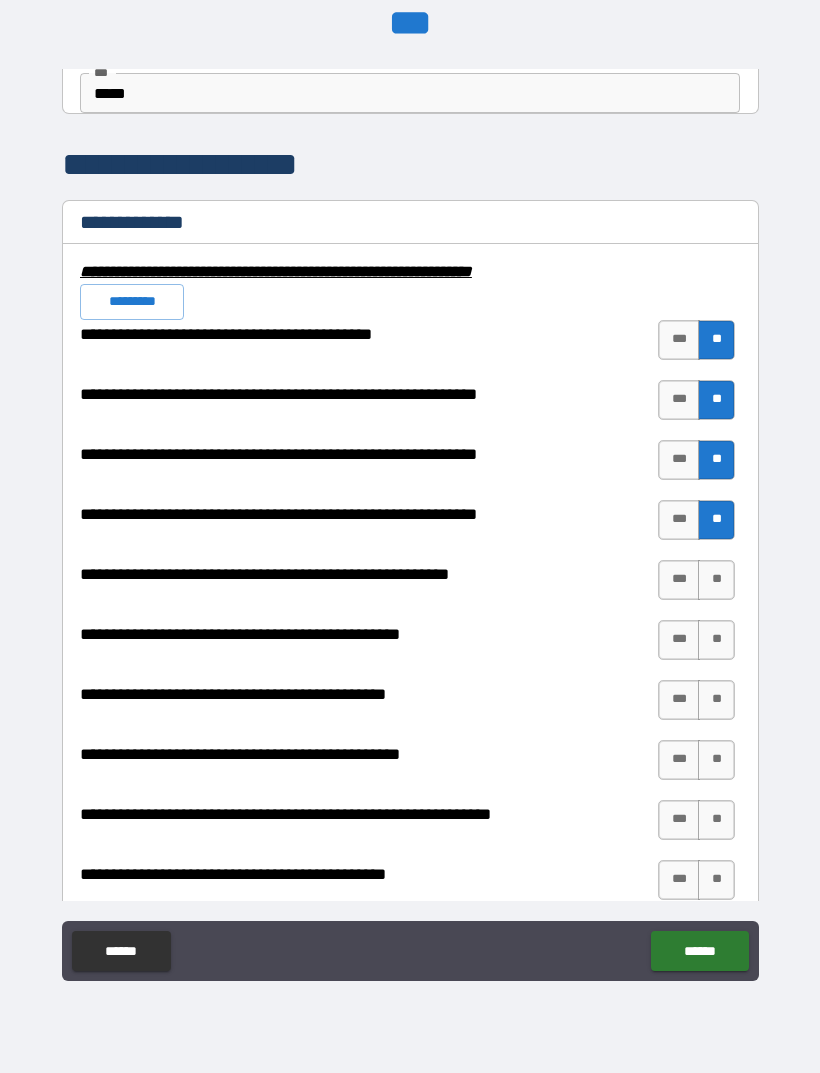 click on "**" at bounding box center (716, 580) 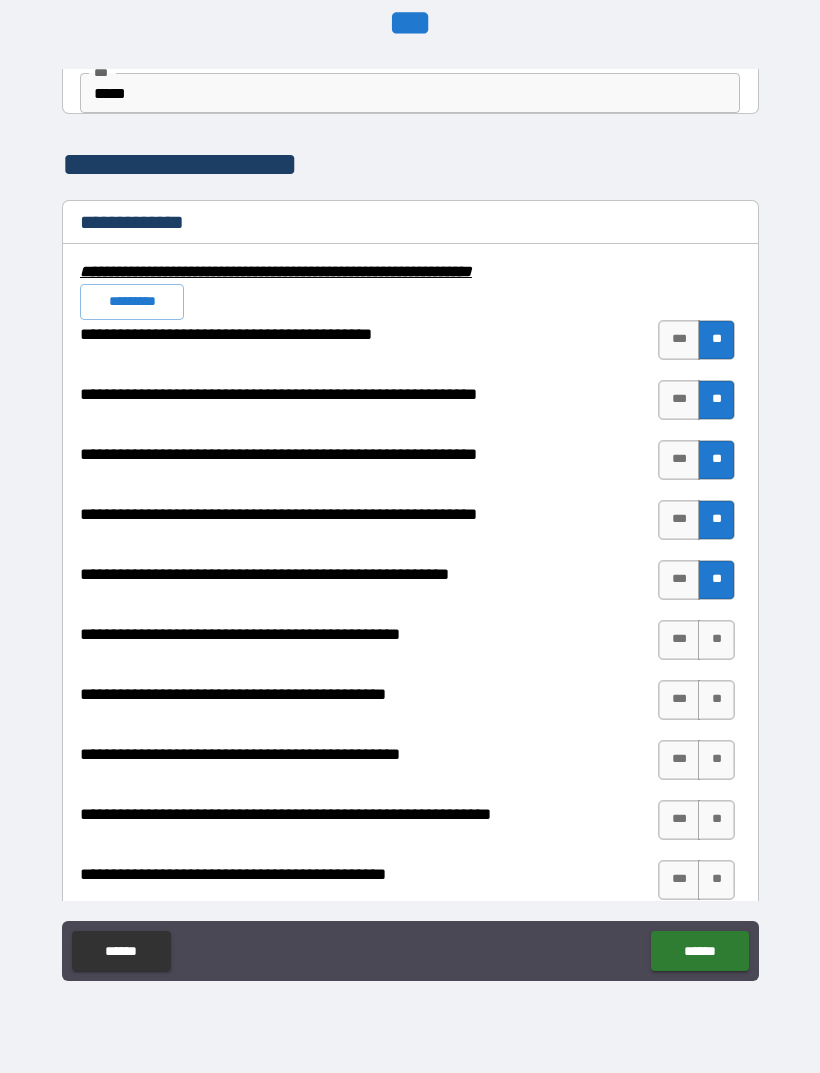 click on "**" at bounding box center (716, 640) 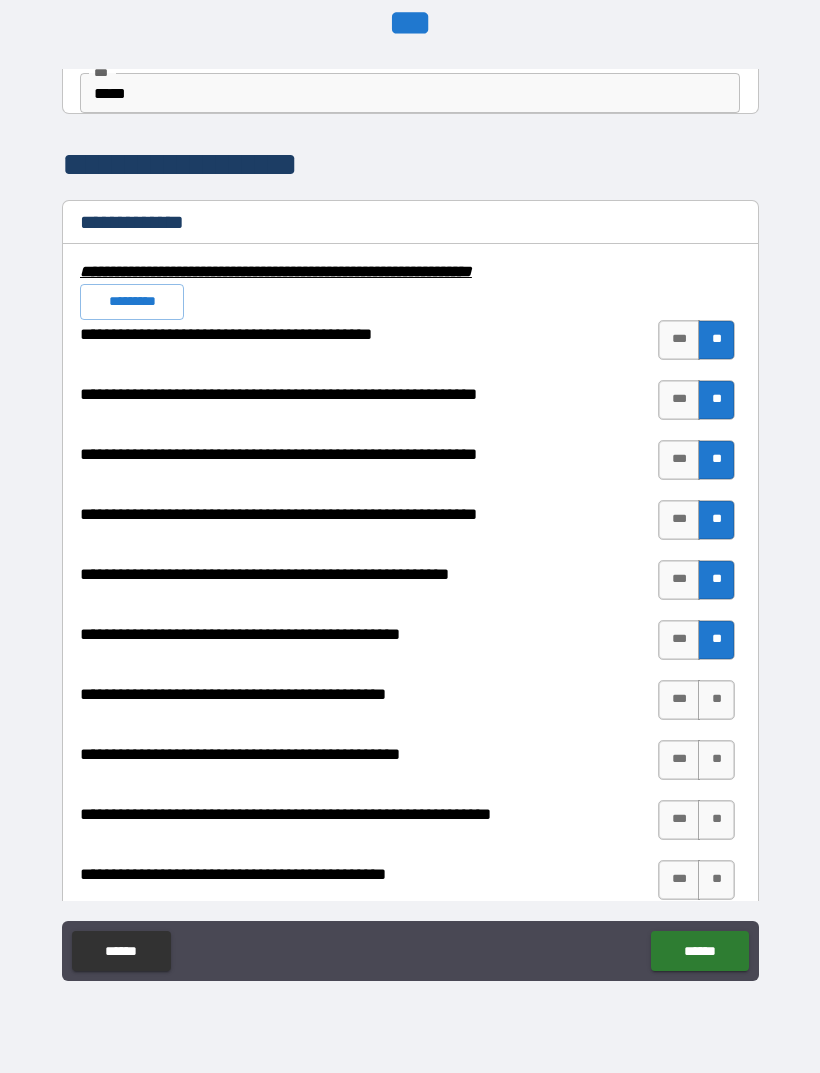 click on "***" at bounding box center [679, 700] 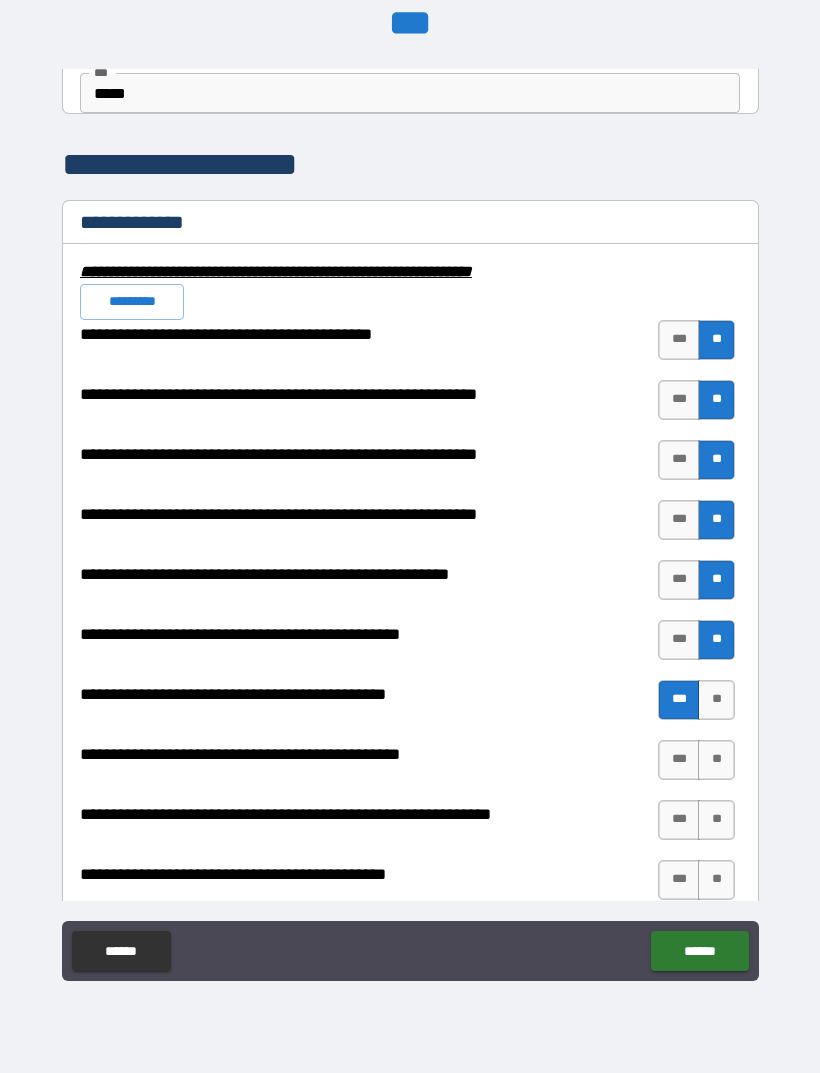 click on "**" at bounding box center (716, 760) 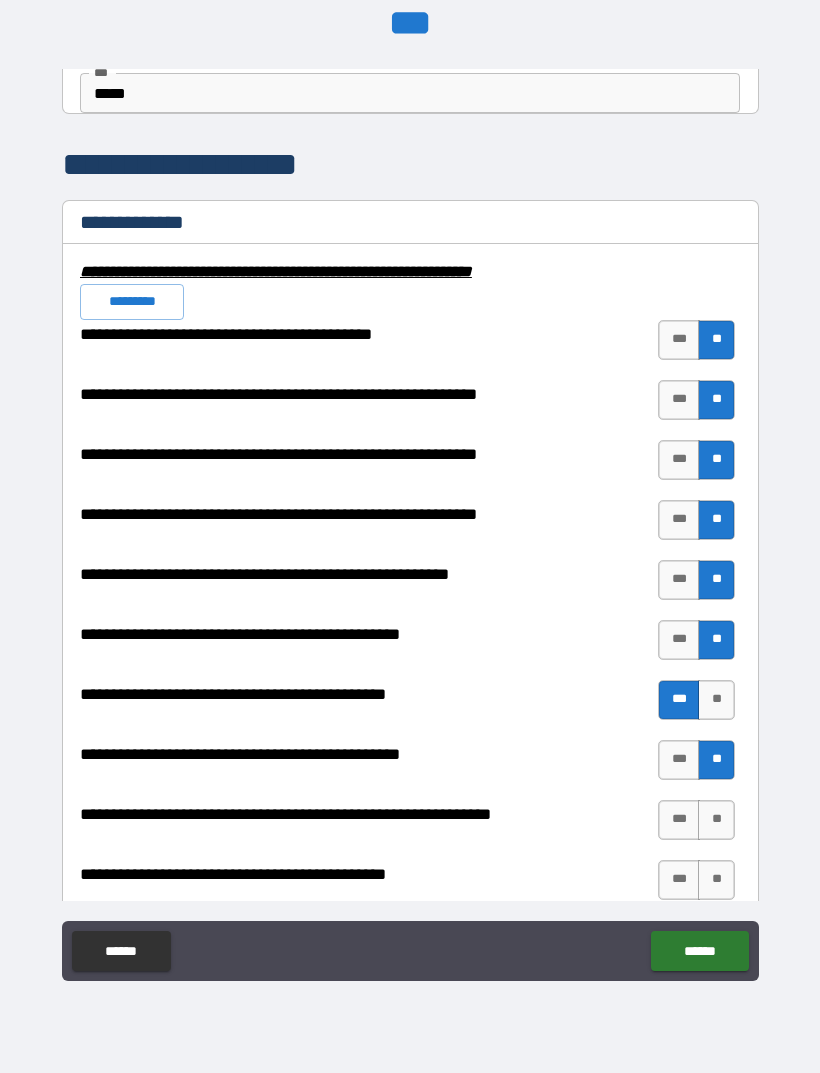 click on "**" at bounding box center (716, 820) 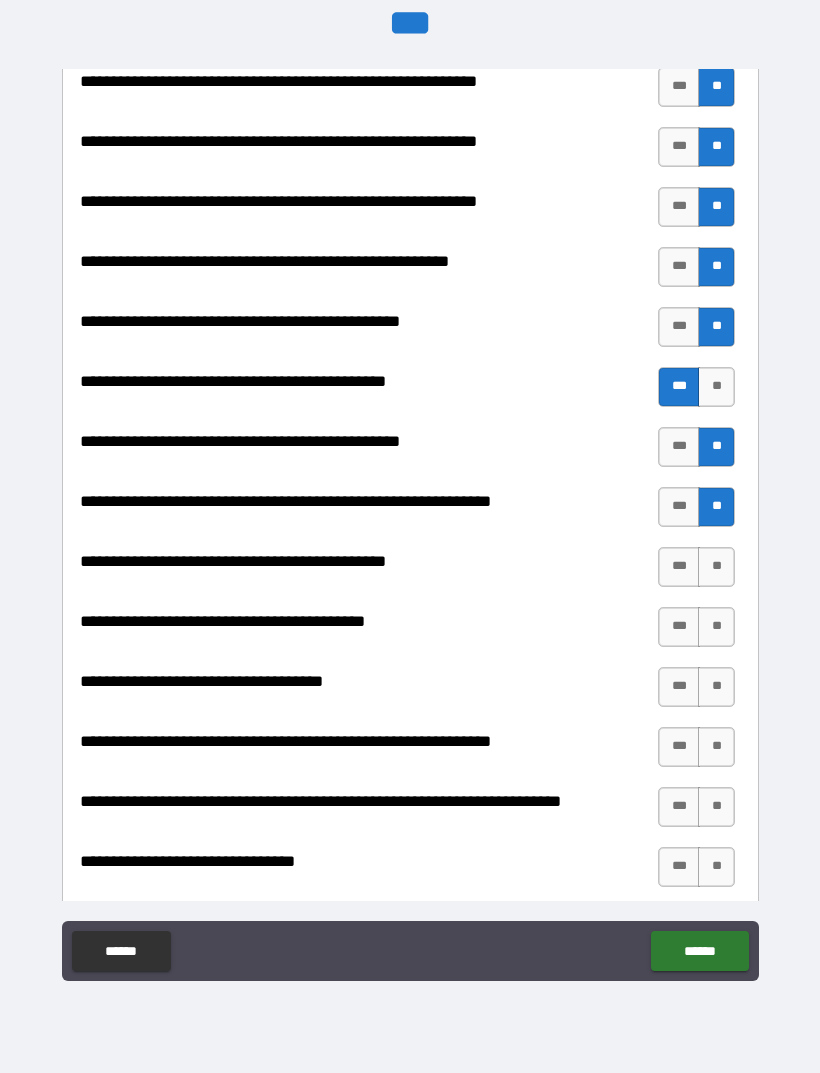 scroll, scrollTop: 2195, scrollLeft: 0, axis: vertical 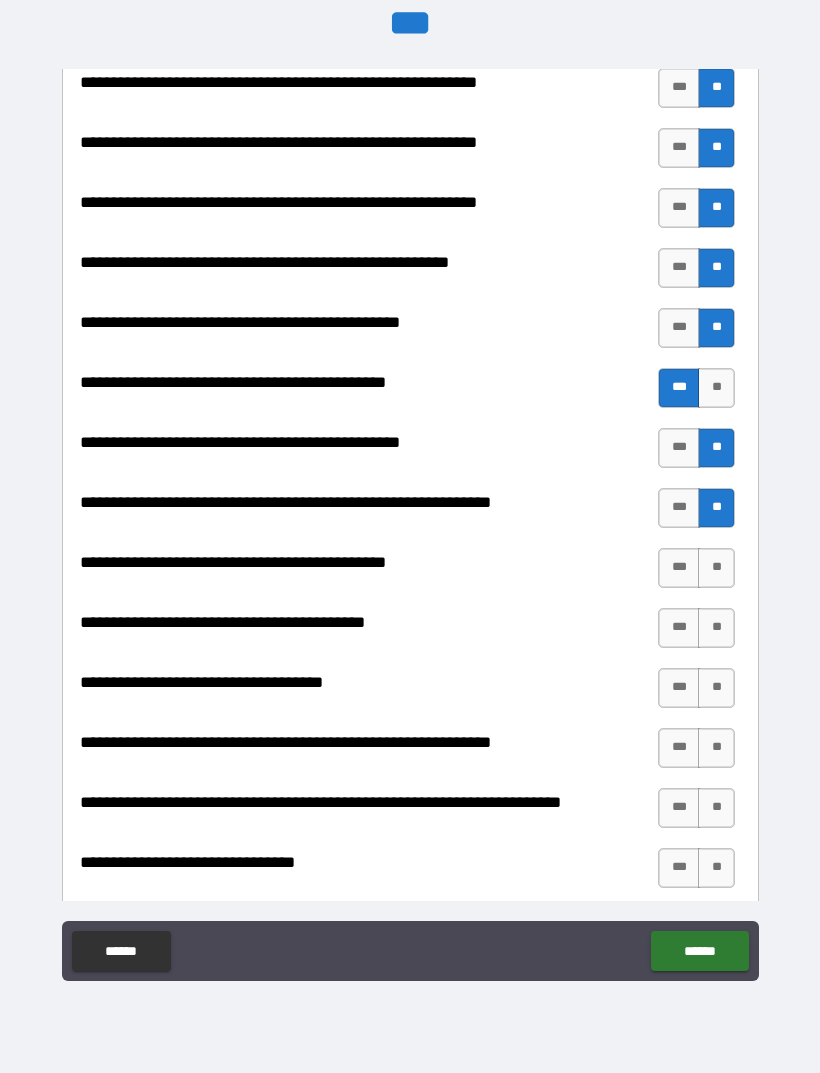 click on "***" at bounding box center [679, 568] 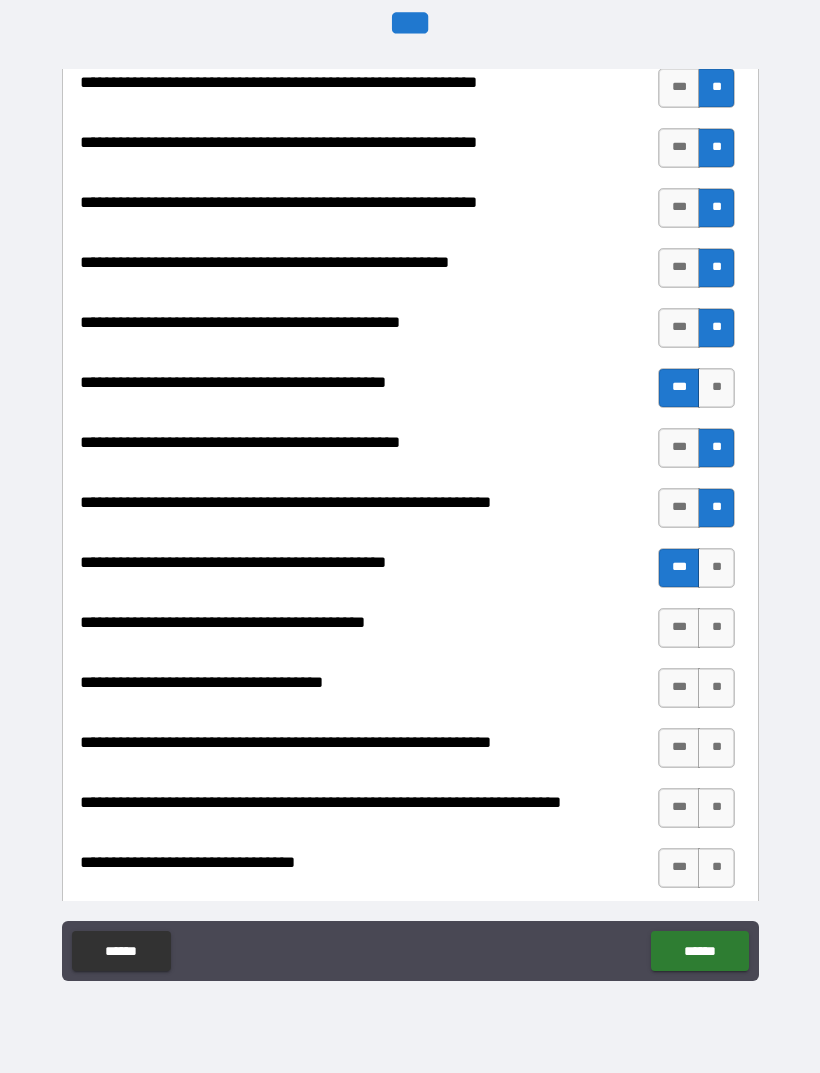 click on "**" at bounding box center (716, 628) 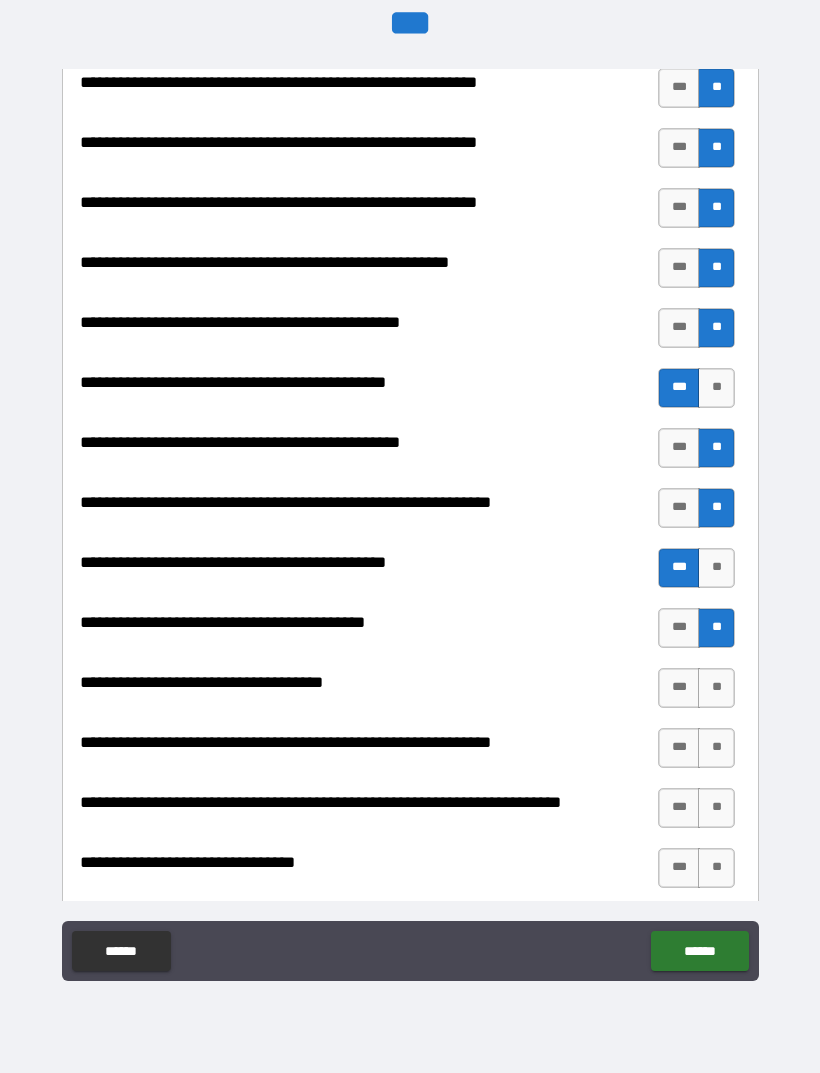 click on "**" at bounding box center [716, 688] 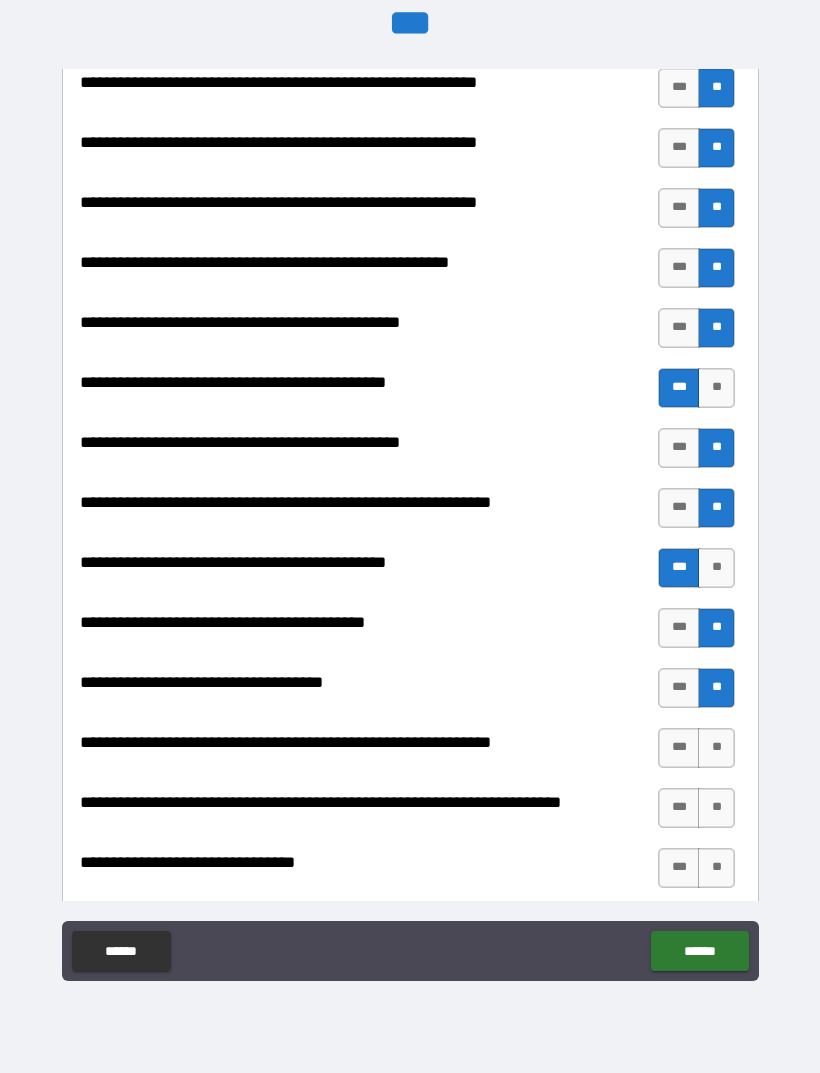 click on "**" at bounding box center [716, 748] 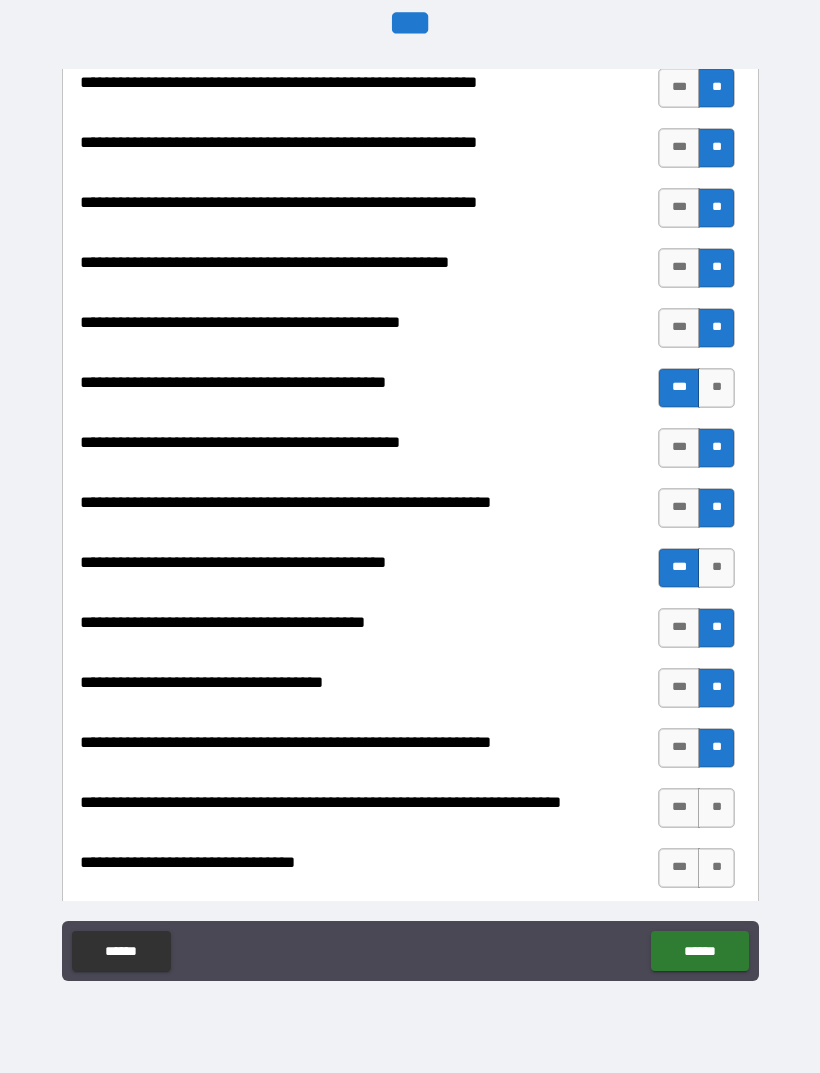 click on "**" at bounding box center [716, 808] 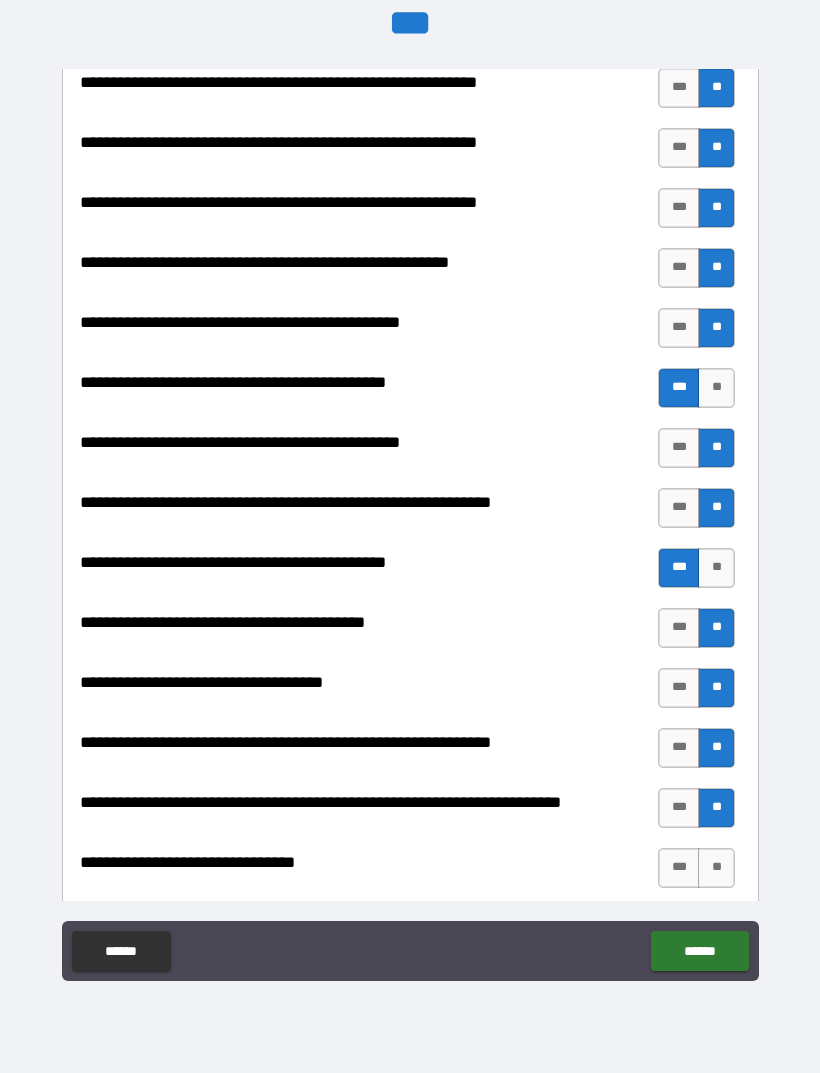 click on "**" at bounding box center [716, 868] 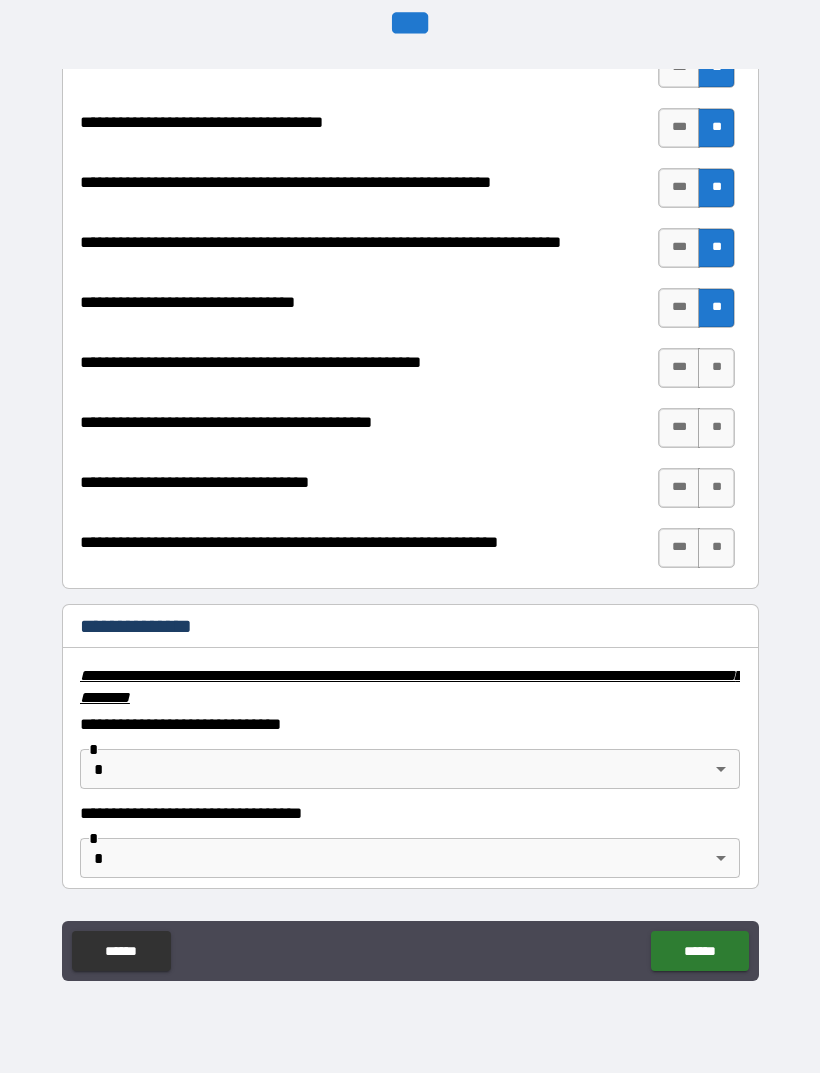 scroll, scrollTop: 2762, scrollLeft: 0, axis: vertical 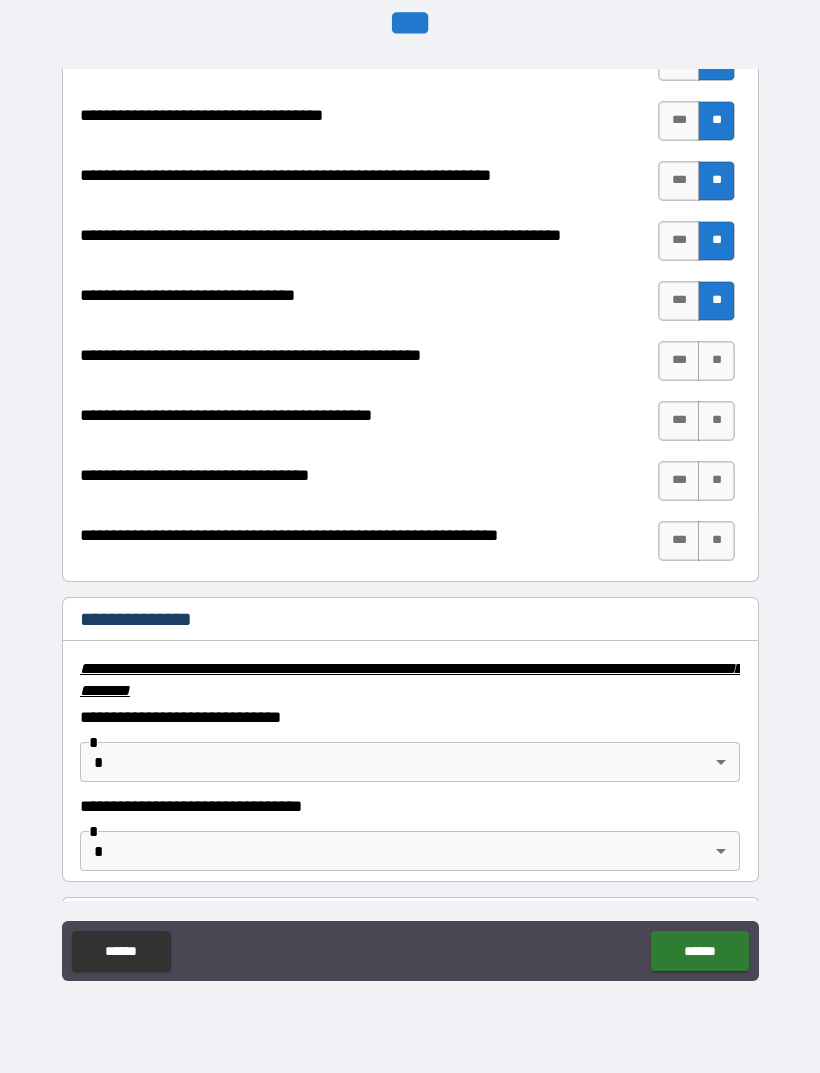 click on "***" at bounding box center [679, 361] 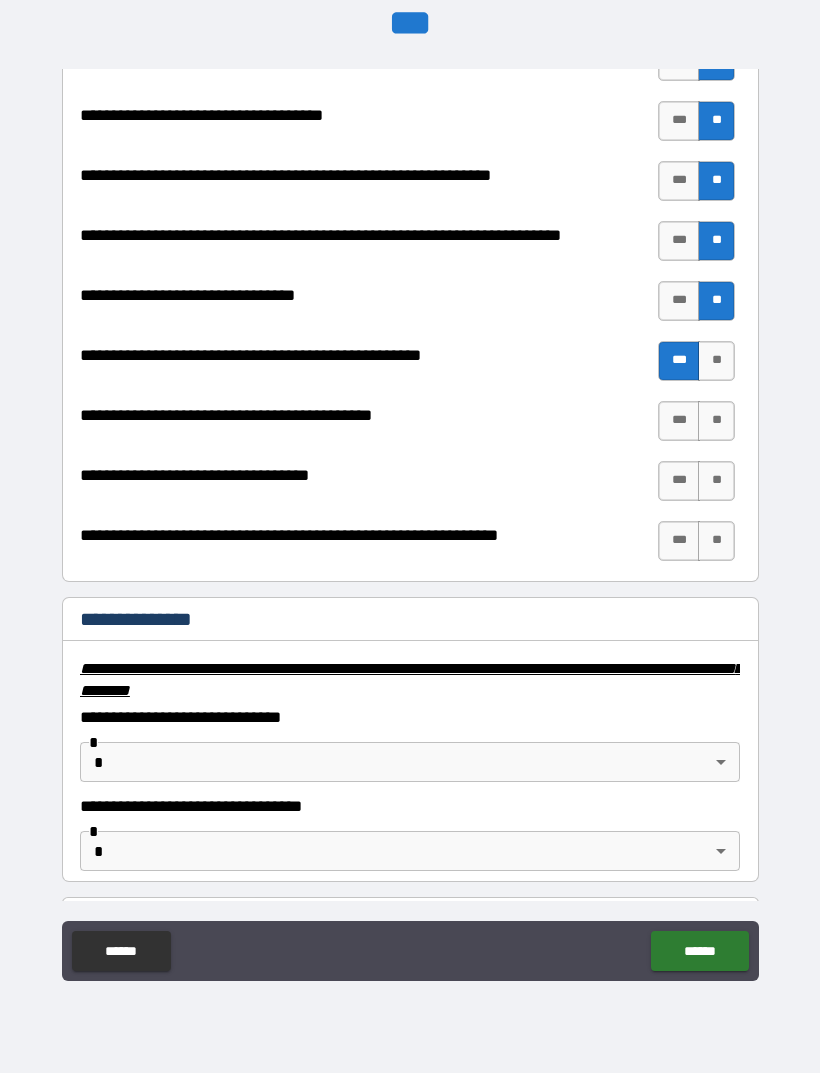 click on "**" at bounding box center (716, 421) 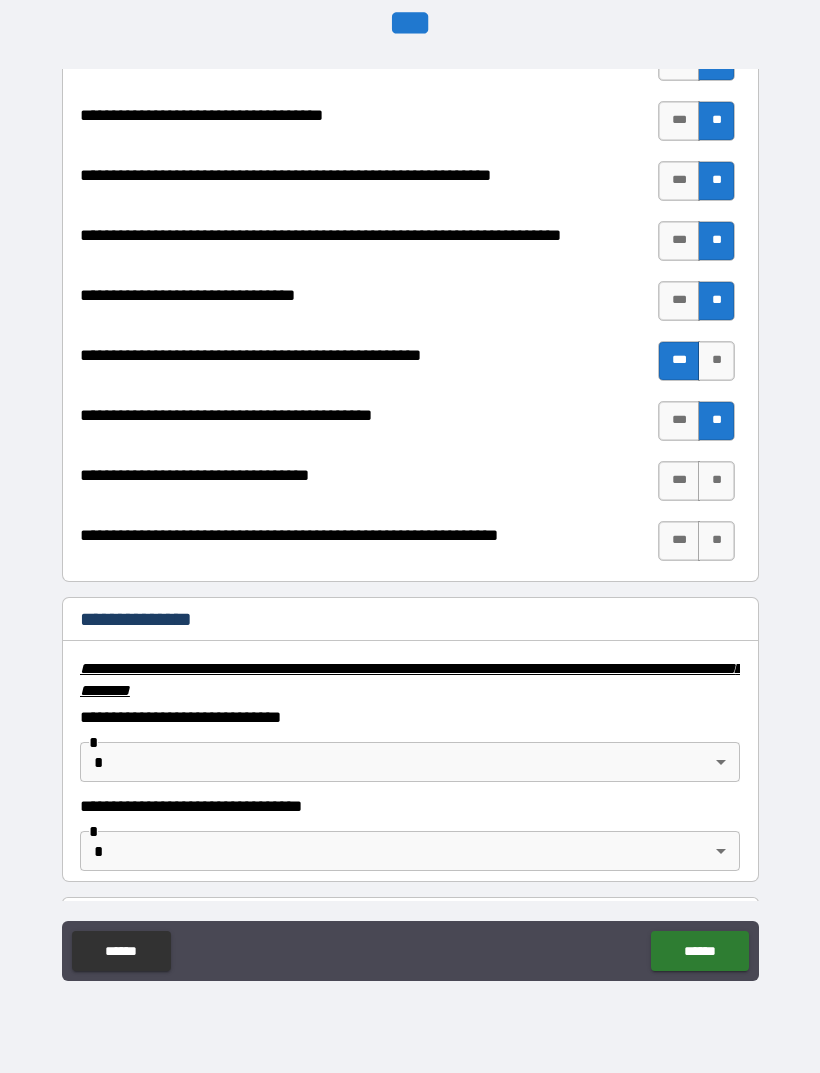 click on "**" at bounding box center (716, 481) 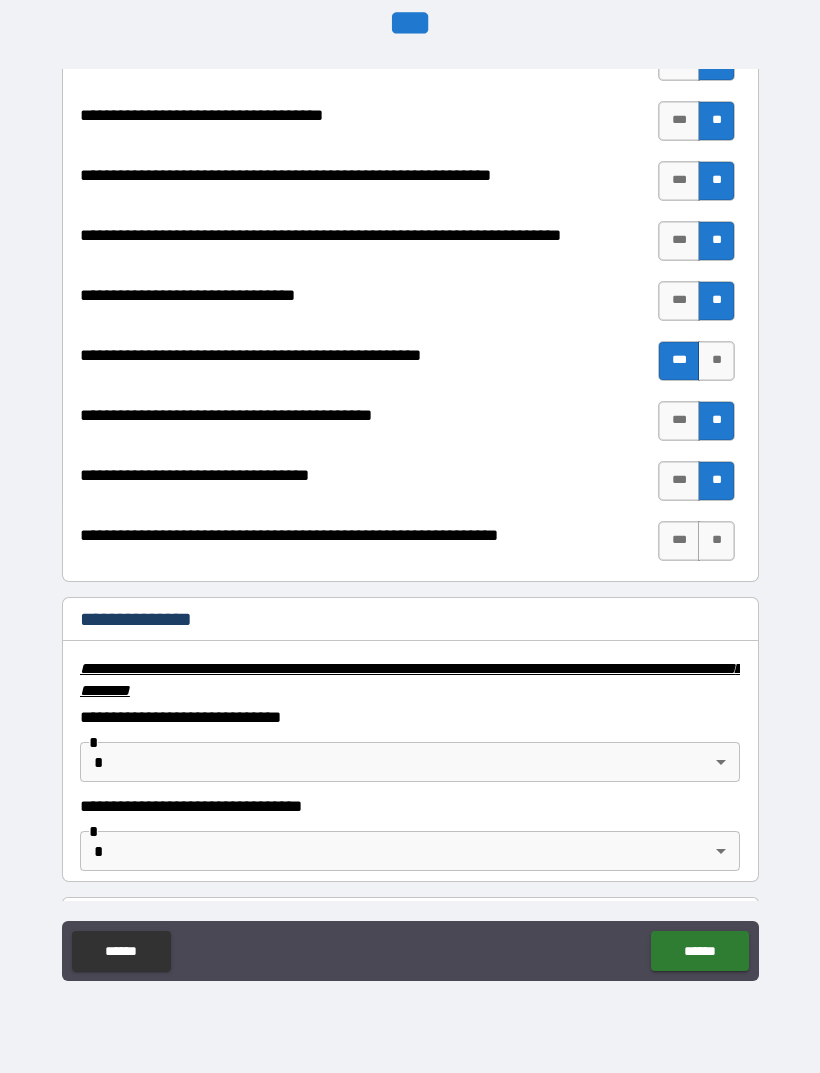 click on "**" at bounding box center [716, 541] 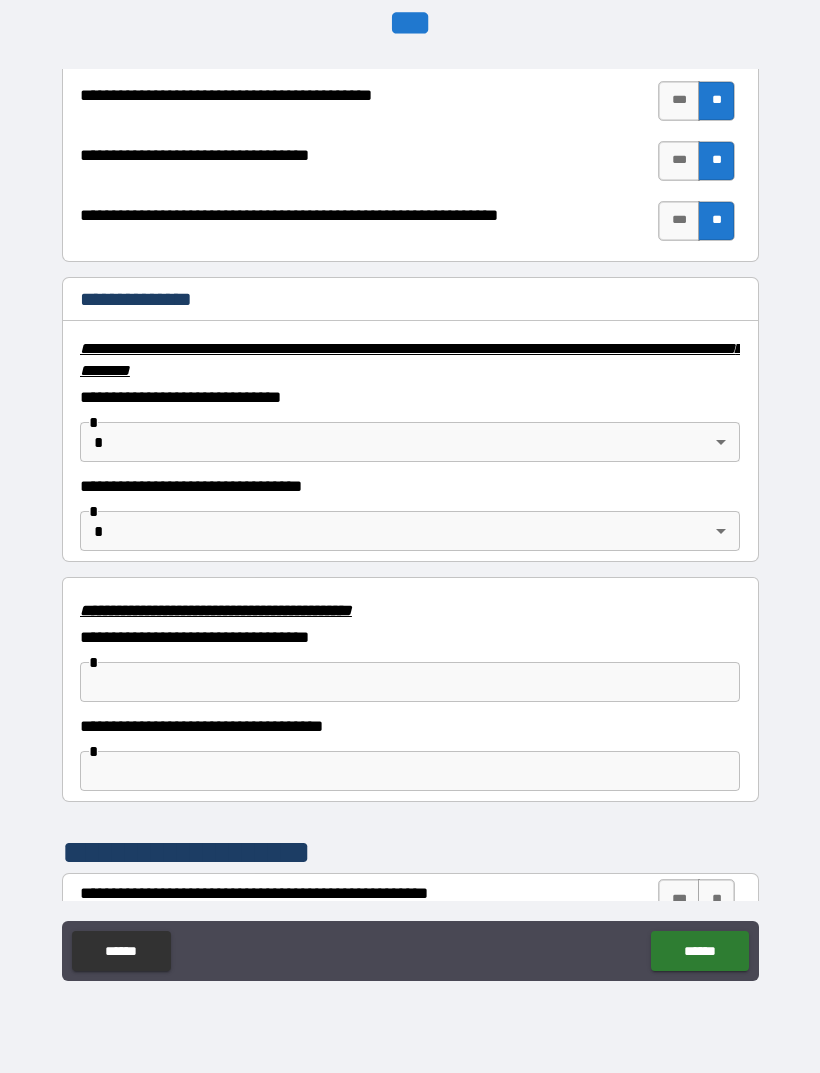scroll, scrollTop: 3079, scrollLeft: 0, axis: vertical 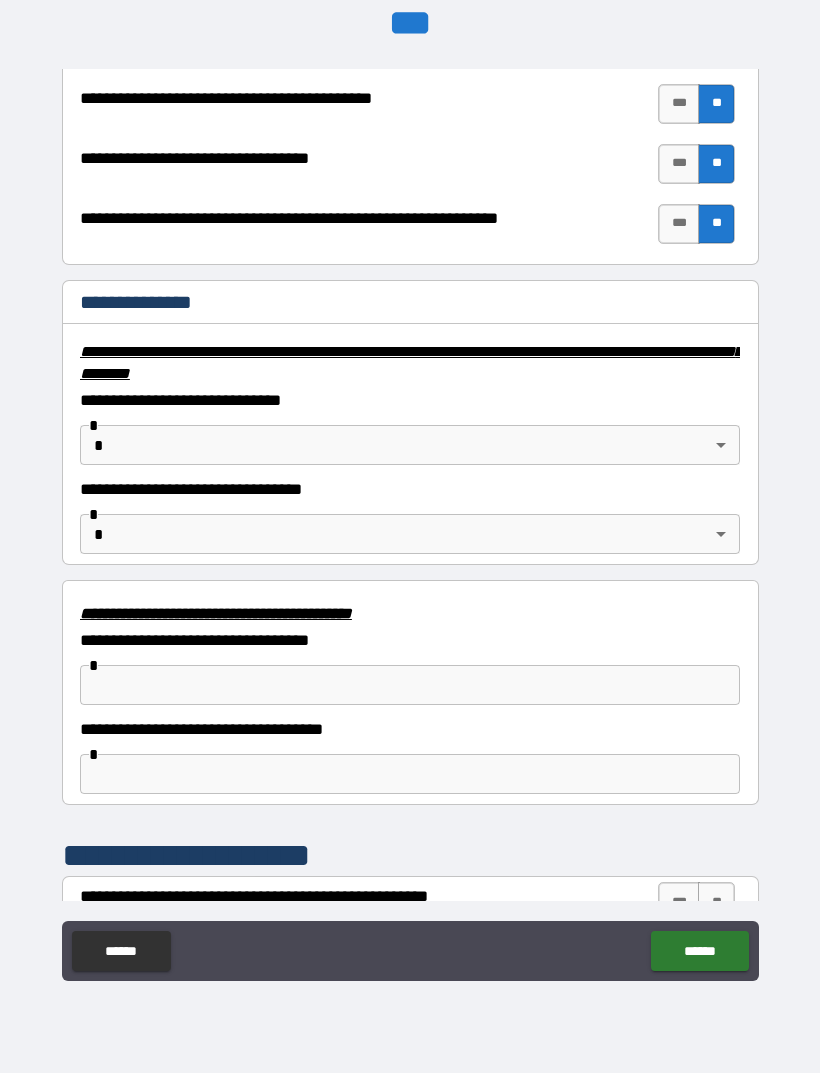 click on "**********" at bounding box center [410, 504] 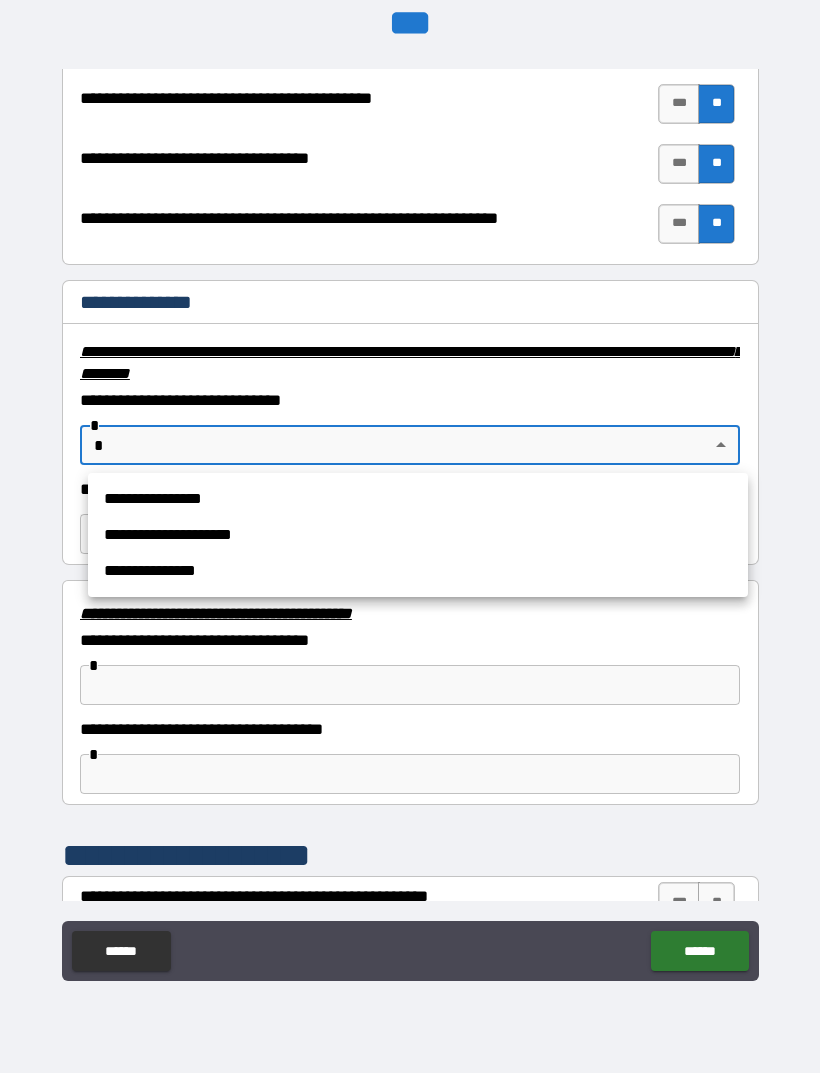 click on "**********" at bounding box center (418, 499) 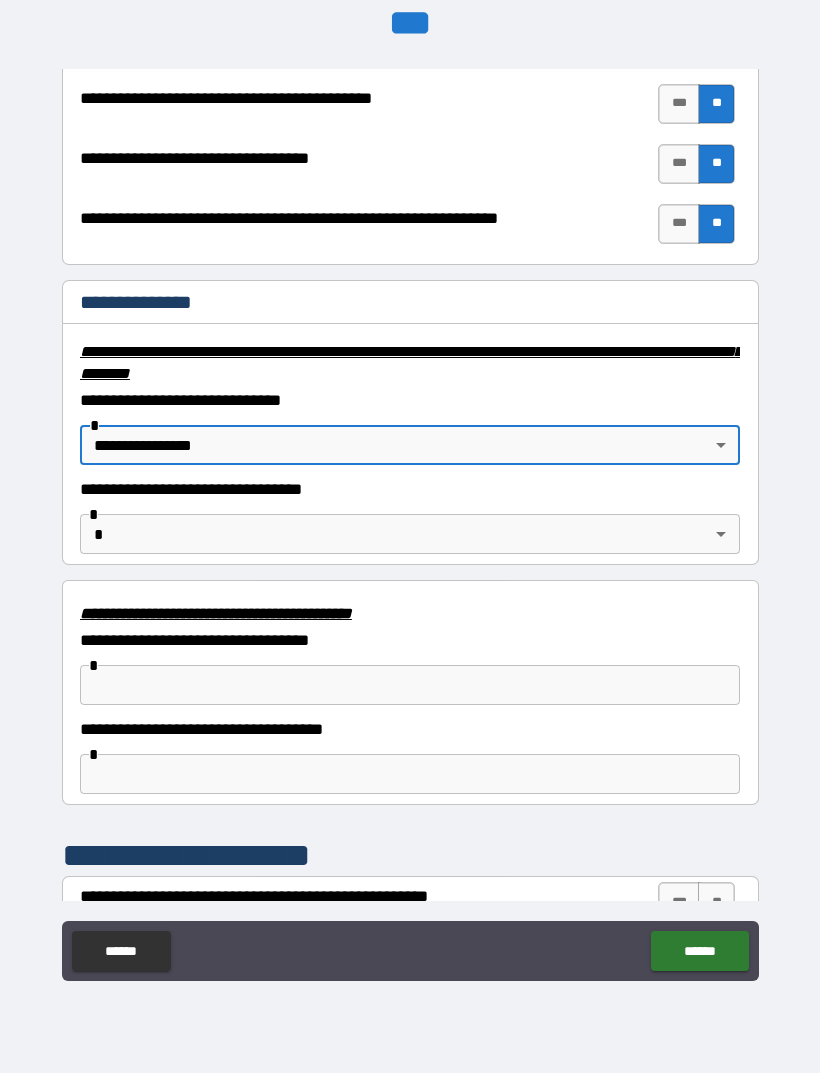 click on "**********" at bounding box center (410, 504) 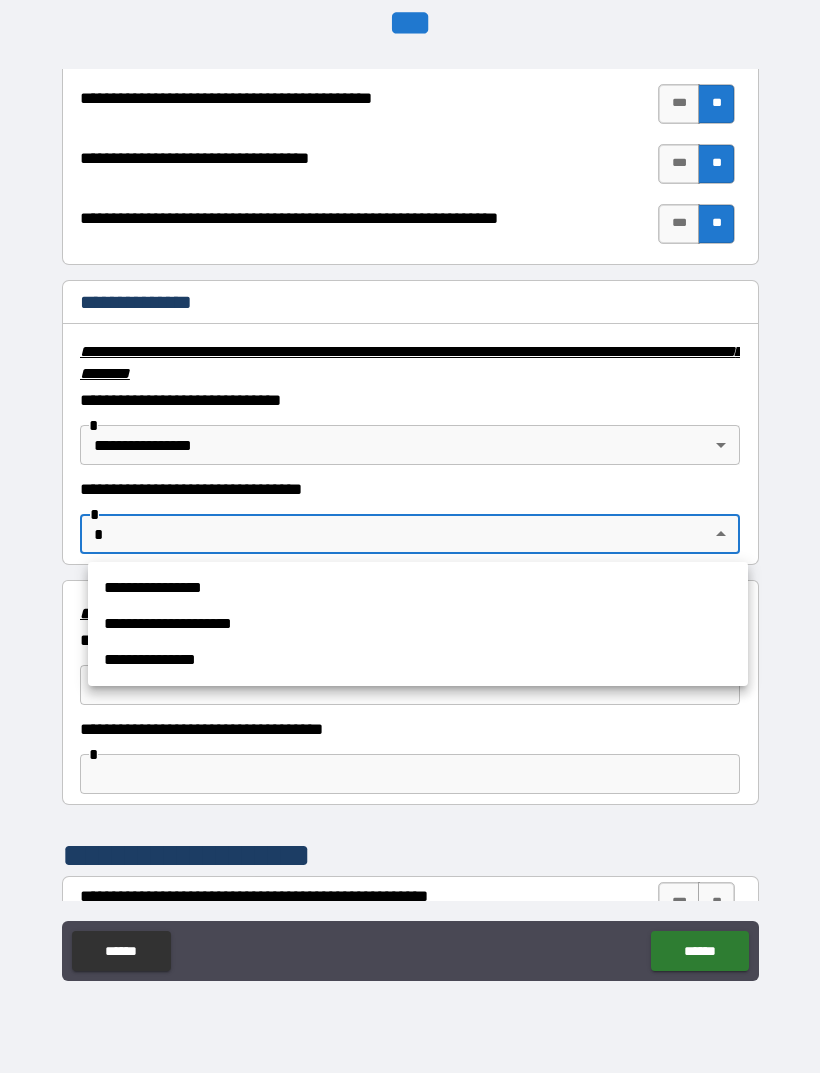 click on "**********" at bounding box center [418, 624] 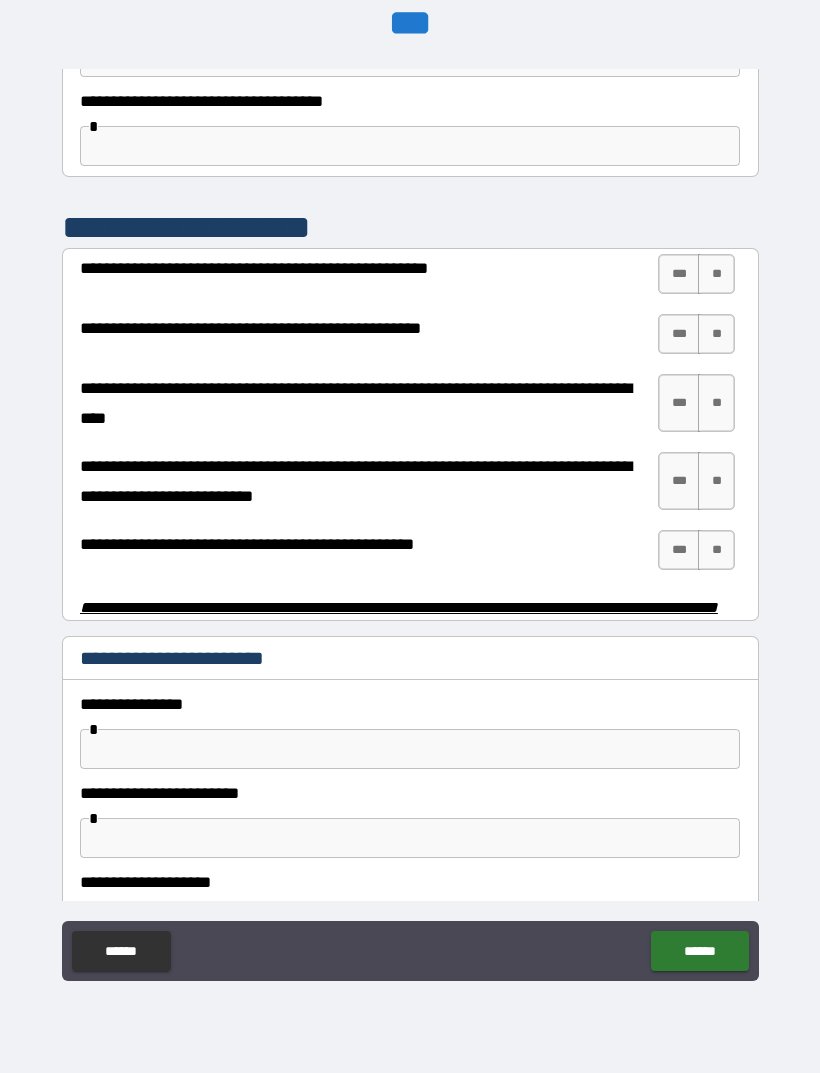 scroll, scrollTop: 3754, scrollLeft: 0, axis: vertical 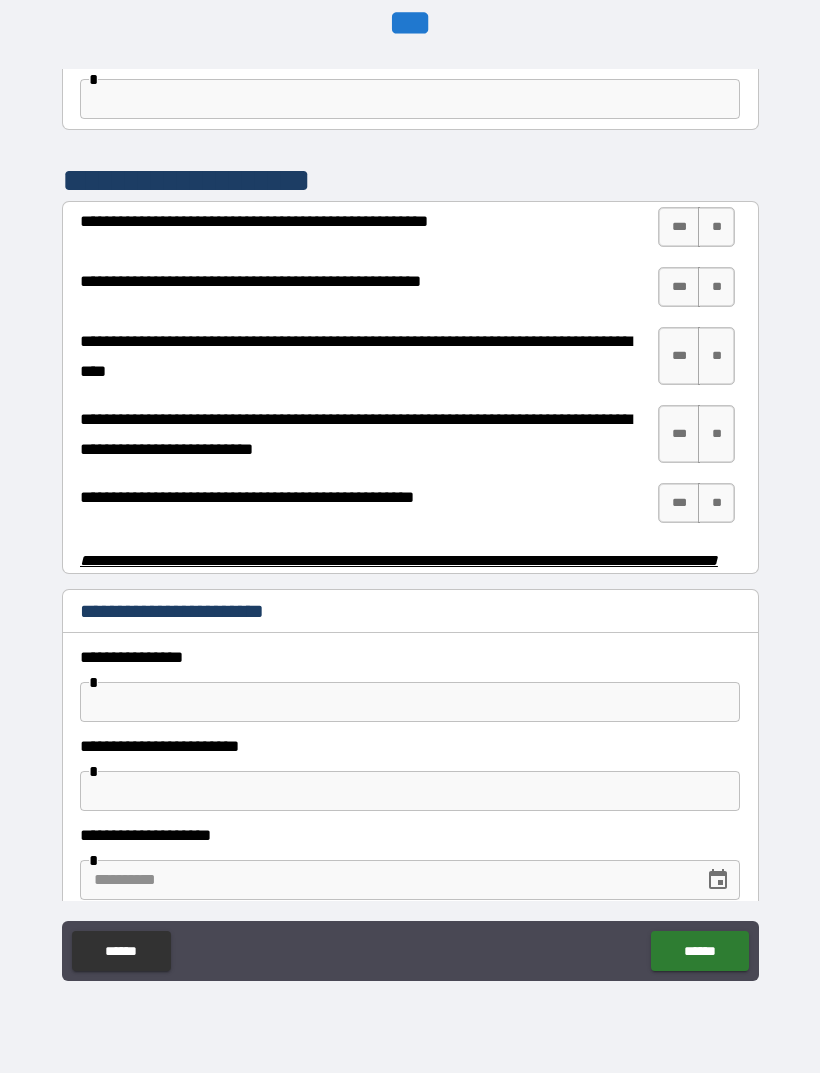click on "**" at bounding box center [716, 227] 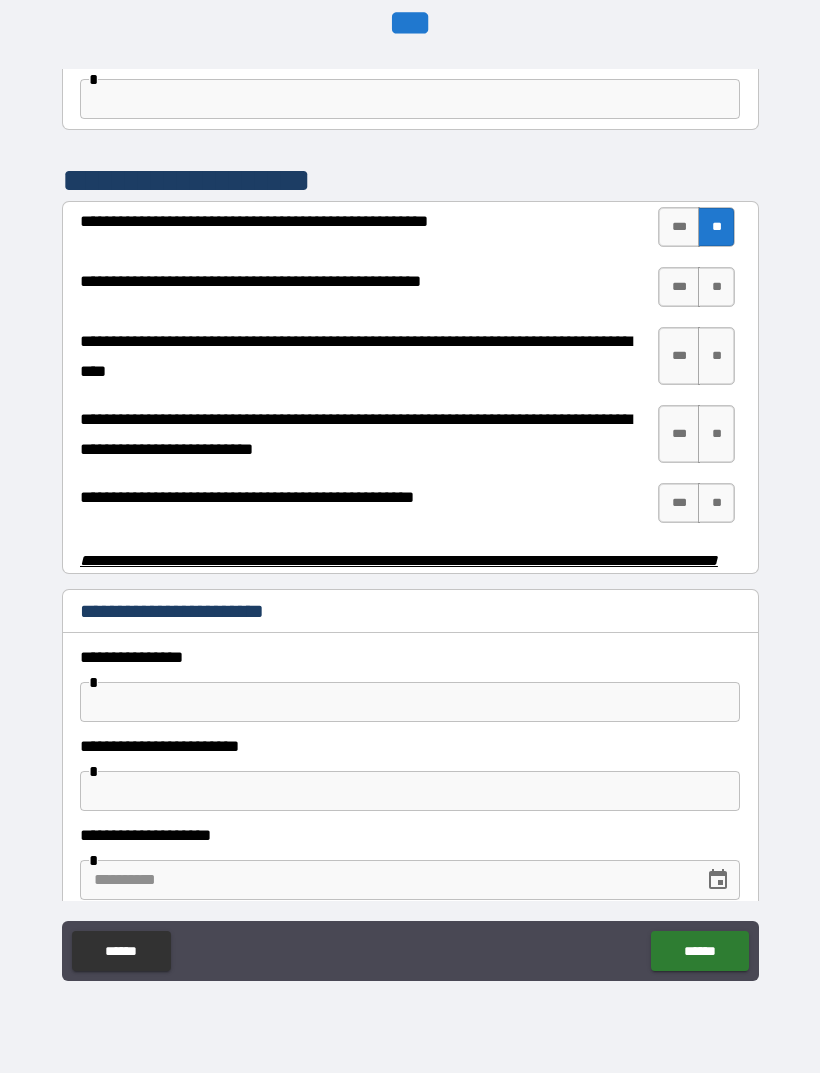 click on "***" at bounding box center (679, 287) 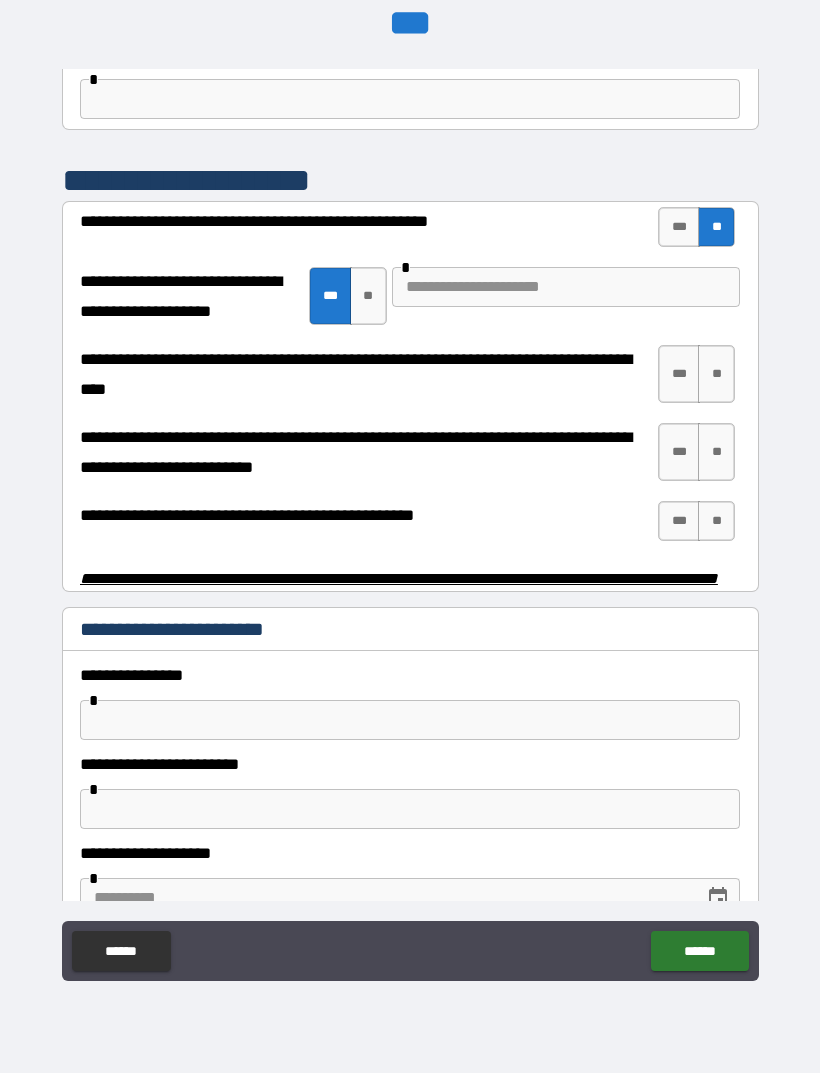 click on "***" at bounding box center (679, 374) 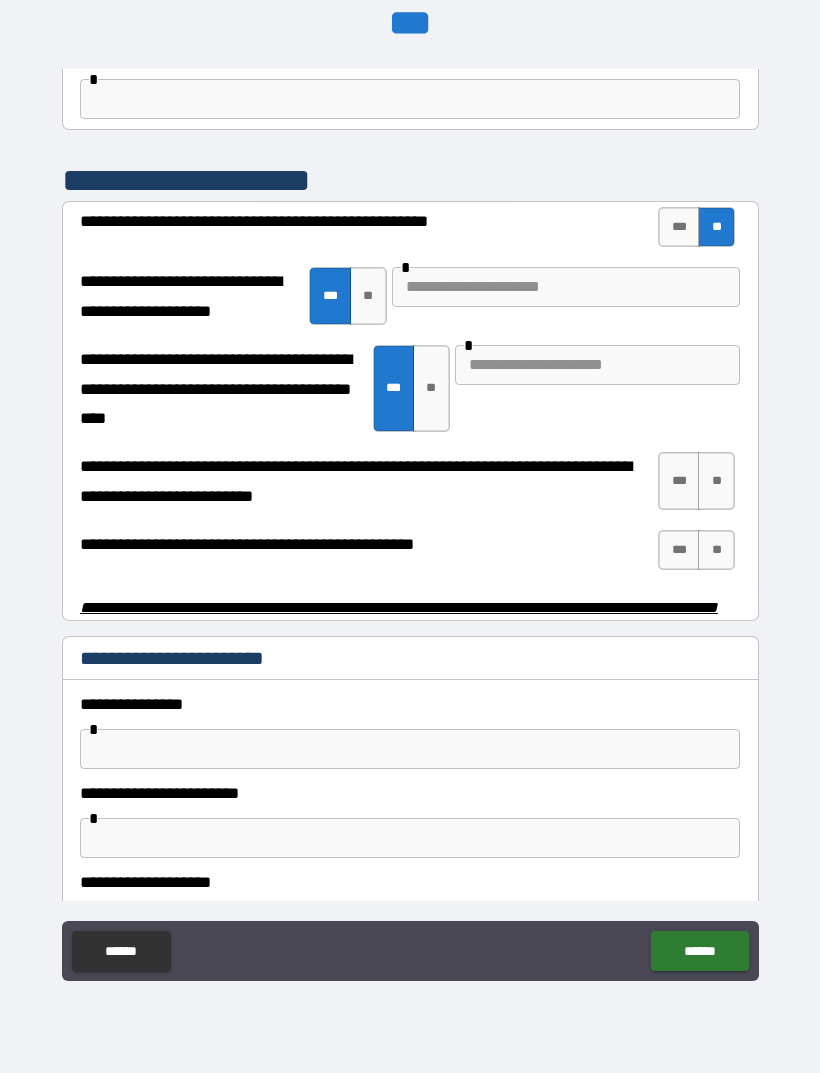 click at bounding box center (597, 365) 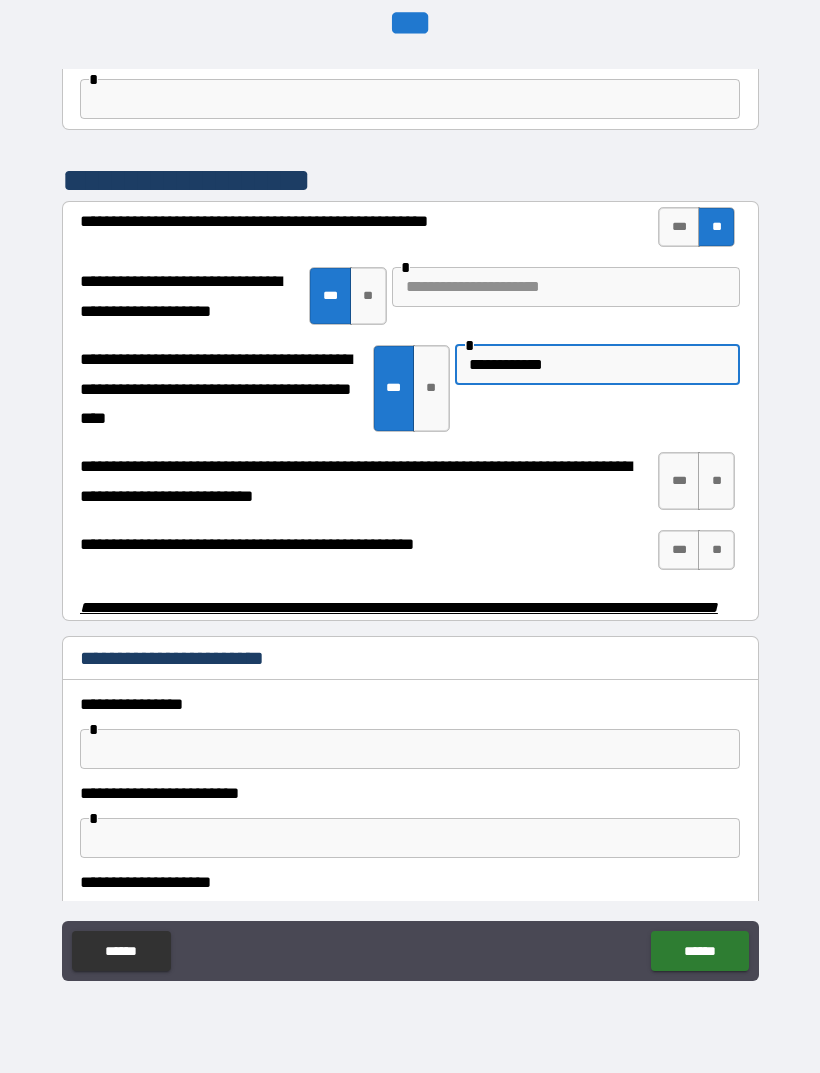 type on "**********" 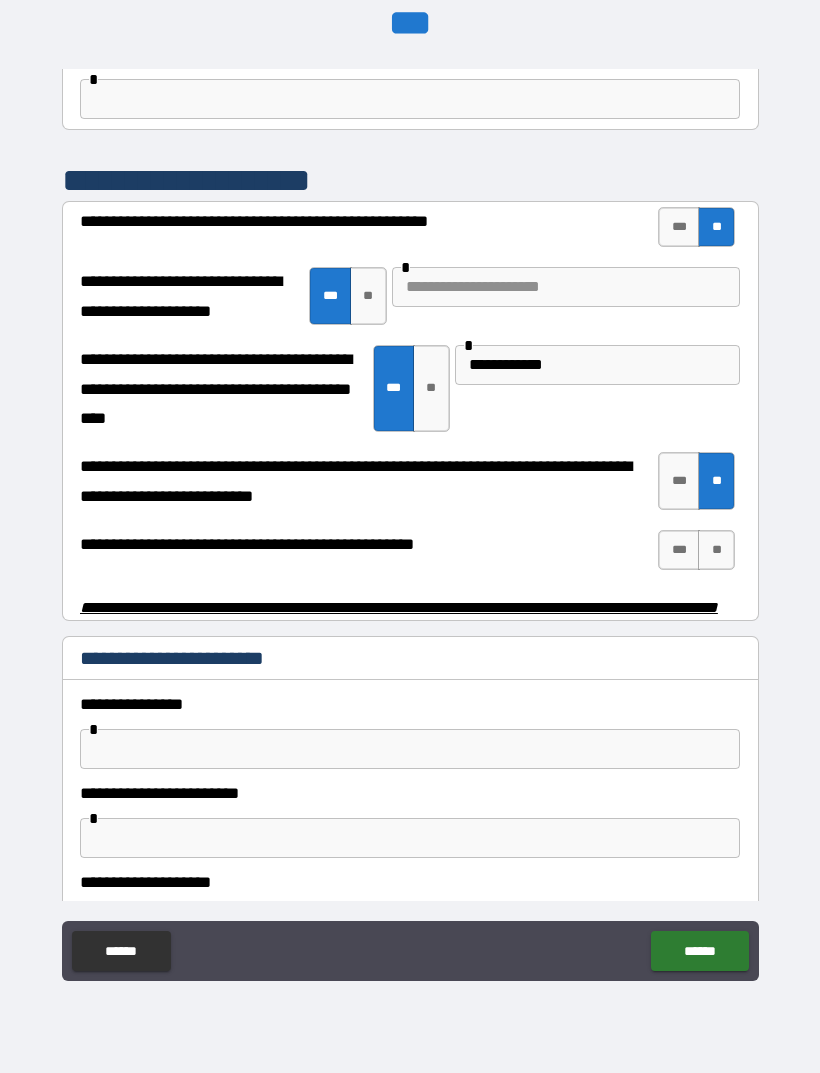 click on "**" at bounding box center (716, 550) 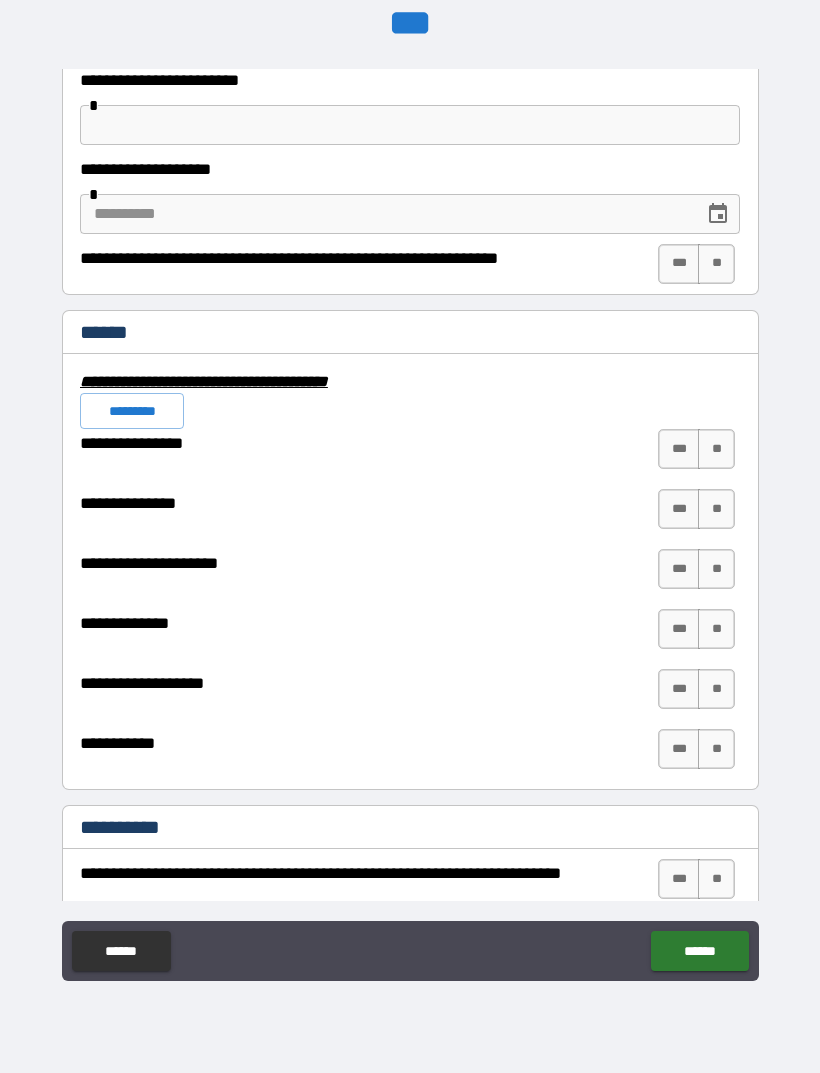 scroll, scrollTop: 4507, scrollLeft: 0, axis: vertical 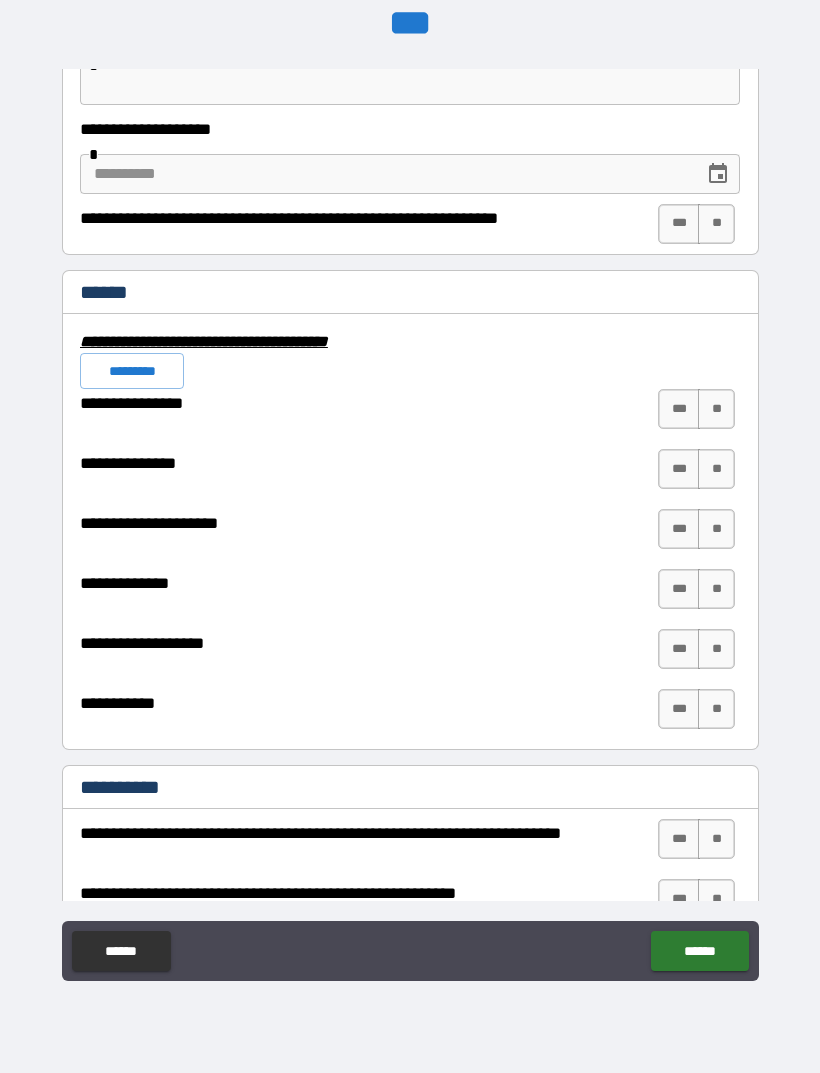 click on "**" at bounding box center [716, 409] 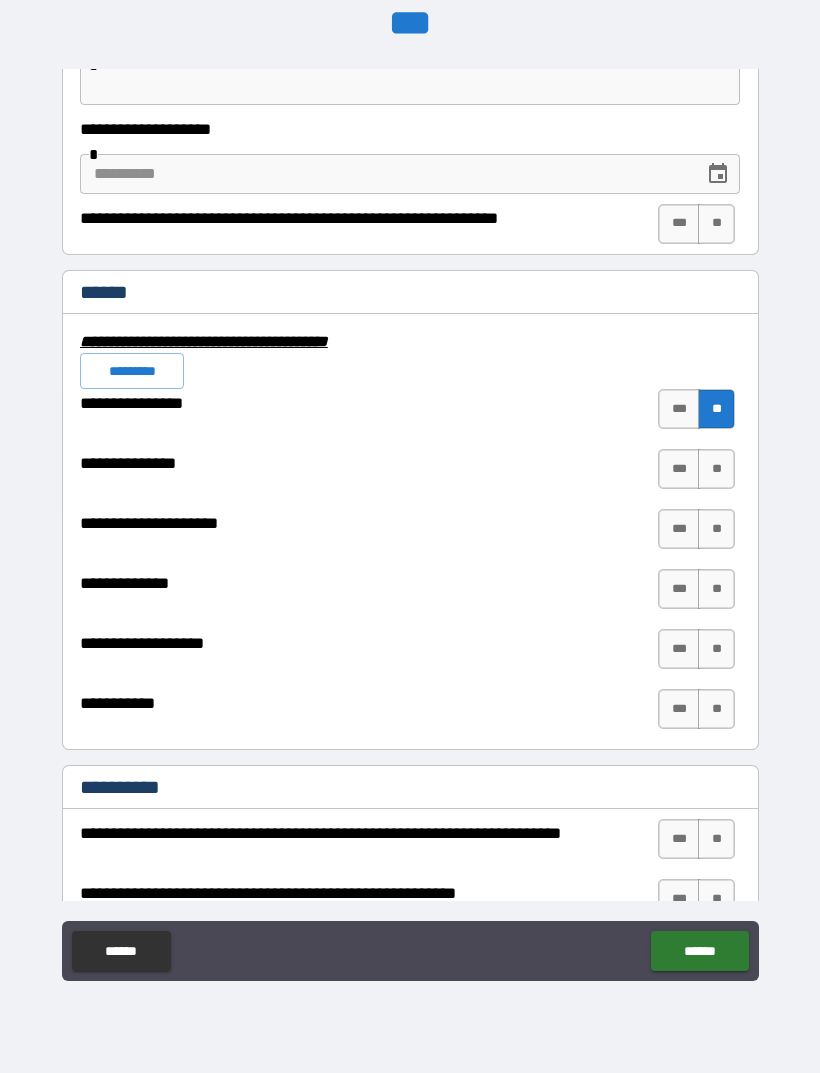click on "**" at bounding box center [716, 224] 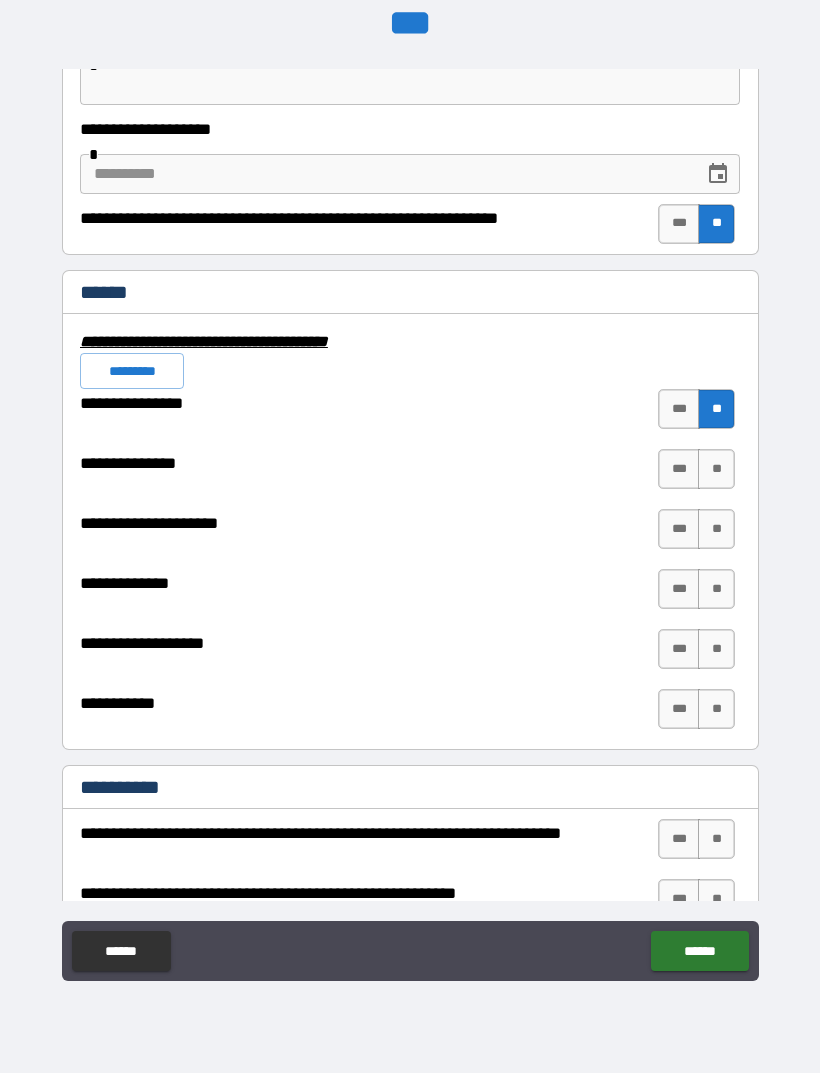 click on "***" at bounding box center (679, 469) 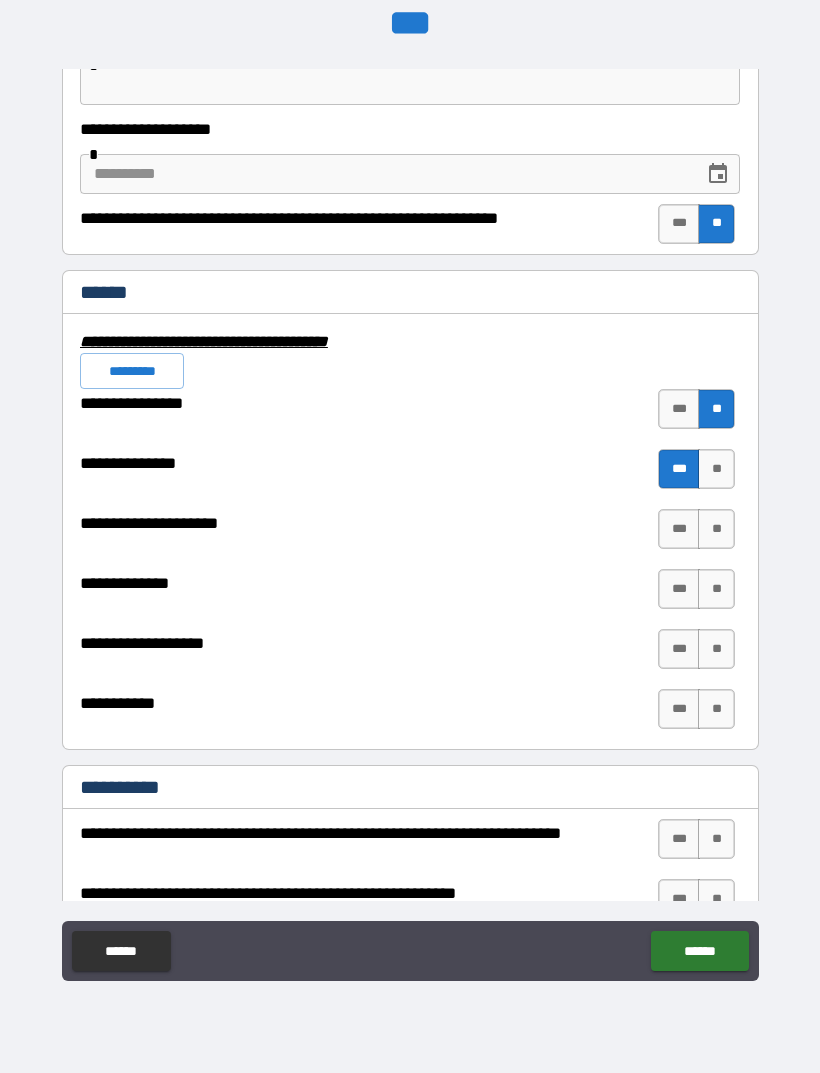 click on "**" at bounding box center [716, 529] 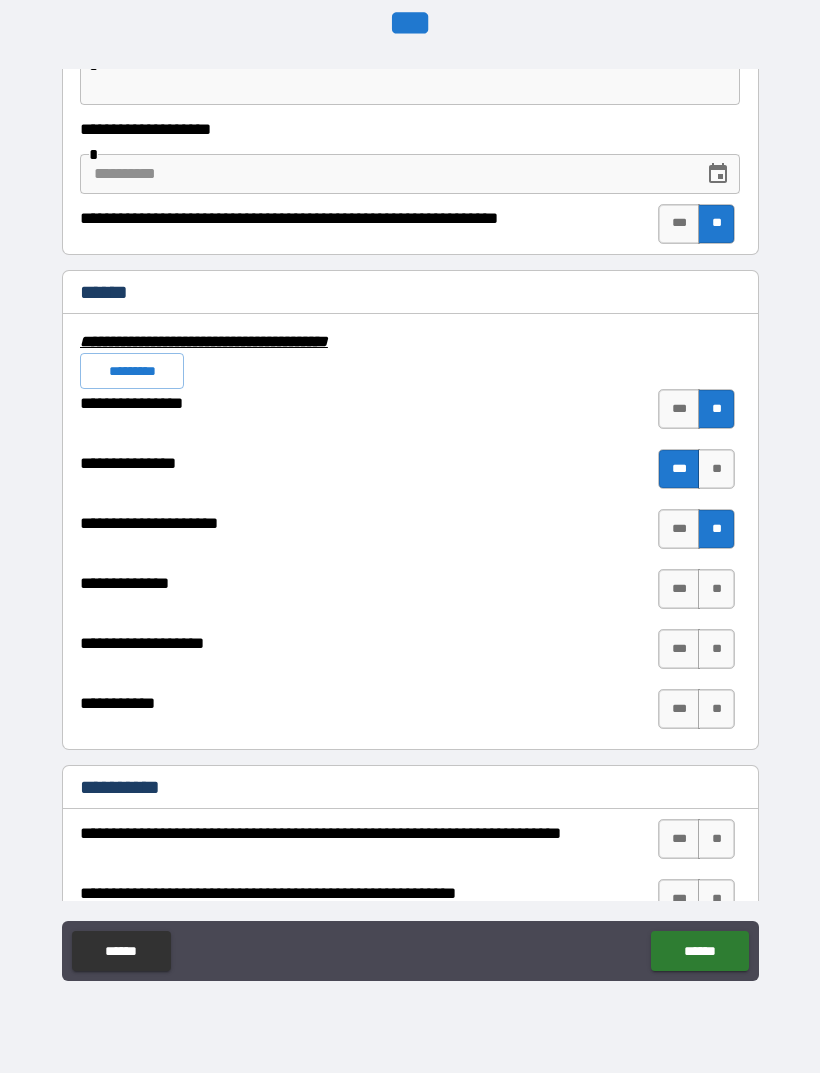 click on "**" at bounding box center [716, 589] 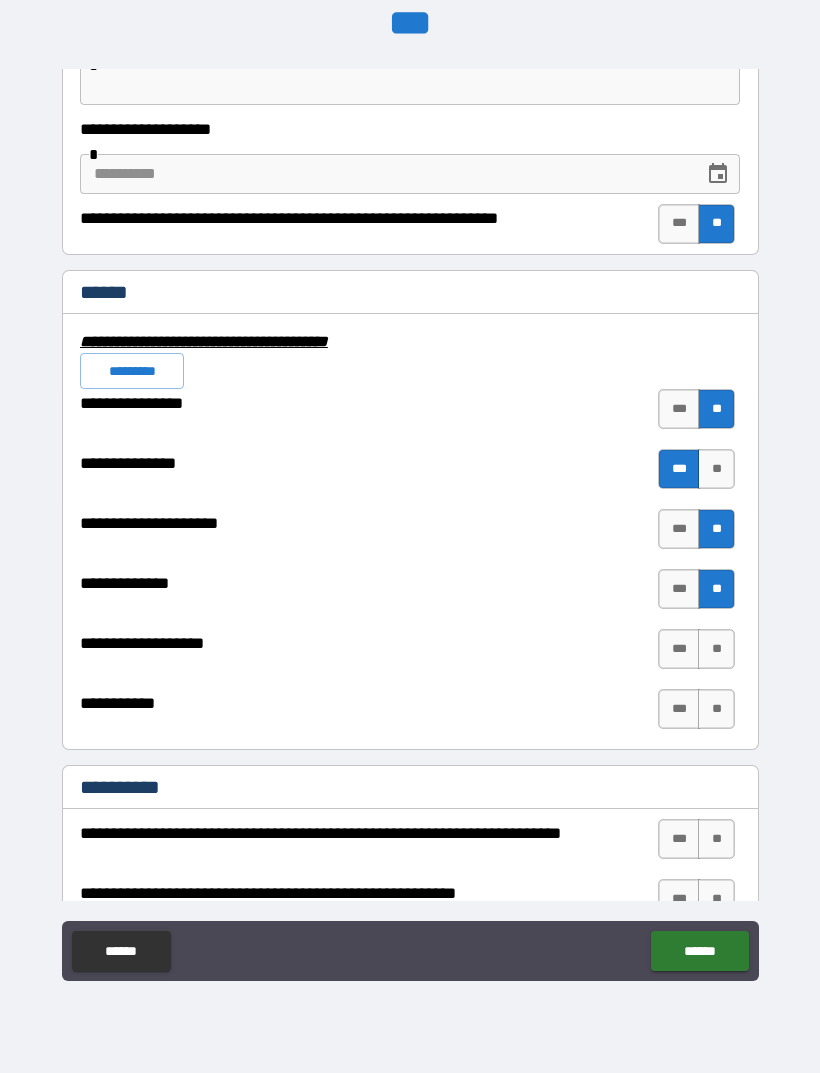 click on "**" at bounding box center [716, 649] 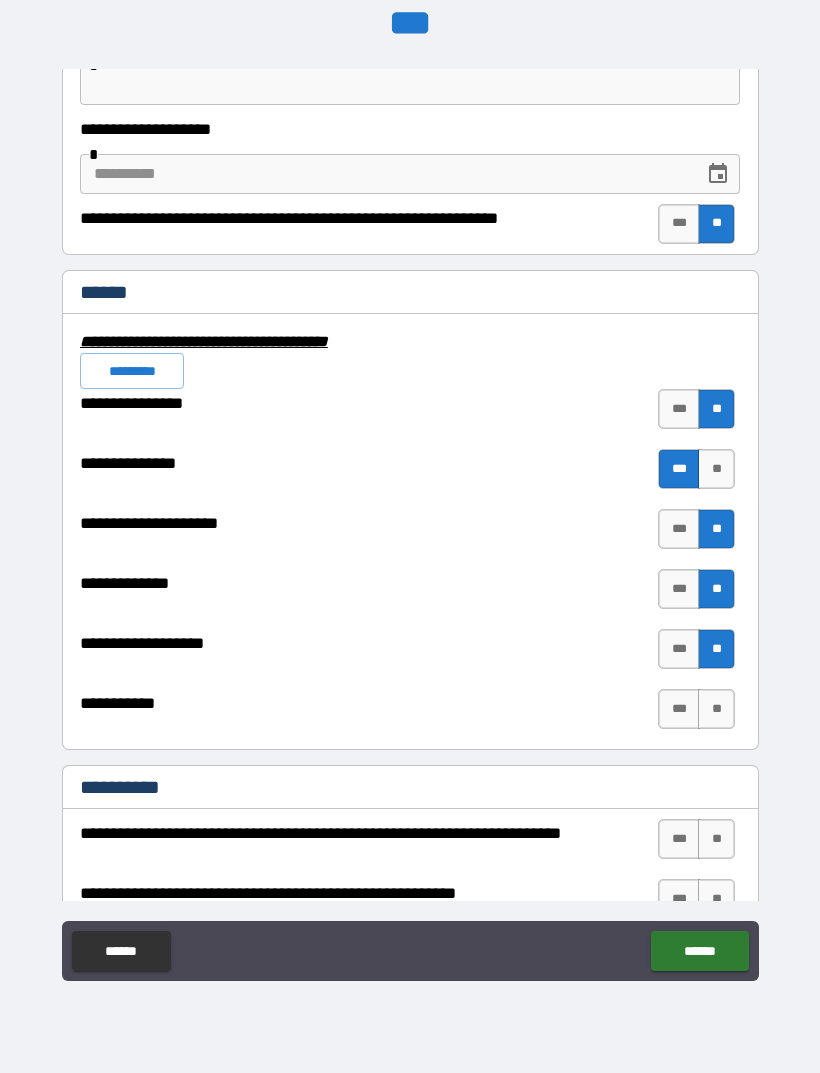 click on "***" at bounding box center (679, 709) 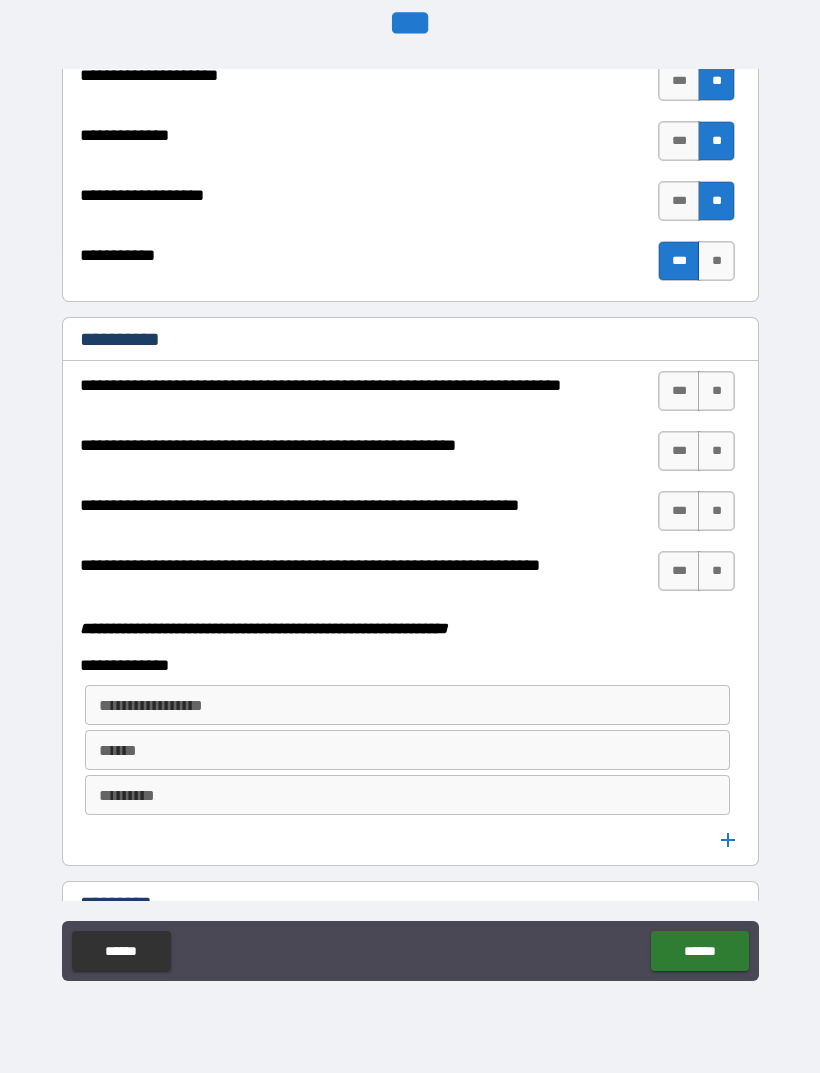 scroll, scrollTop: 4975, scrollLeft: 0, axis: vertical 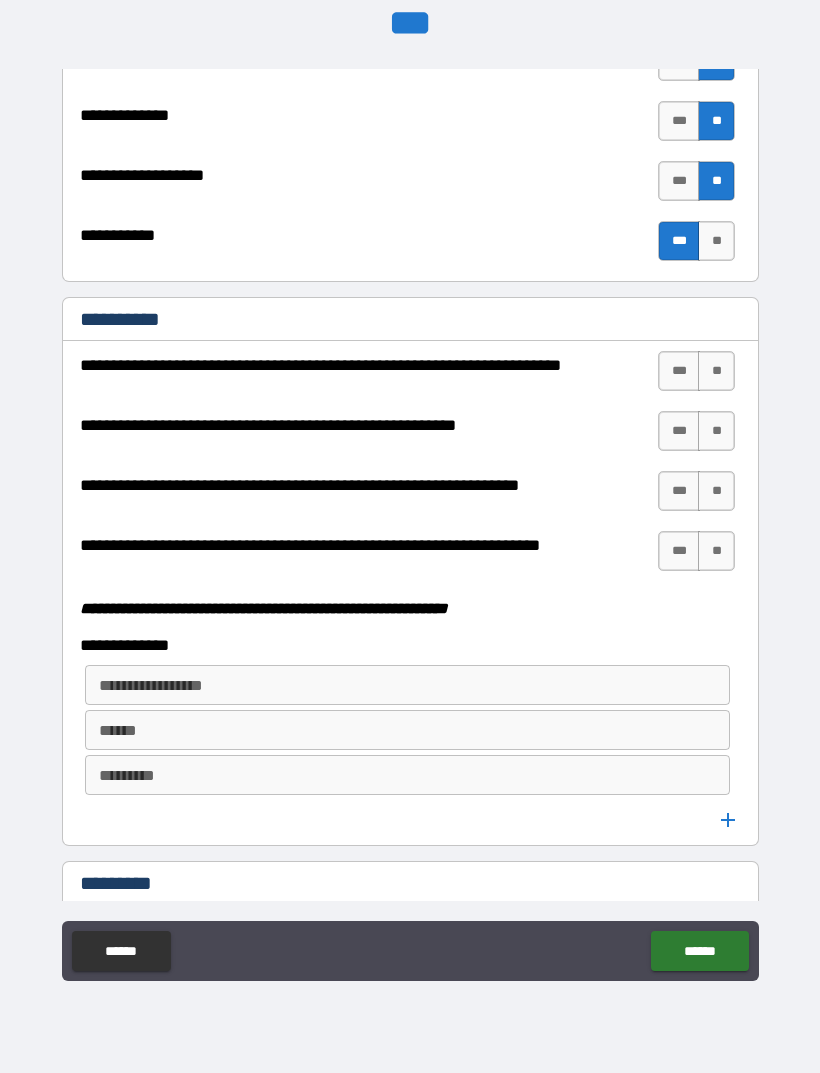 click on "**" at bounding box center (716, 371) 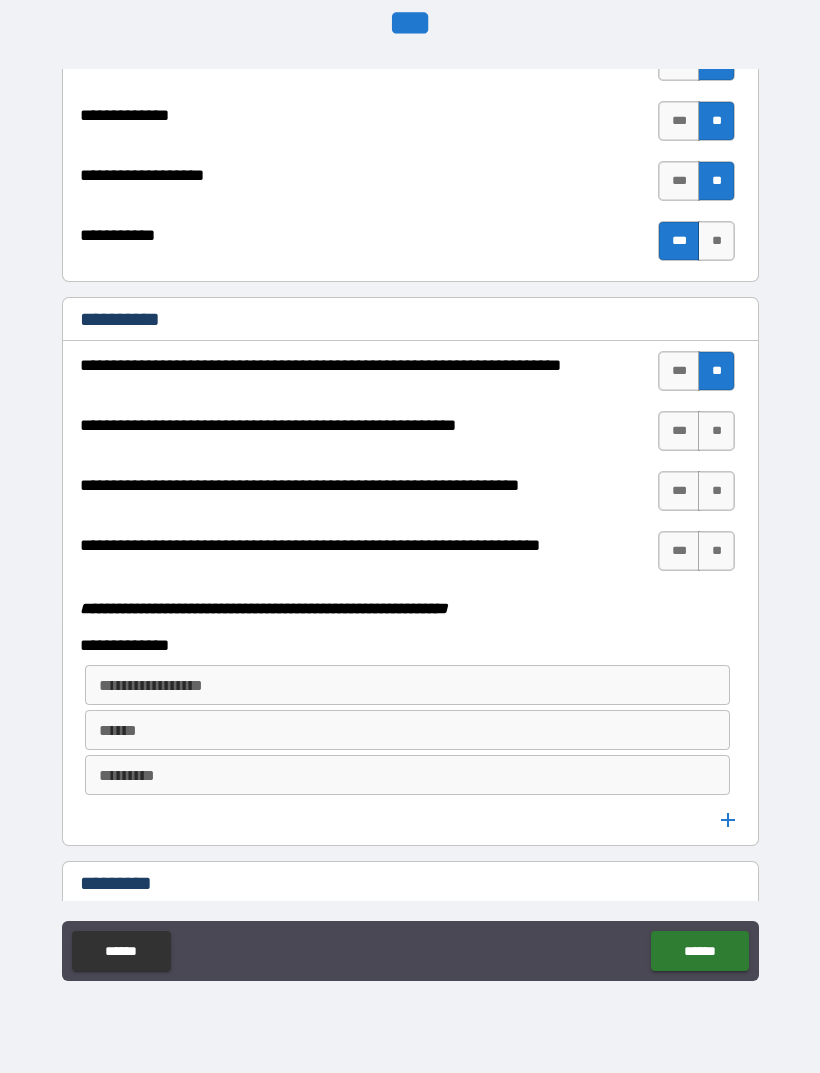 click on "**" at bounding box center [716, 431] 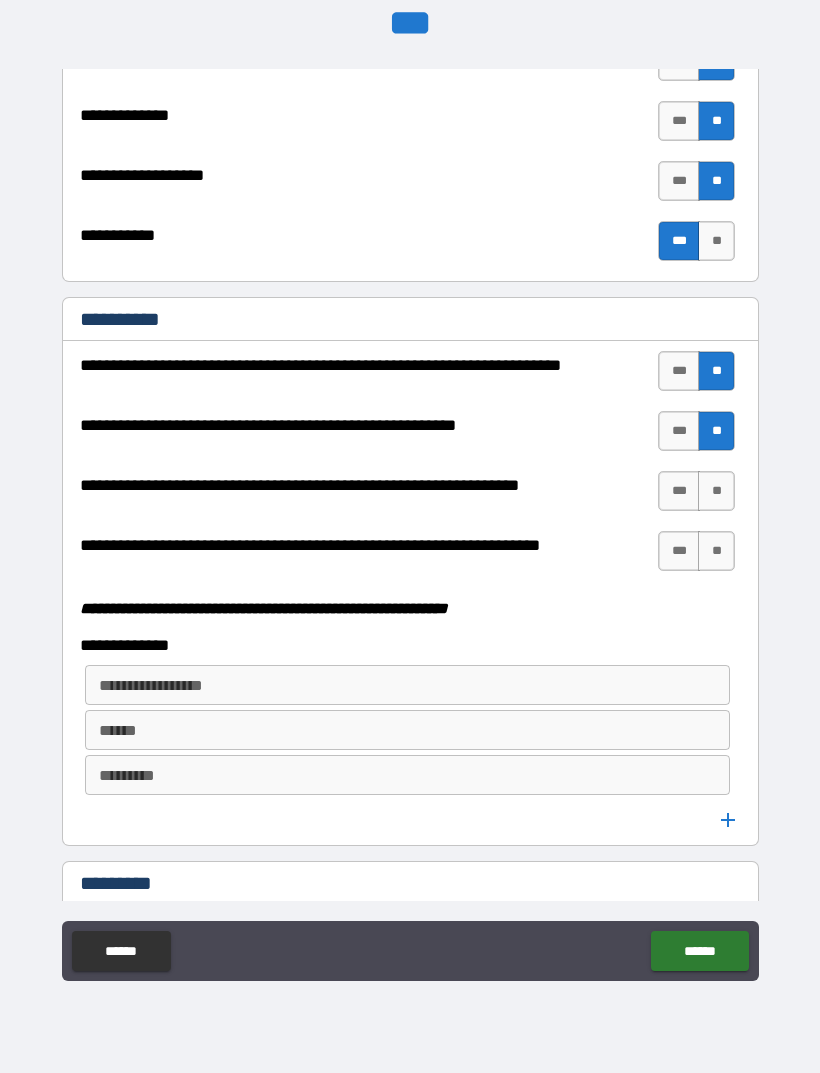 click on "**" at bounding box center [716, 491] 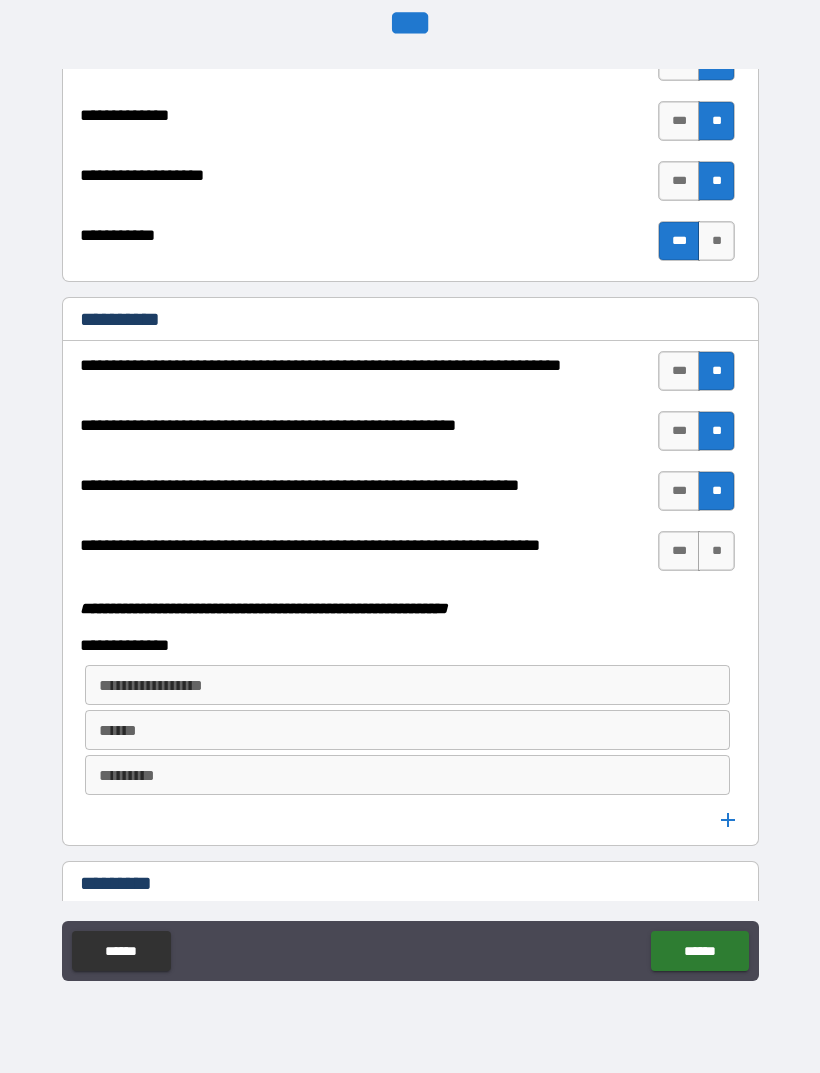 click on "***" at bounding box center (679, 551) 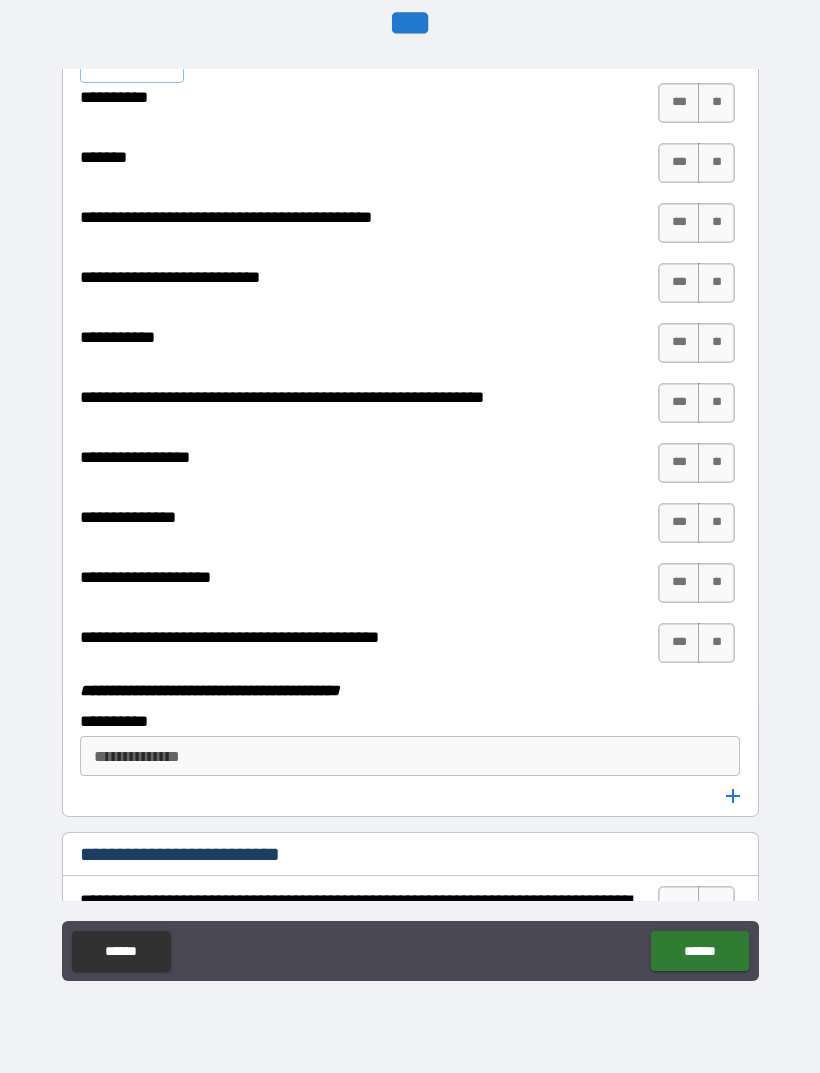 scroll, scrollTop: 5926, scrollLeft: 0, axis: vertical 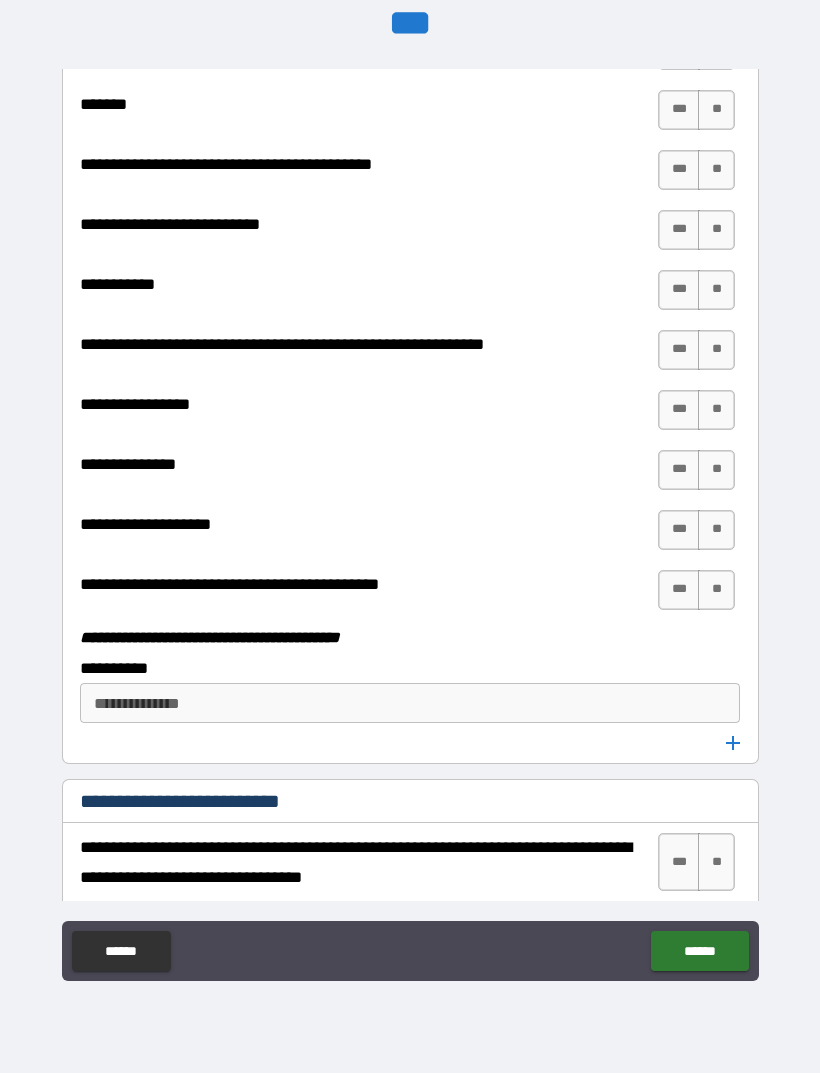 click on "**********" at bounding box center [408, 703] 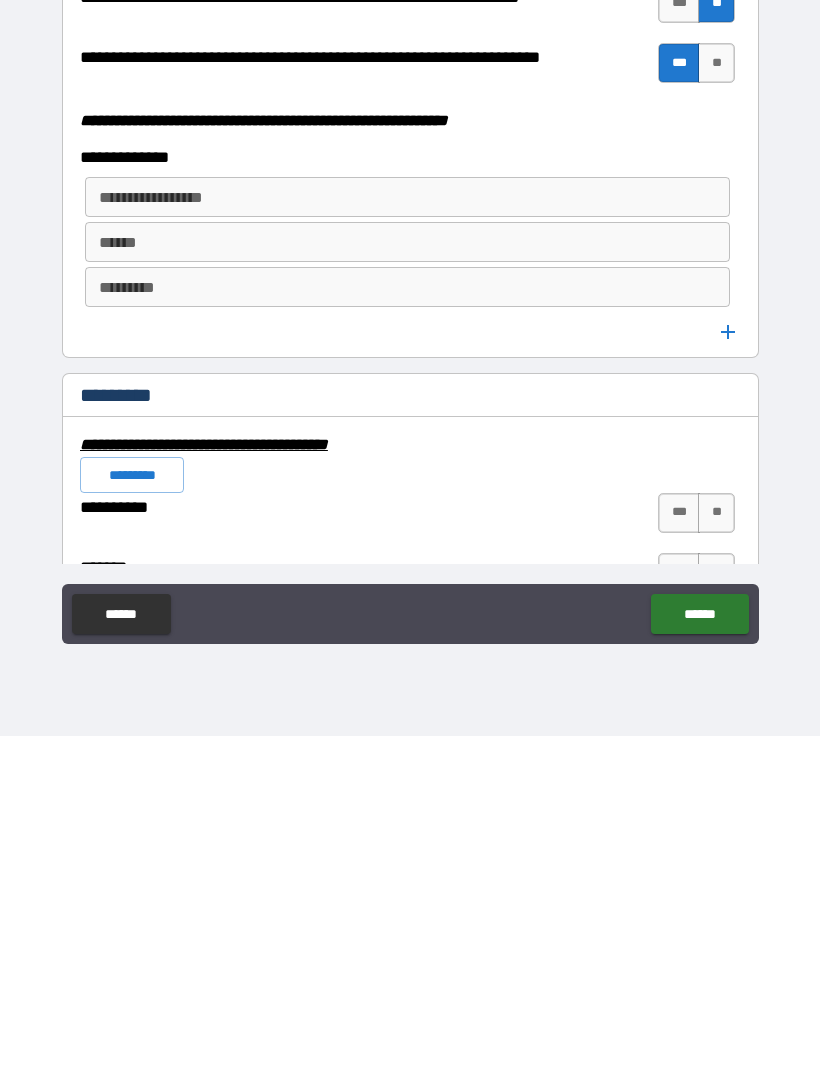 scroll, scrollTop: 5121, scrollLeft: 0, axis: vertical 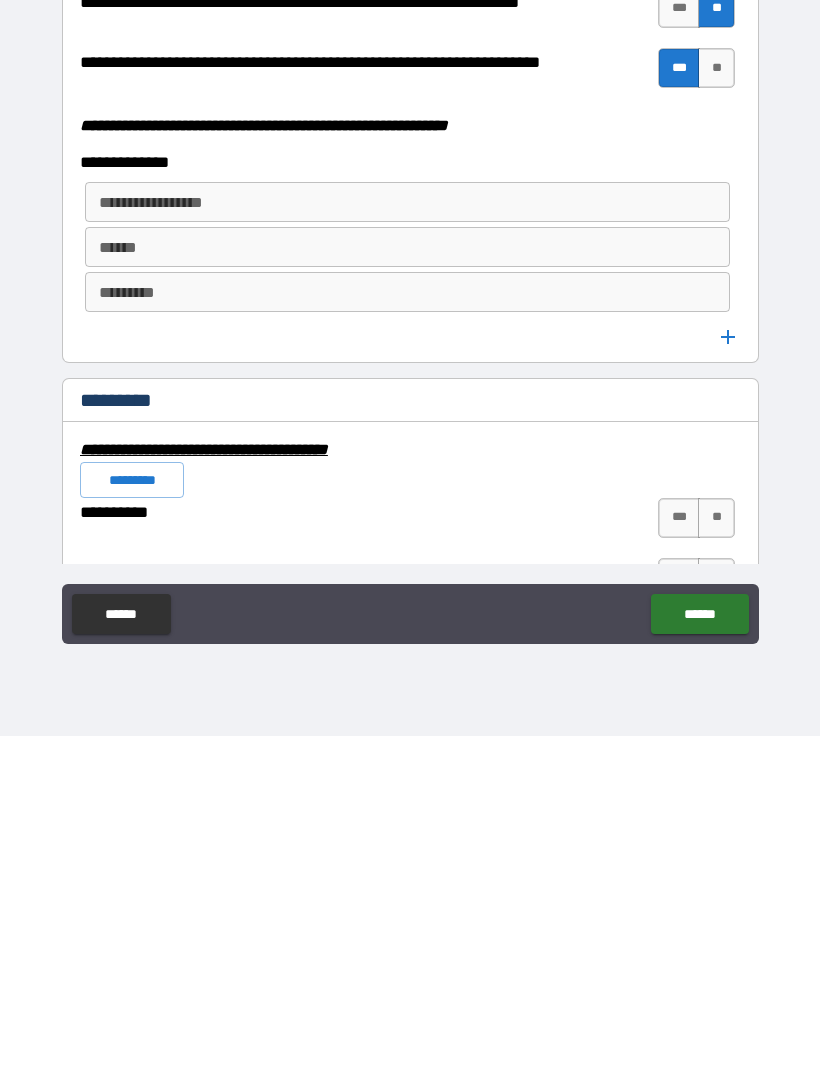 type on "*******" 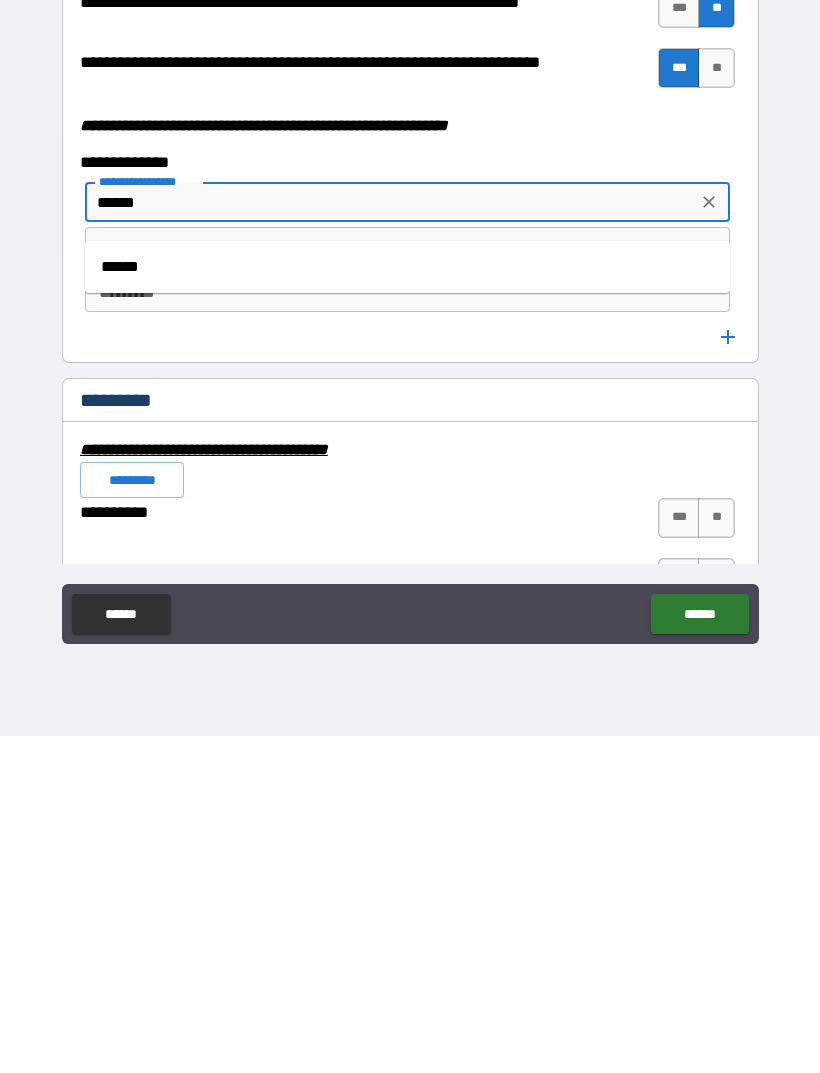 type on "******" 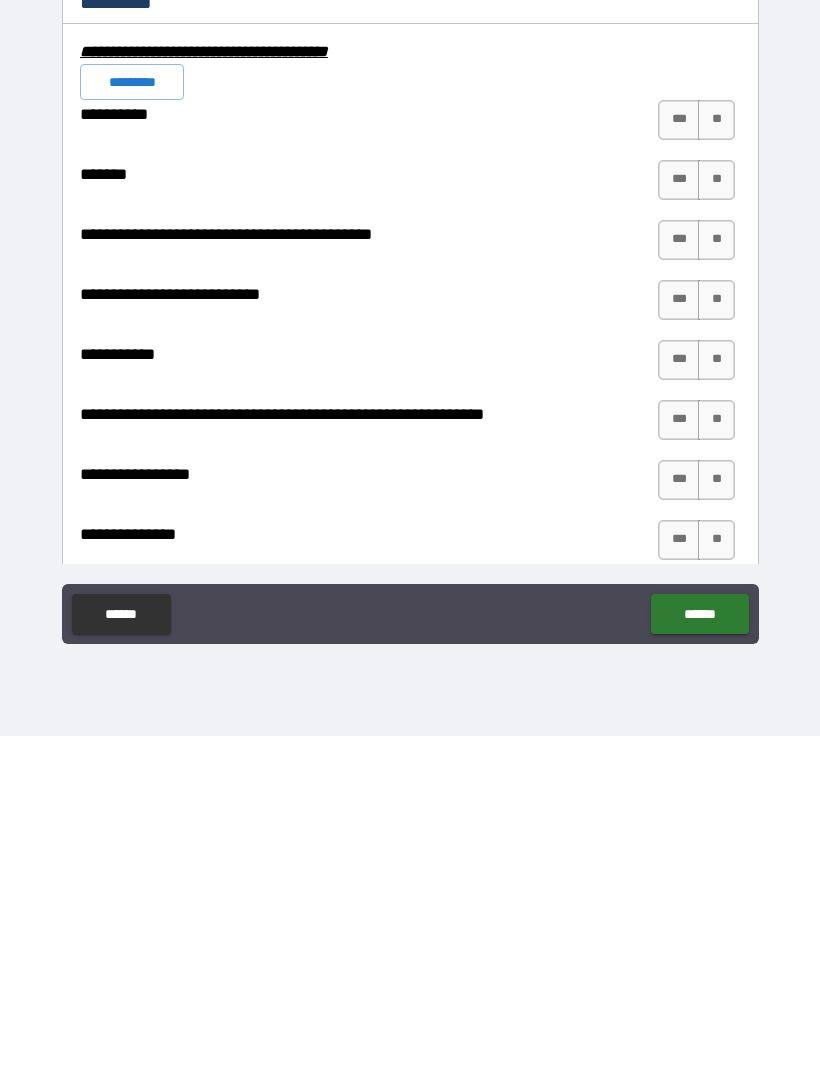 scroll, scrollTop: 5517, scrollLeft: 0, axis: vertical 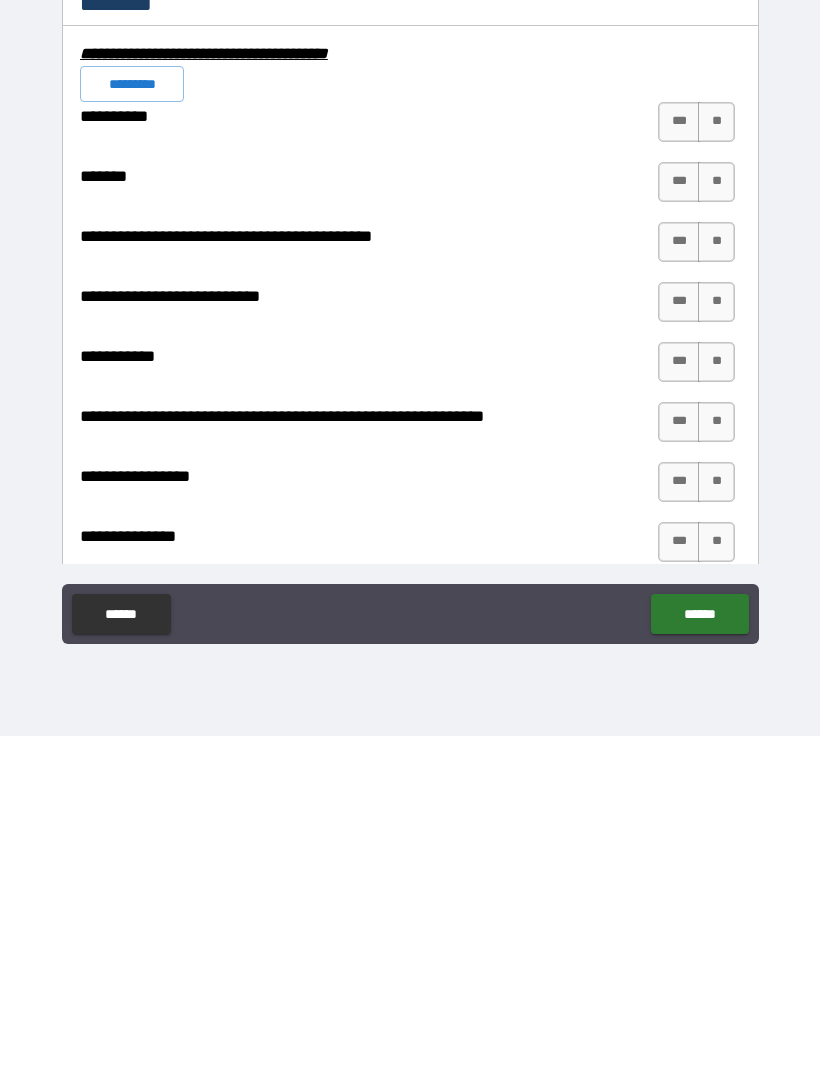 type on "**" 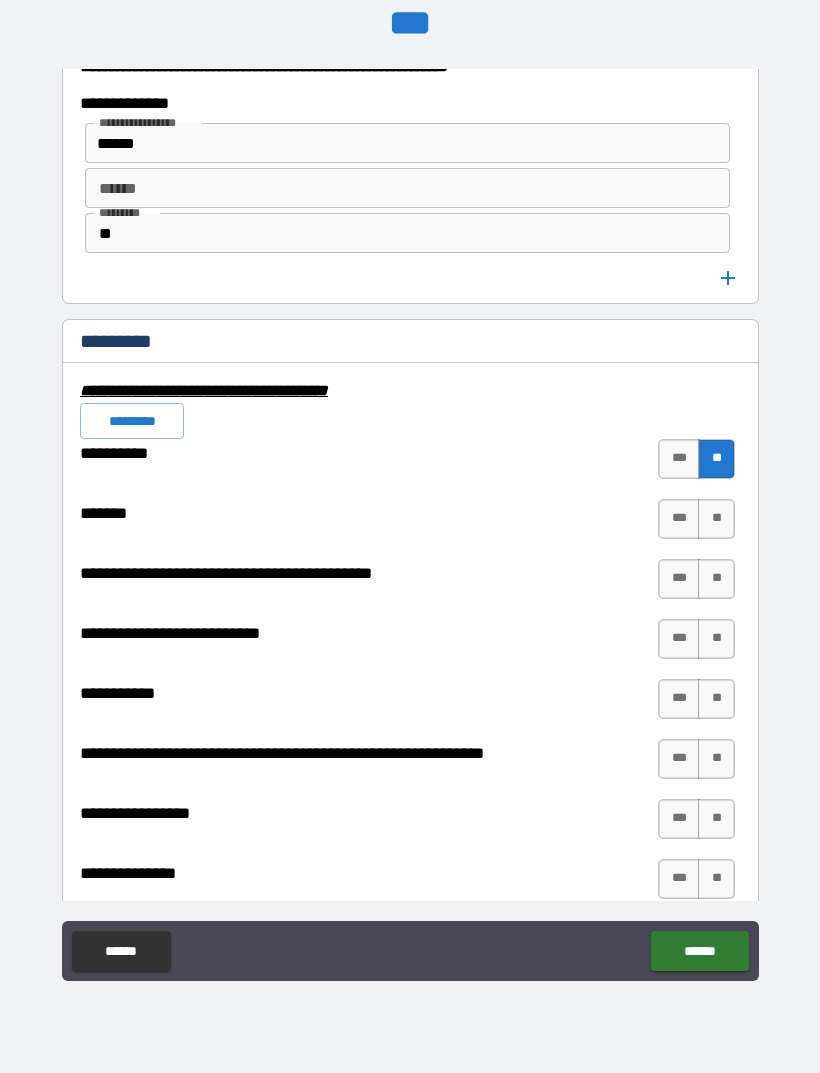 click on "**" at bounding box center [716, 519] 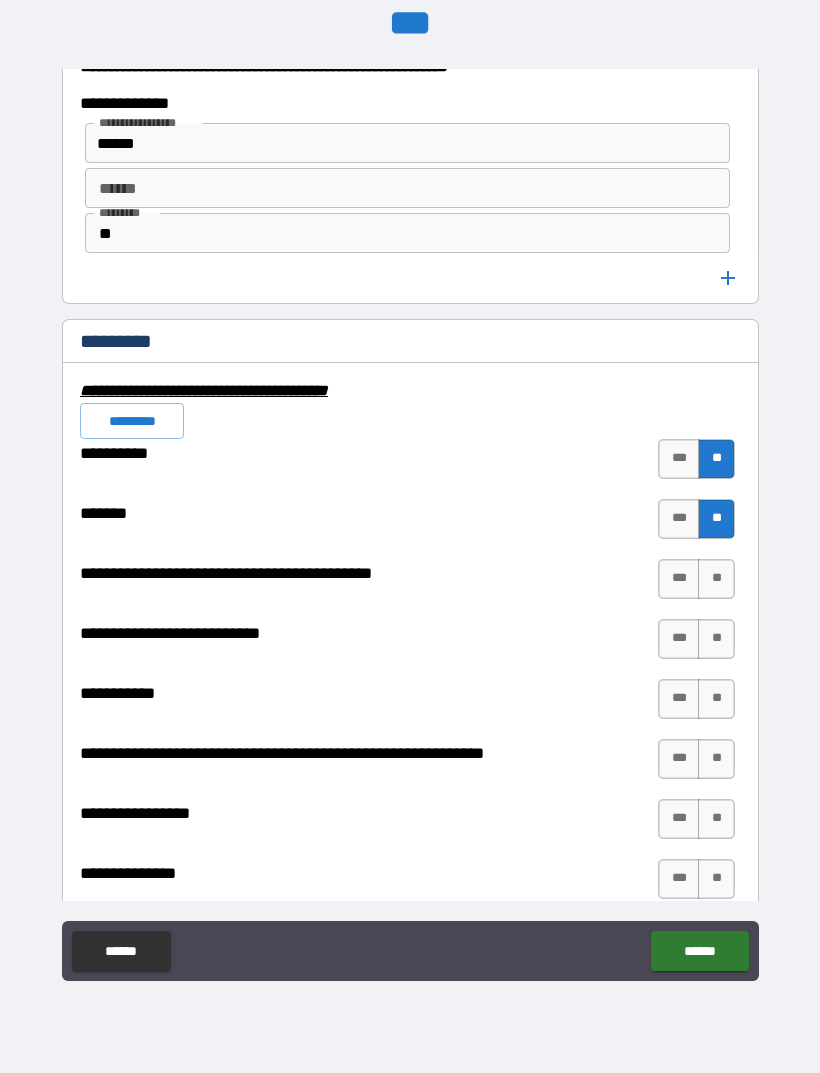click on "**" at bounding box center (716, 579) 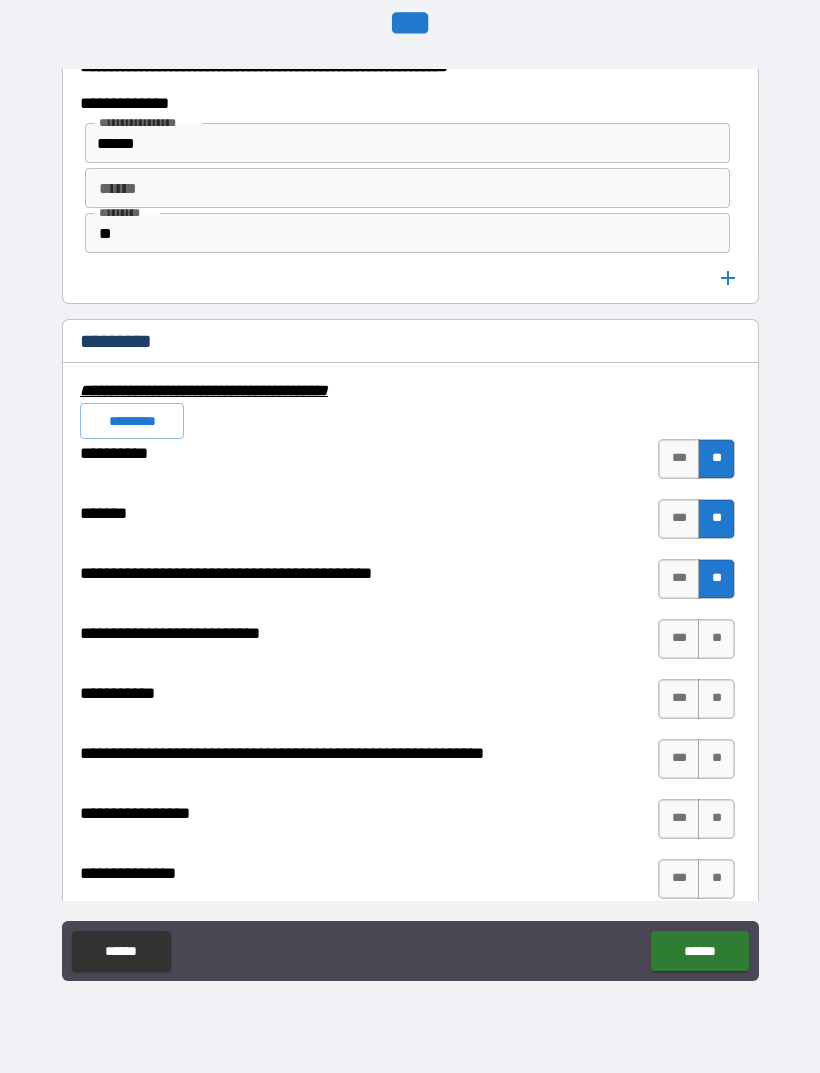 click on "**" at bounding box center (716, 639) 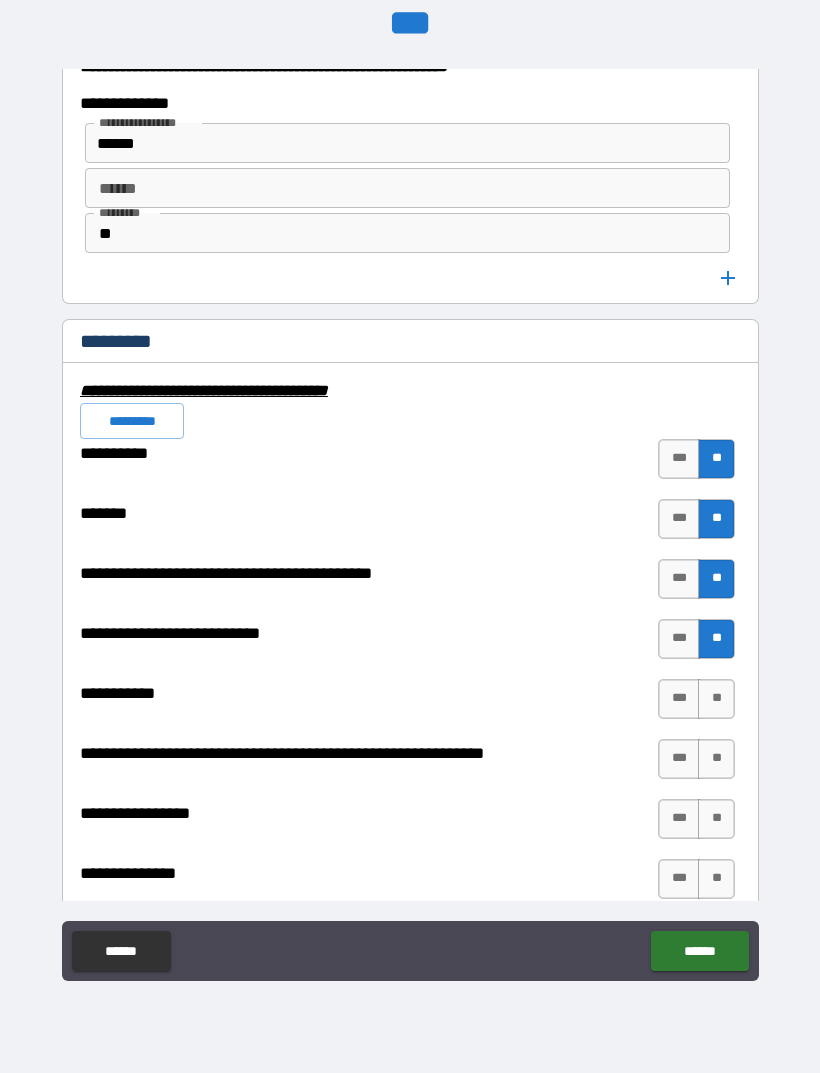 click on "**" at bounding box center (716, 699) 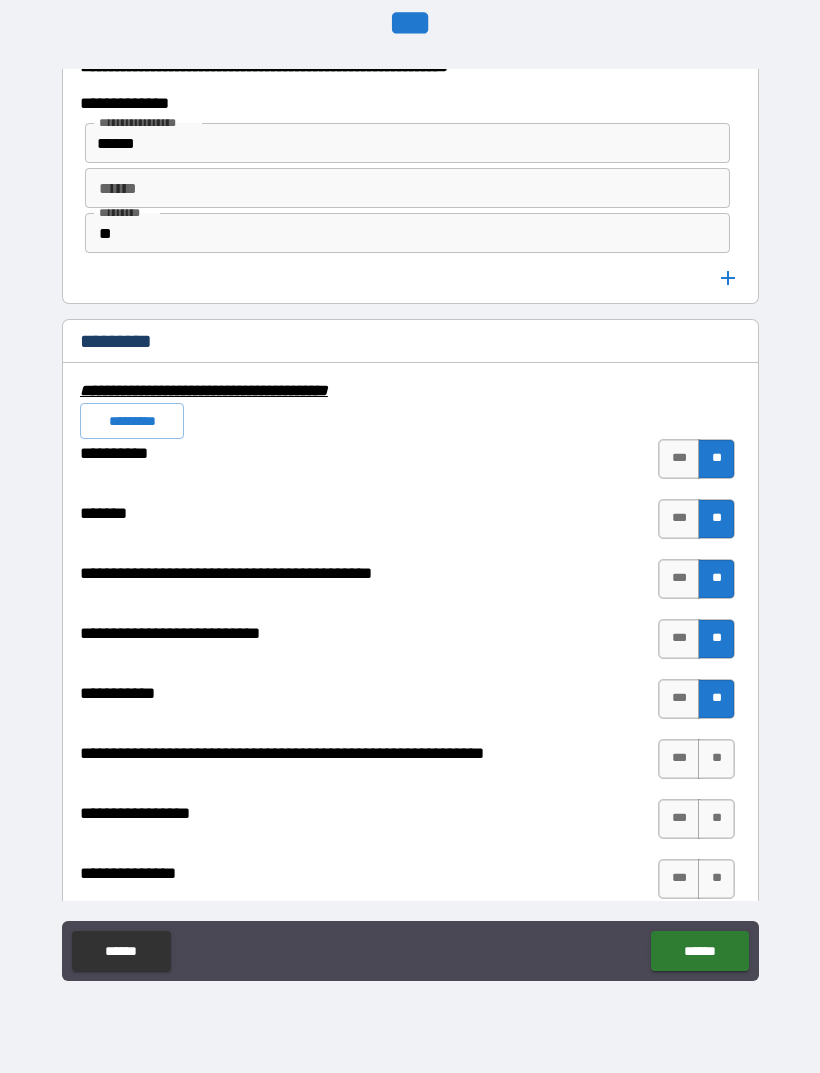 click on "**" at bounding box center (716, 759) 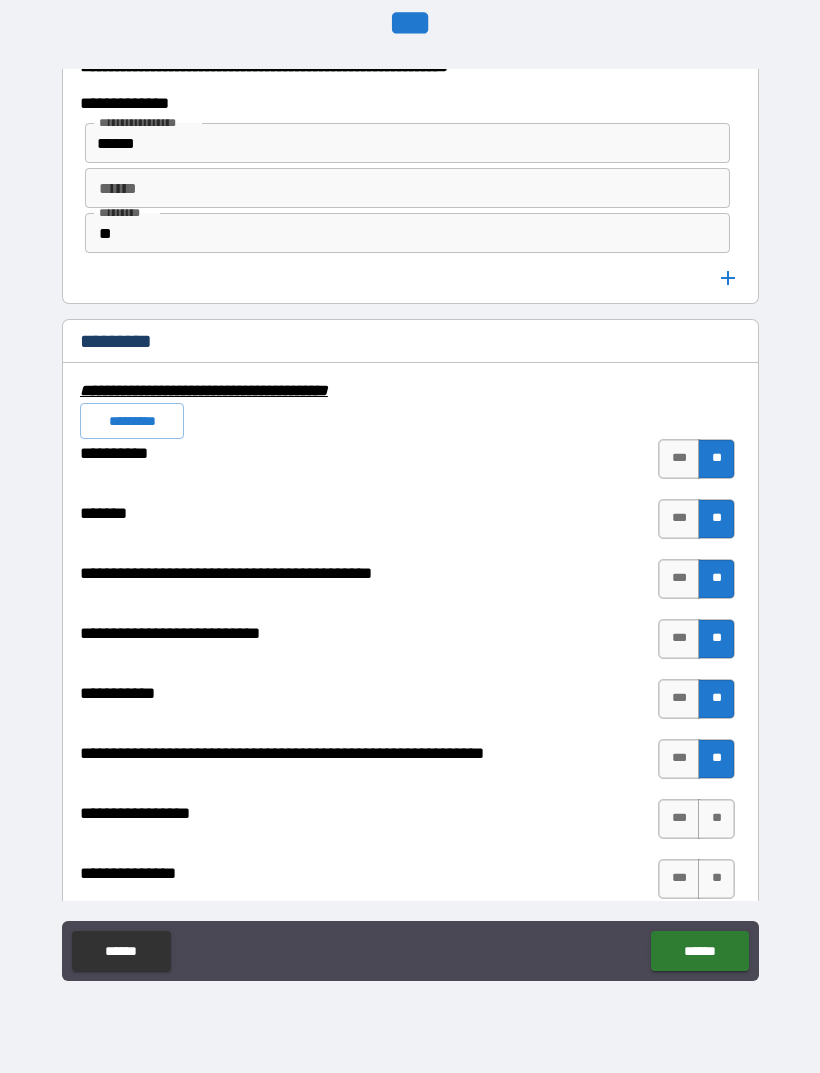click on "**" at bounding box center [716, 819] 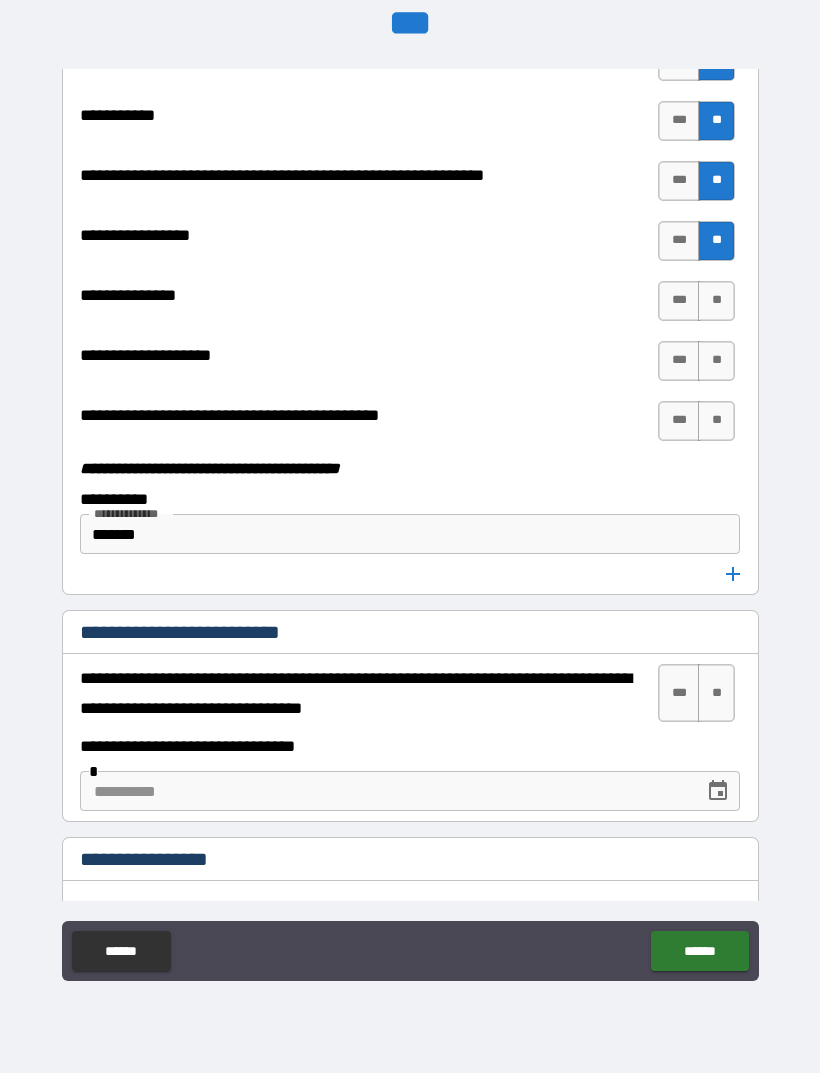 scroll, scrollTop: 6101, scrollLeft: 0, axis: vertical 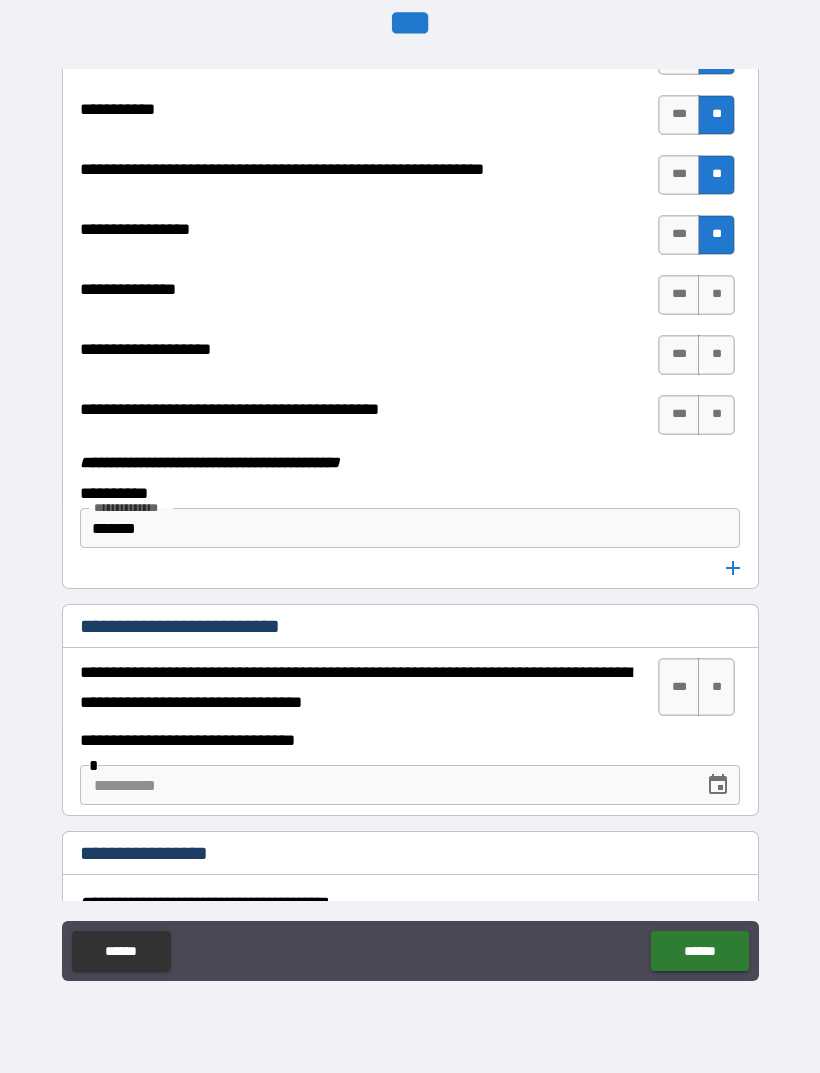 click on "**" at bounding box center [716, 295] 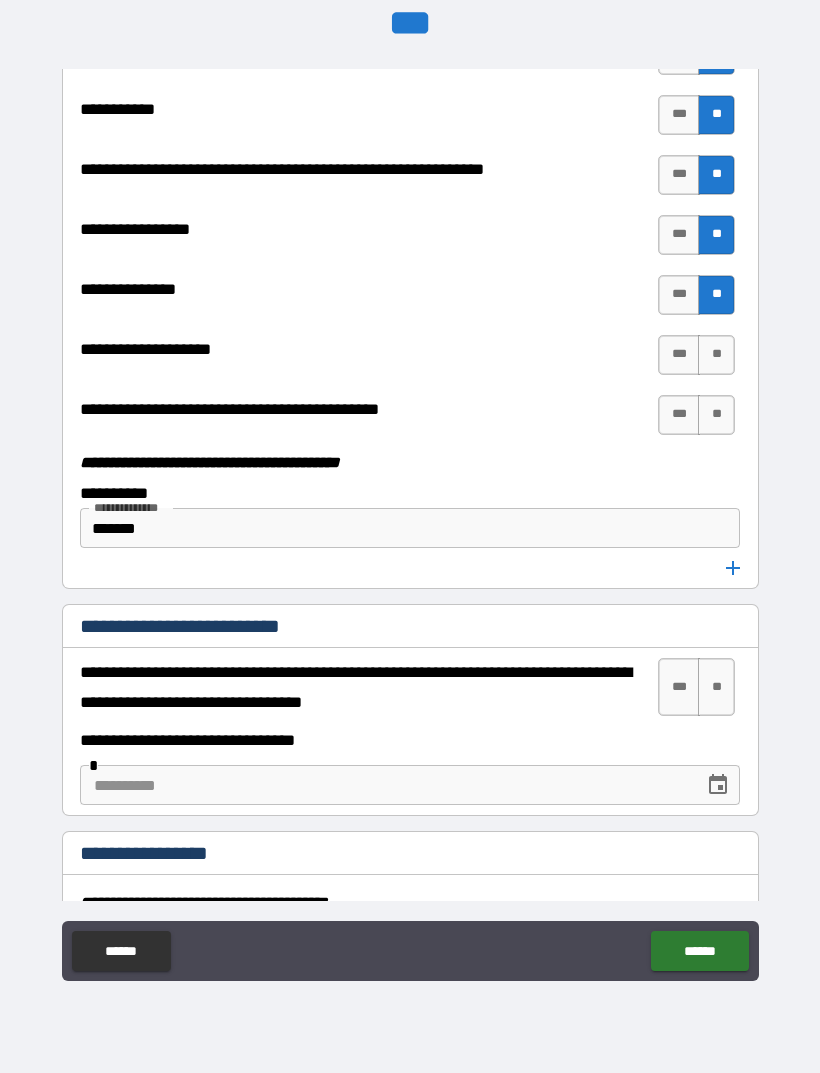 click on "**" at bounding box center [716, 355] 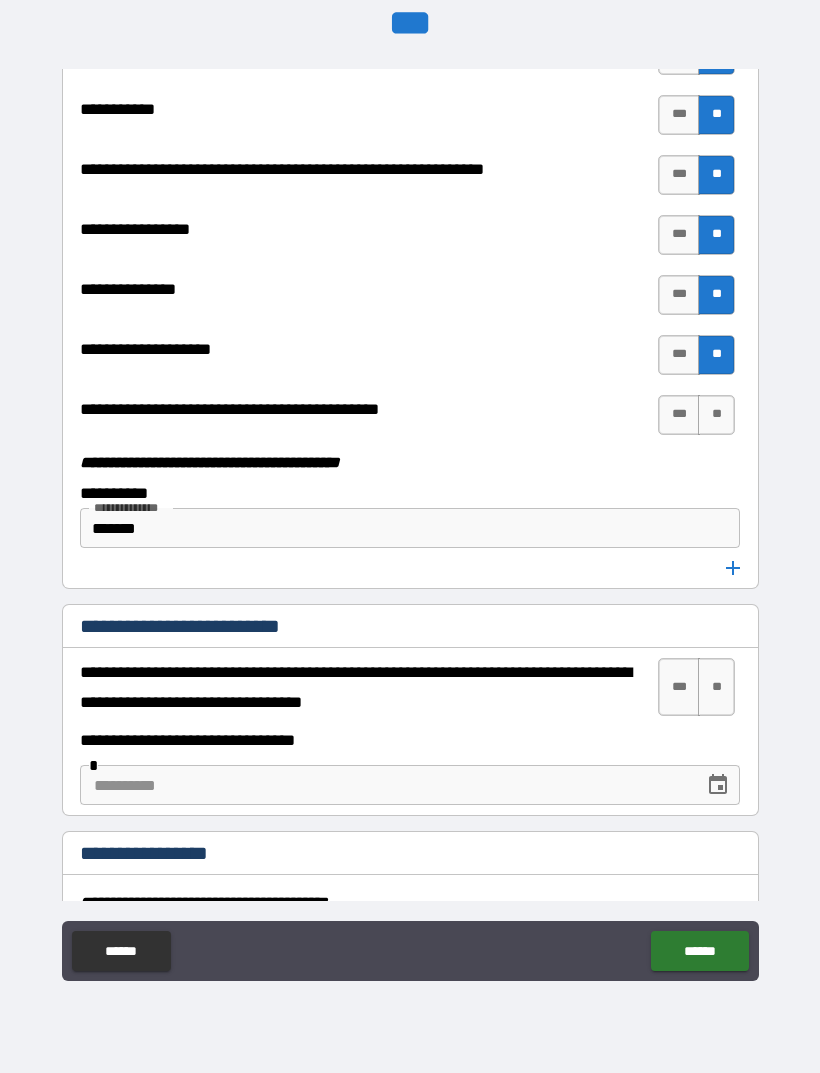 click on "**" at bounding box center (716, 415) 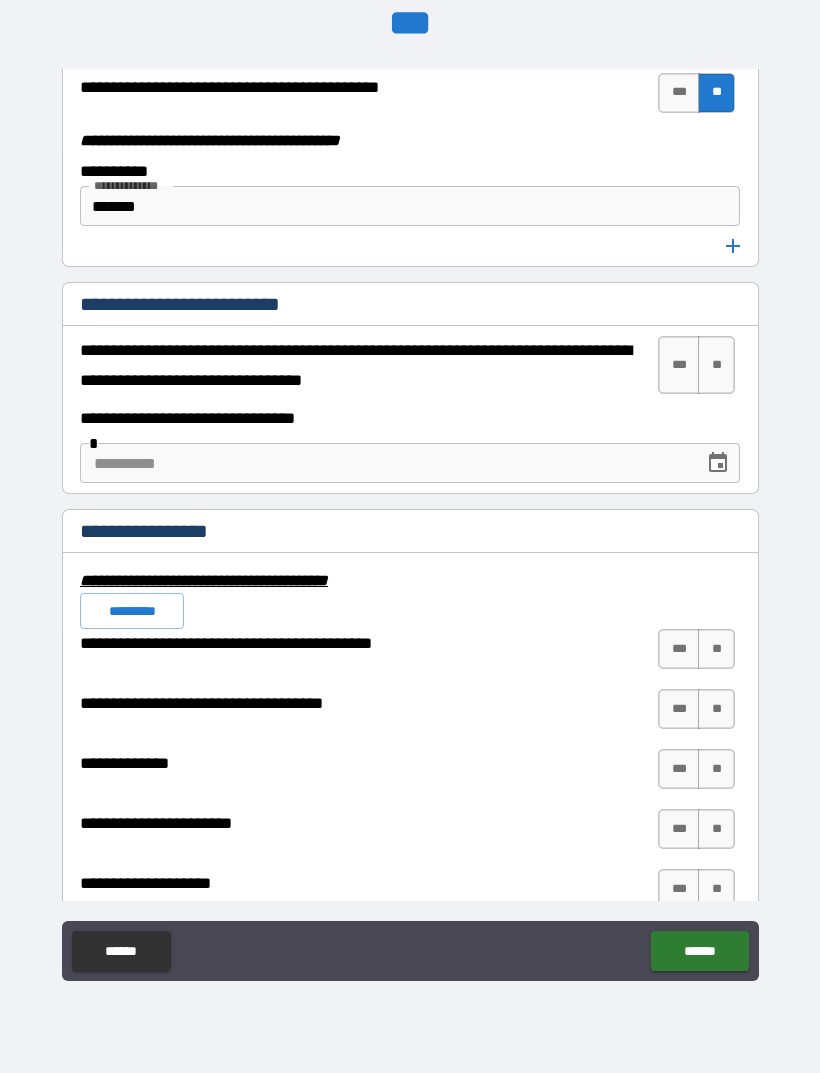 scroll, scrollTop: 6425, scrollLeft: 0, axis: vertical 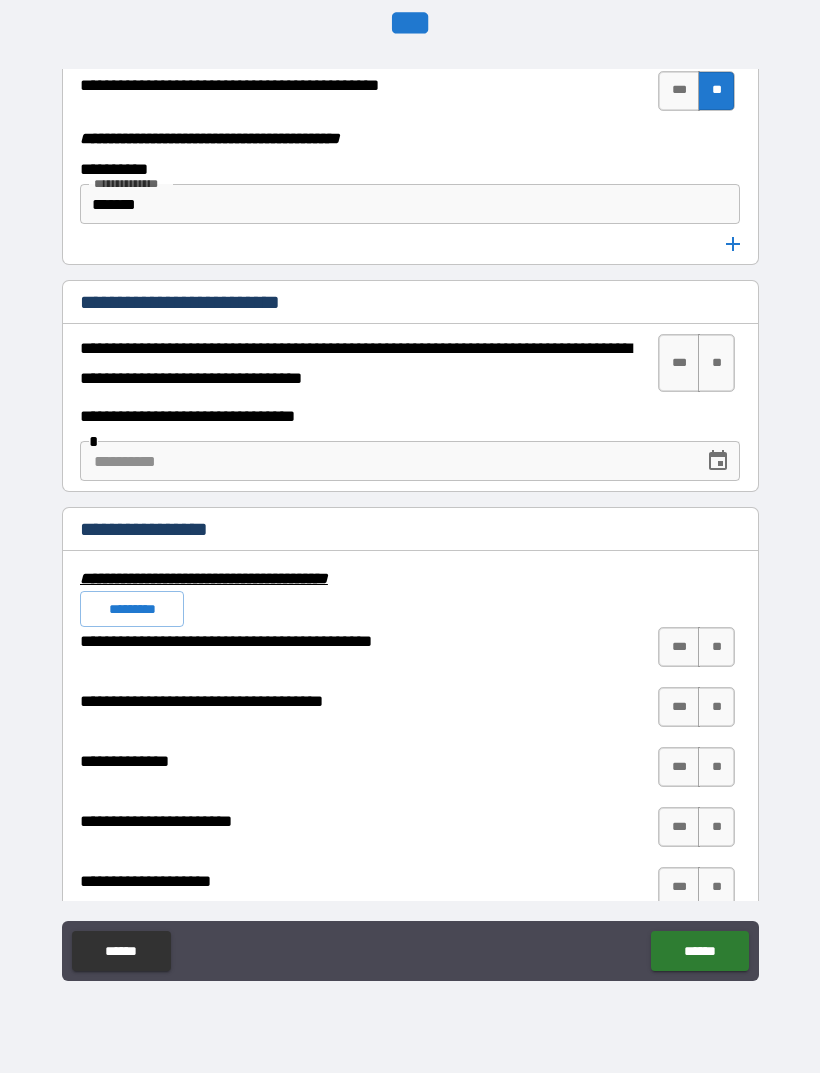 click on "**" at bounding box center (716, 363) 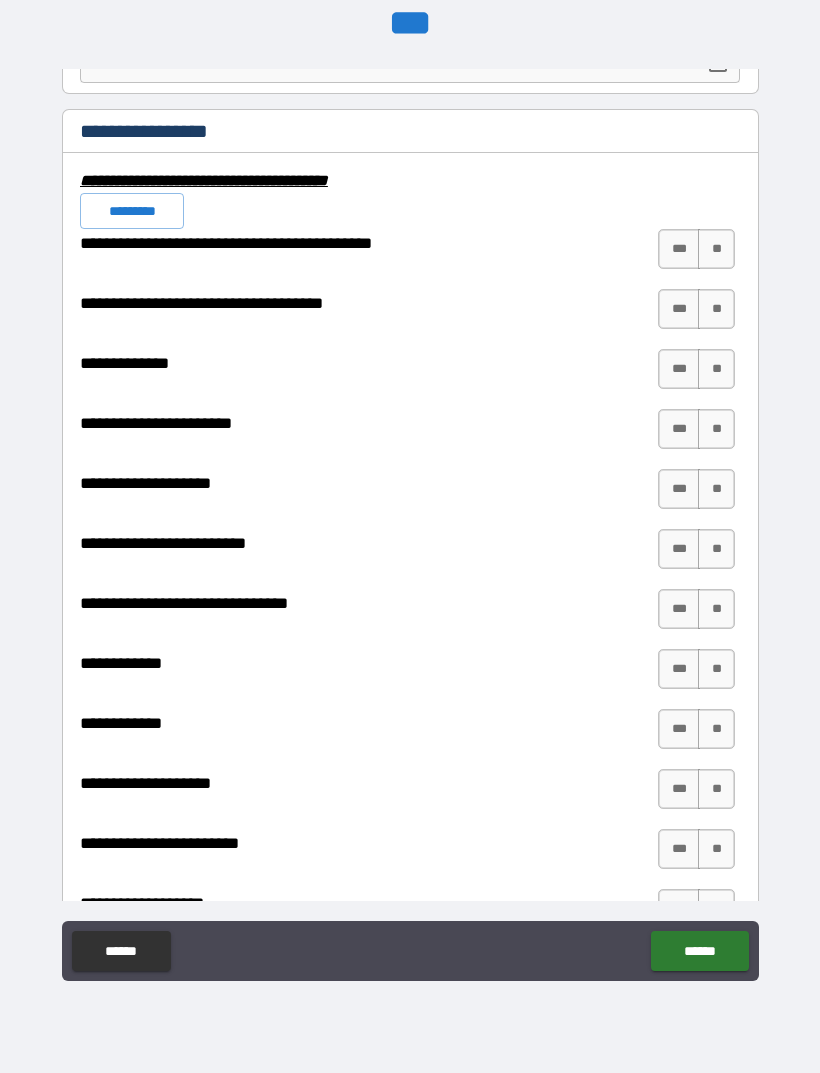 scroll, scrollTop: 6824, scrollLeft: 0, axis: vertical 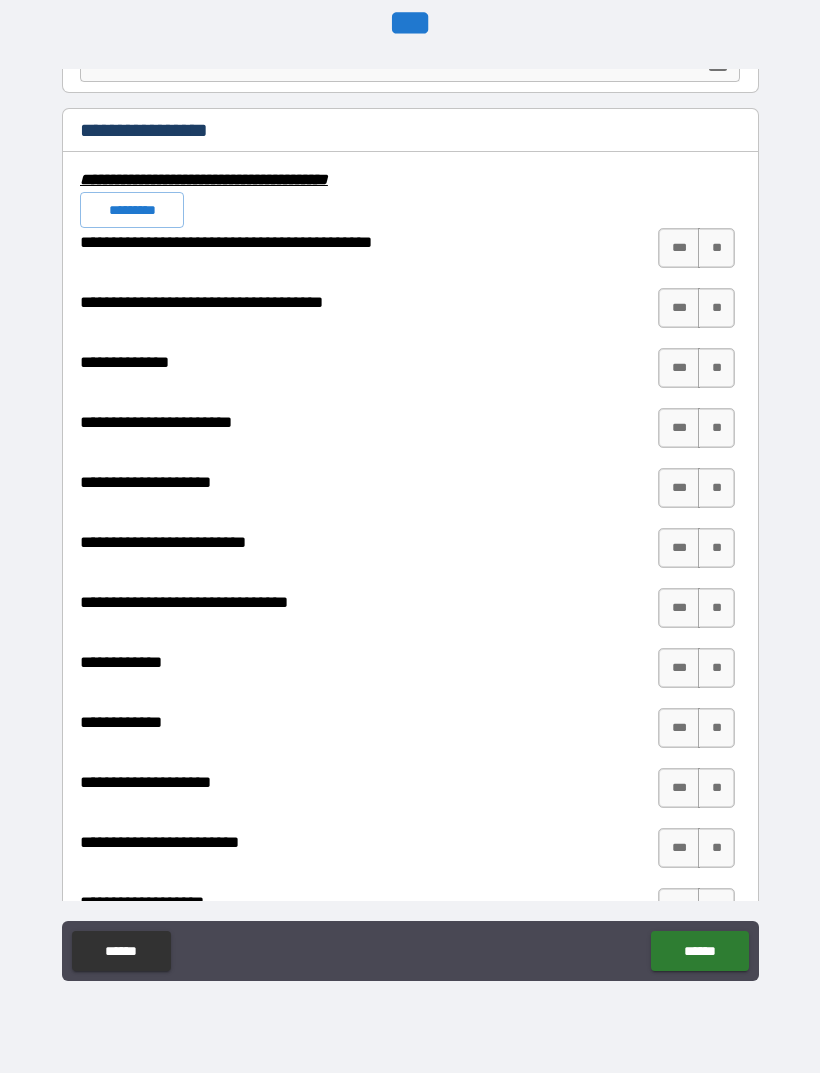 click on "**" at bounding box center [716, 248] 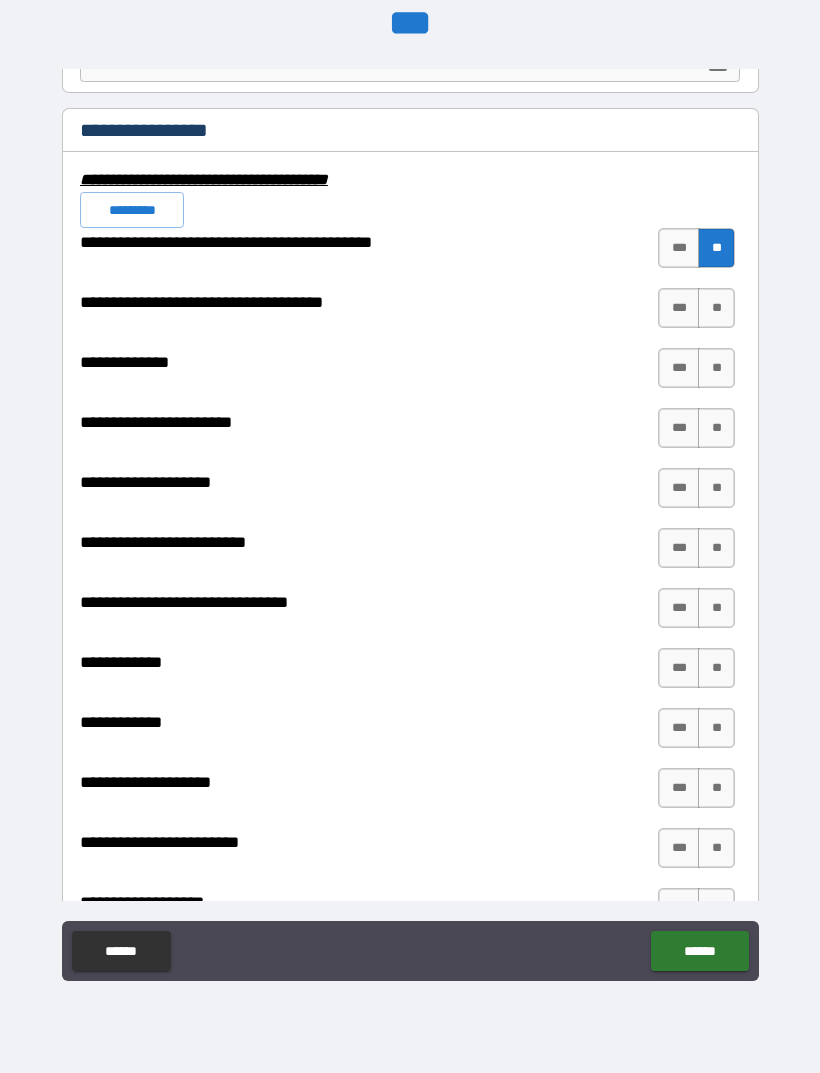 click on "**" at bounding box center (716, 308) 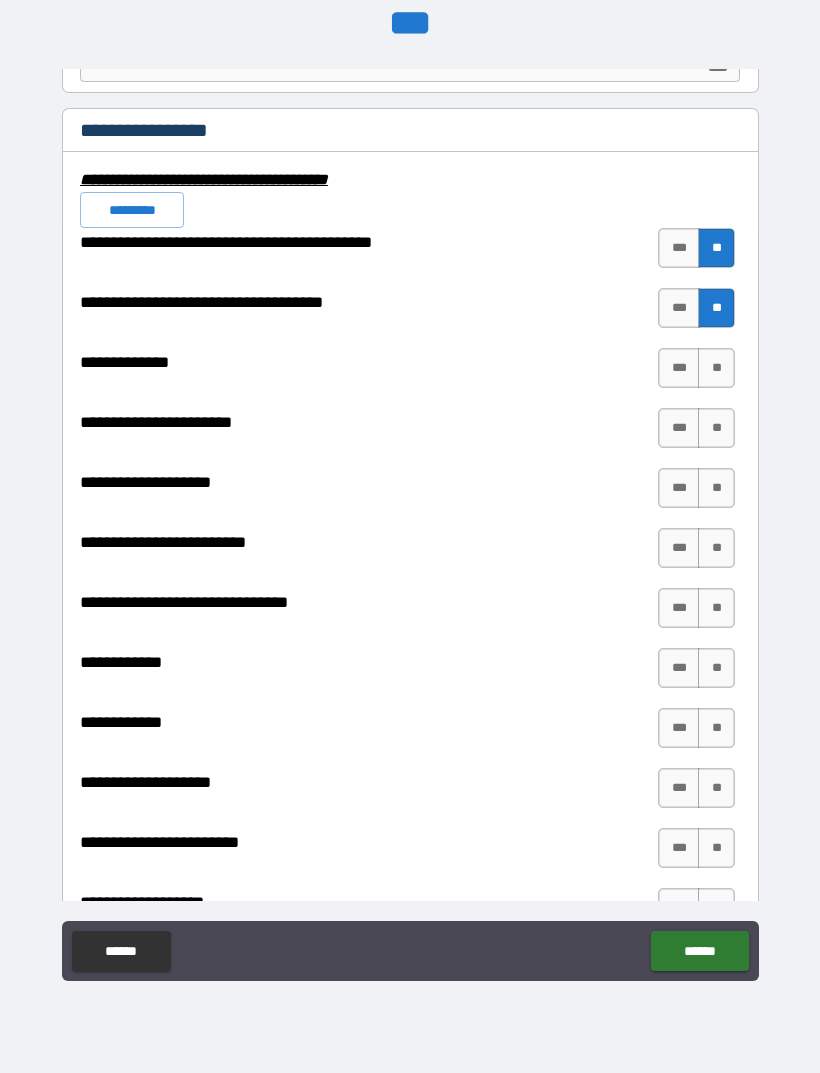 click on "**" at bounding box center (716, 368) 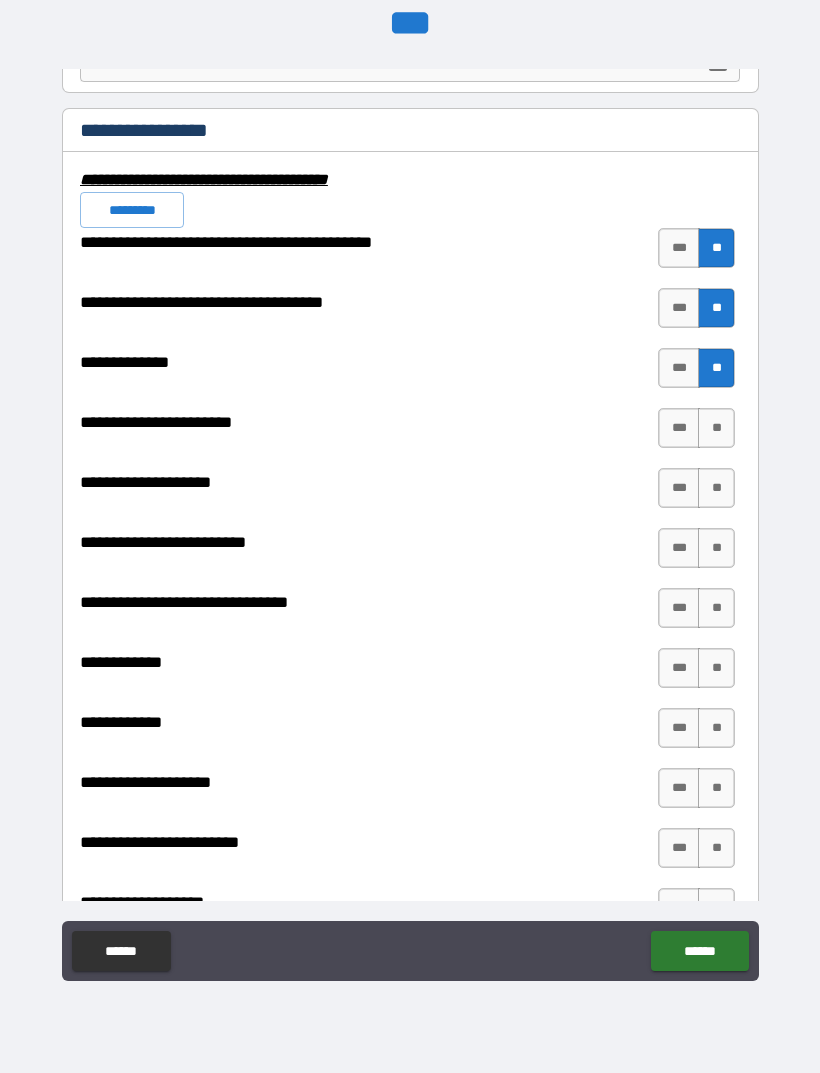 click on "**" at bounding box center (716, 428) 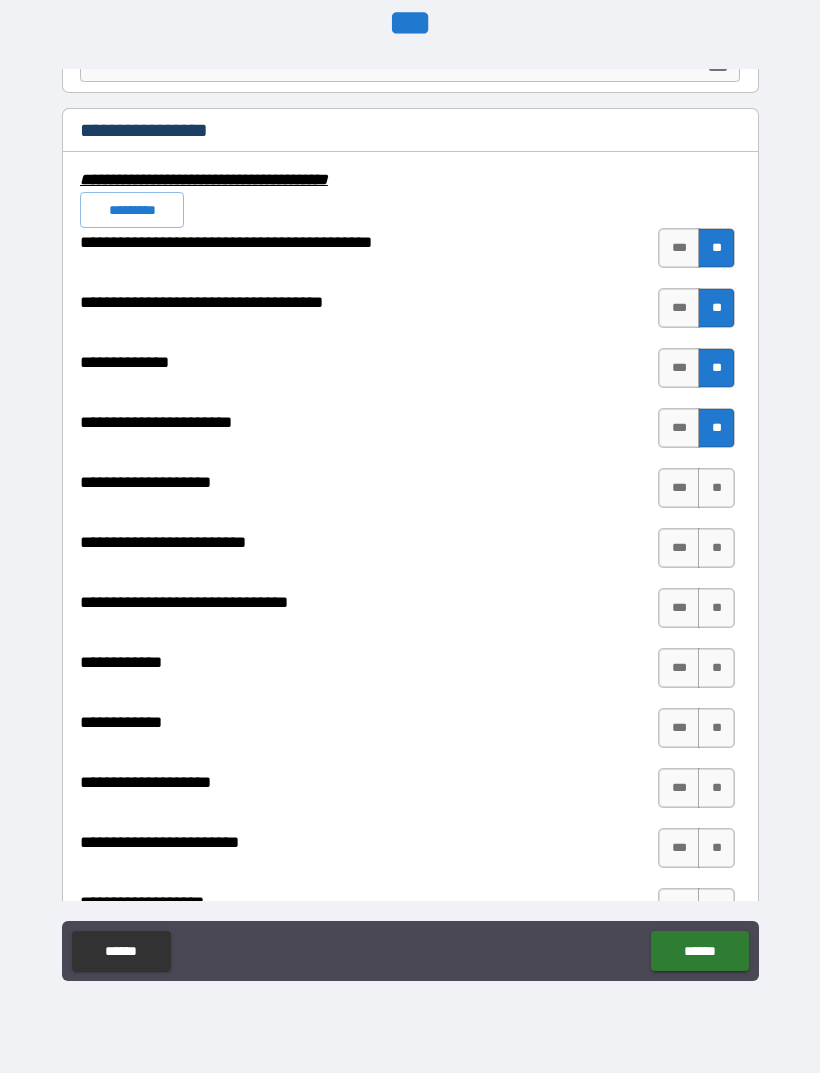 click on "**" at bounding box center (716, 488) 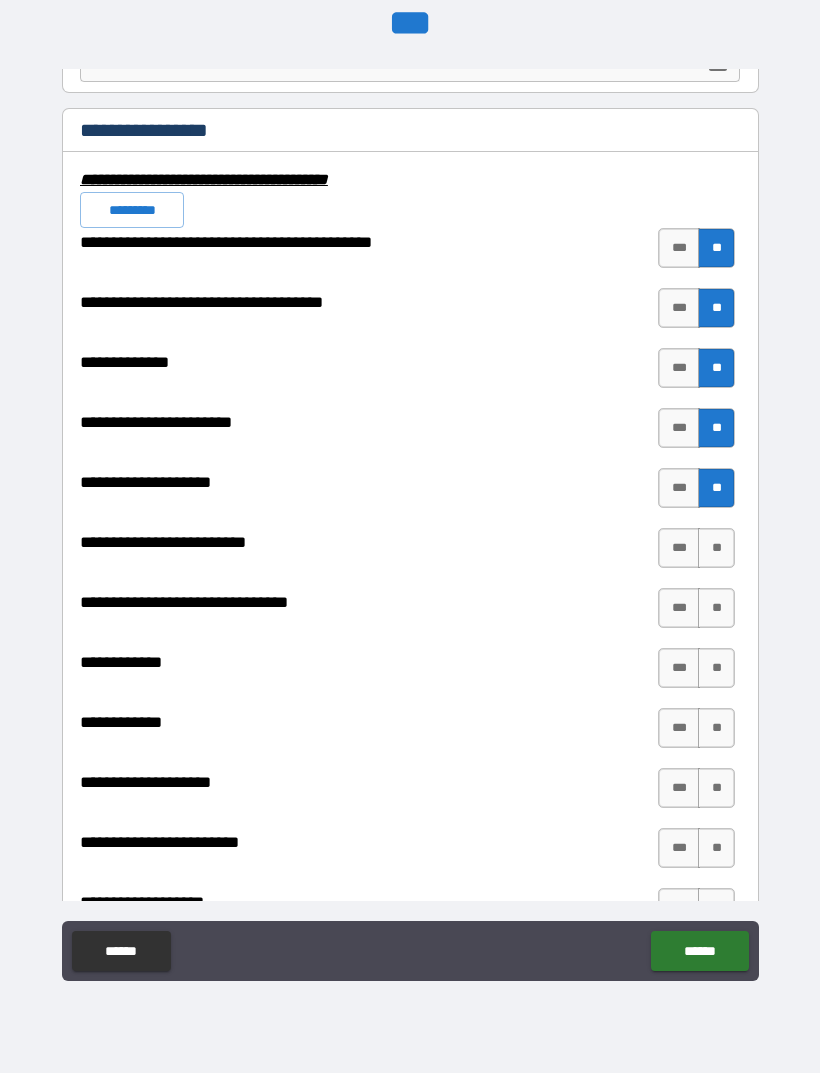 click on "**" at bounding box center (716, 548) 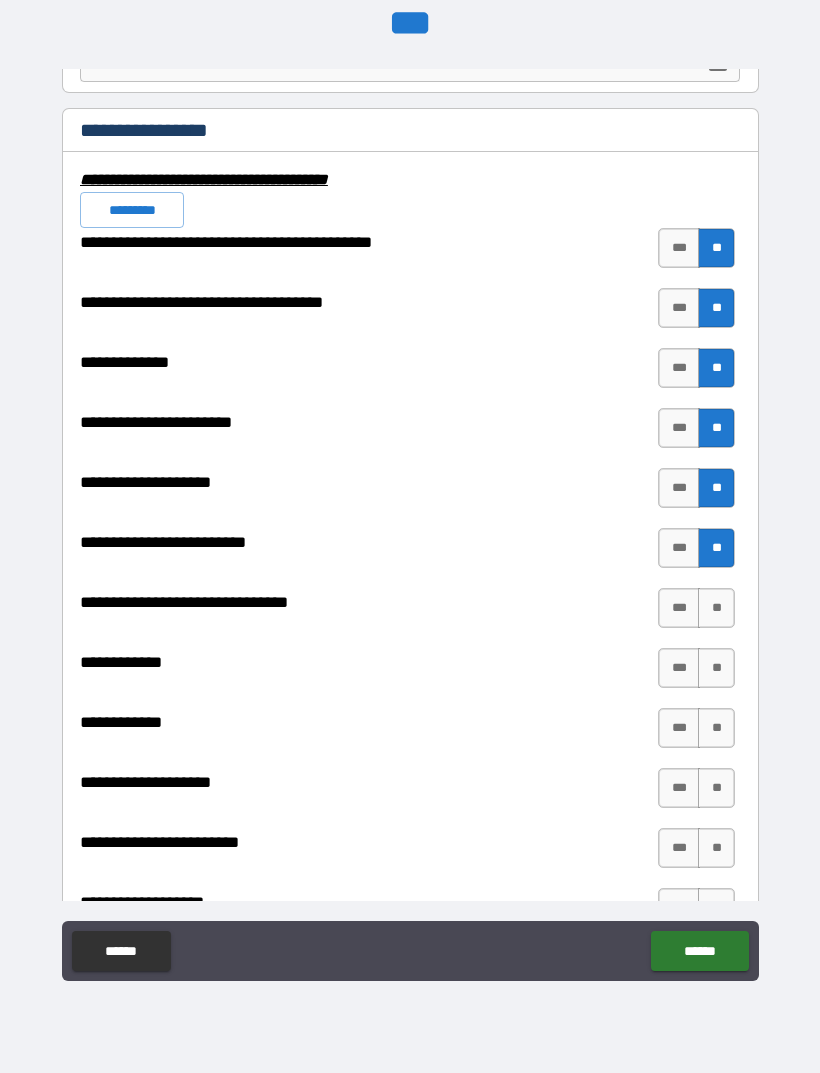 click on "**" at bounding box center (716, 608) 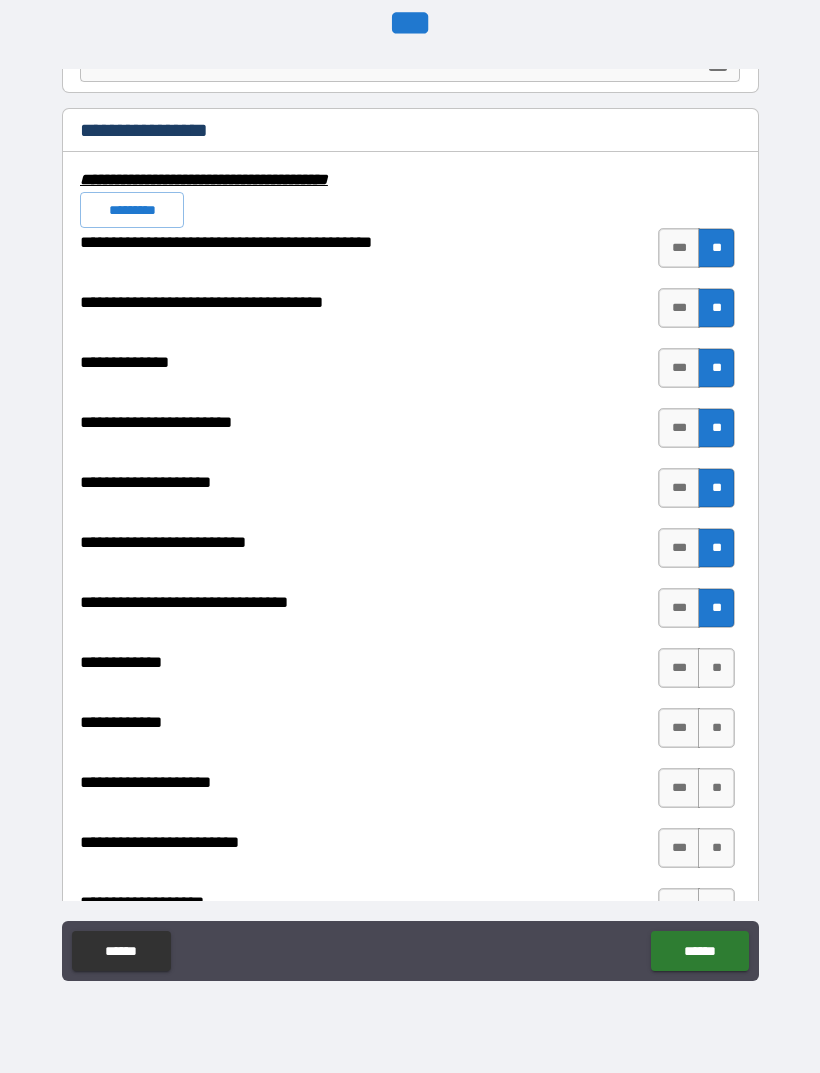 click on "**" at bounding box center (716, 668) 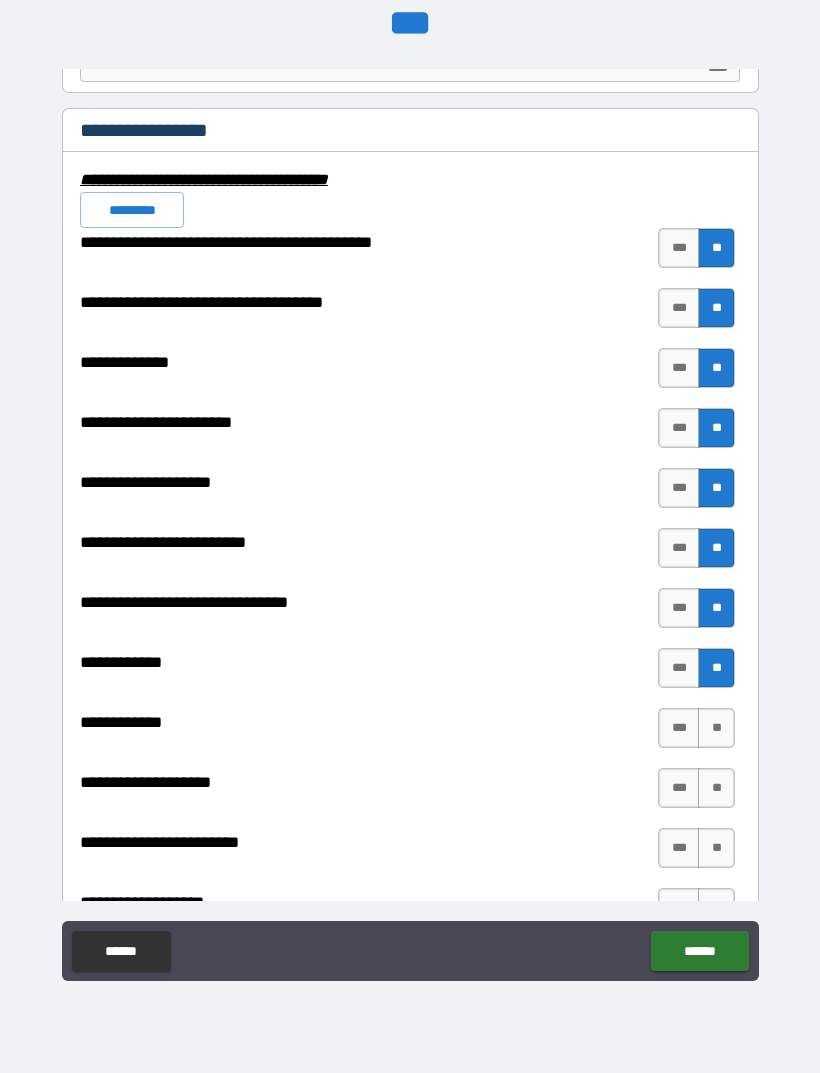 click on "**" at bounding box center (716, 728) 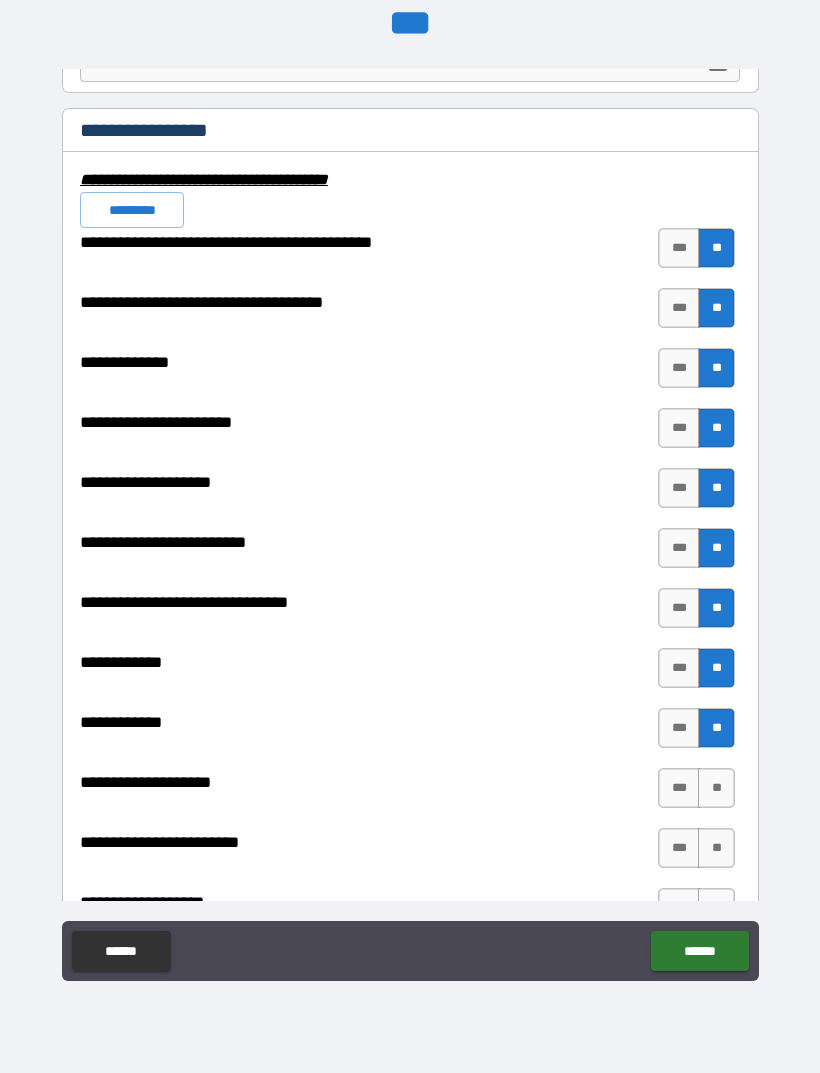 click on "**" at bounding box center (716, 788) 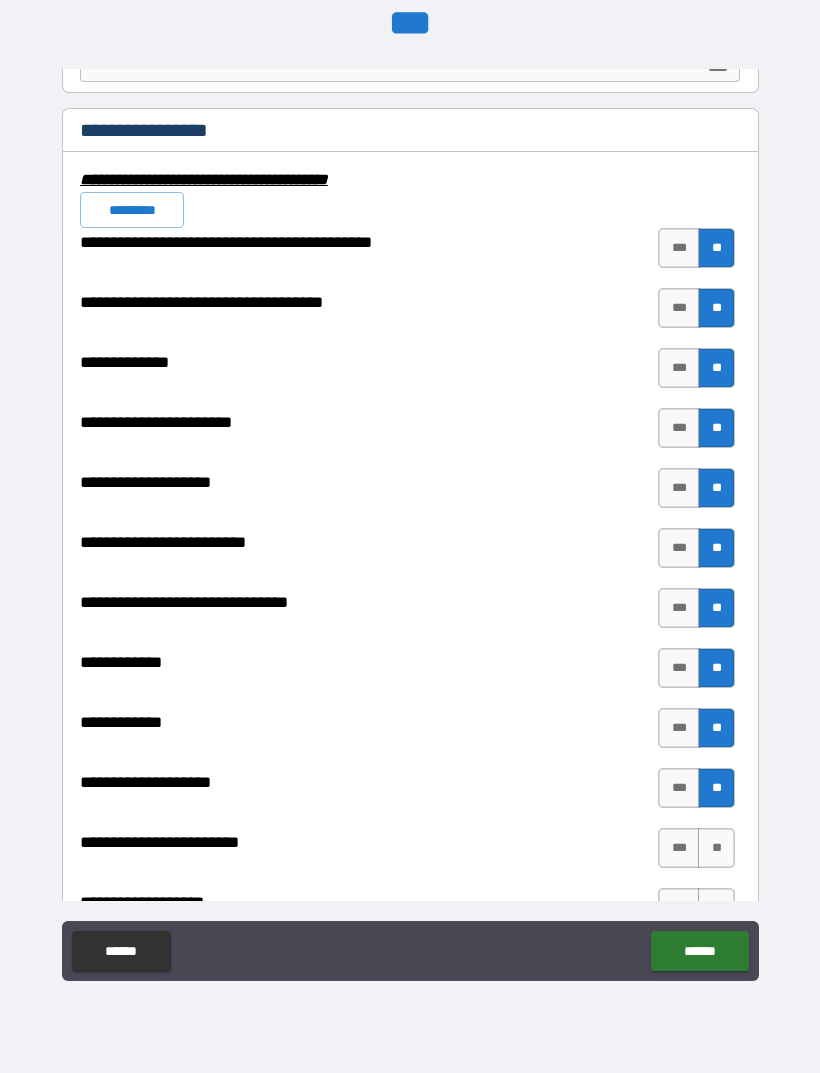 click on "**" at bounding box center (716, 848) 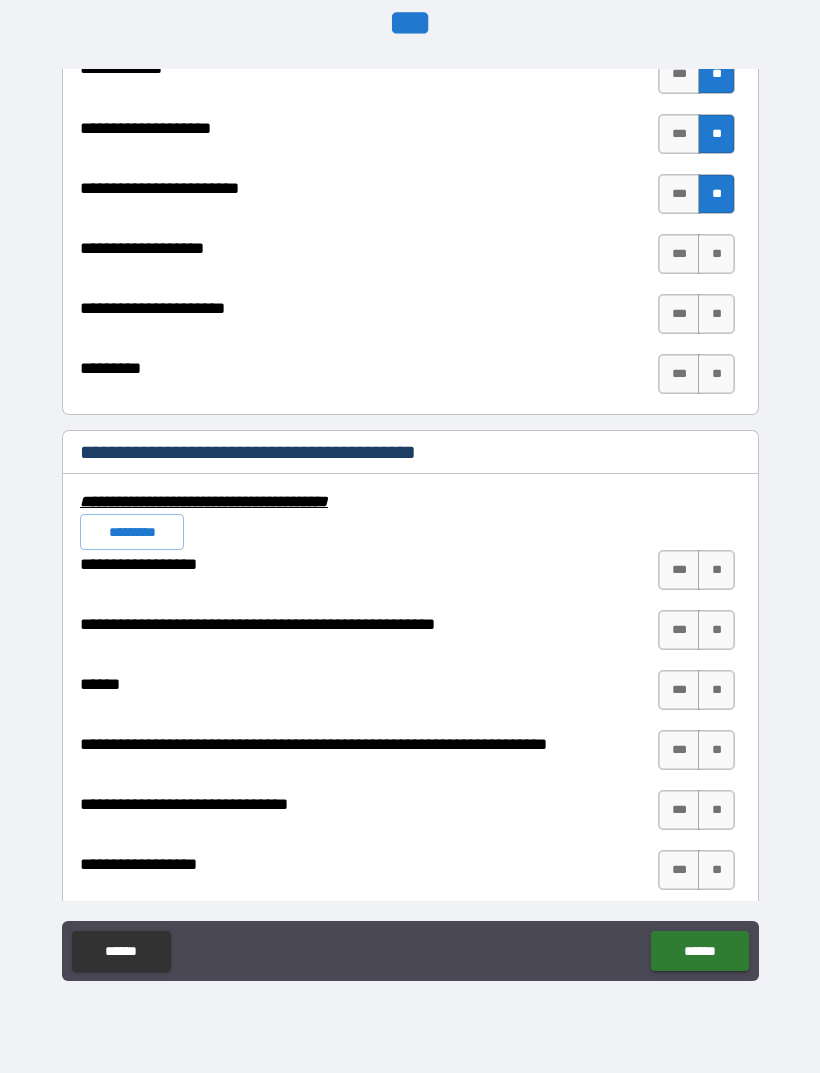 scroll, scrollTop: 7494, scrollLeft: 0, axis: vertical 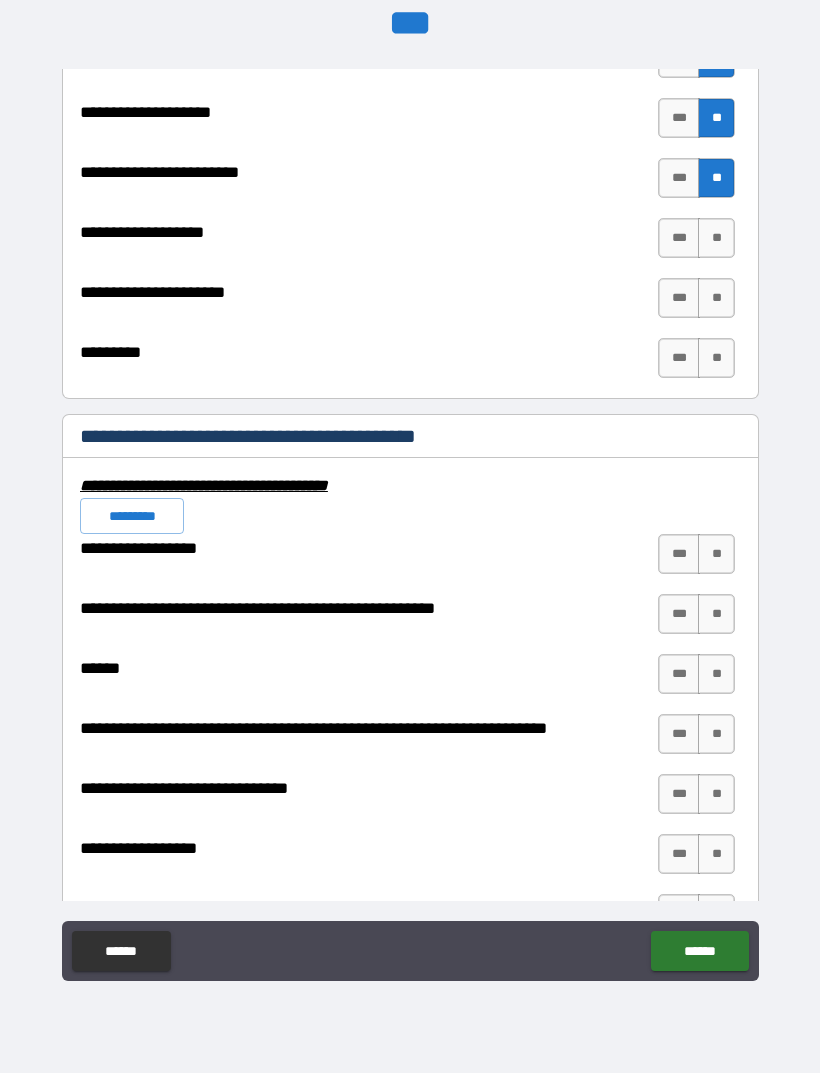 click on "**" at bounding box center (716, 238) 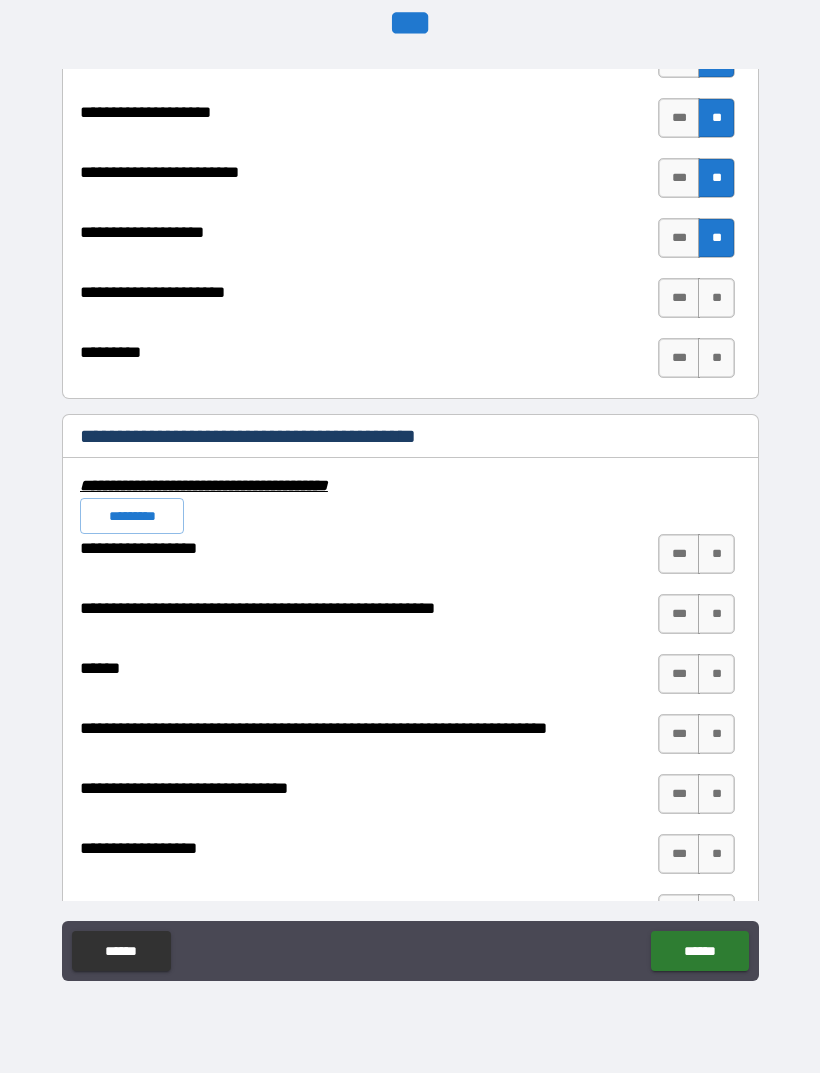 click on "**" at bounding box center [716, 298] 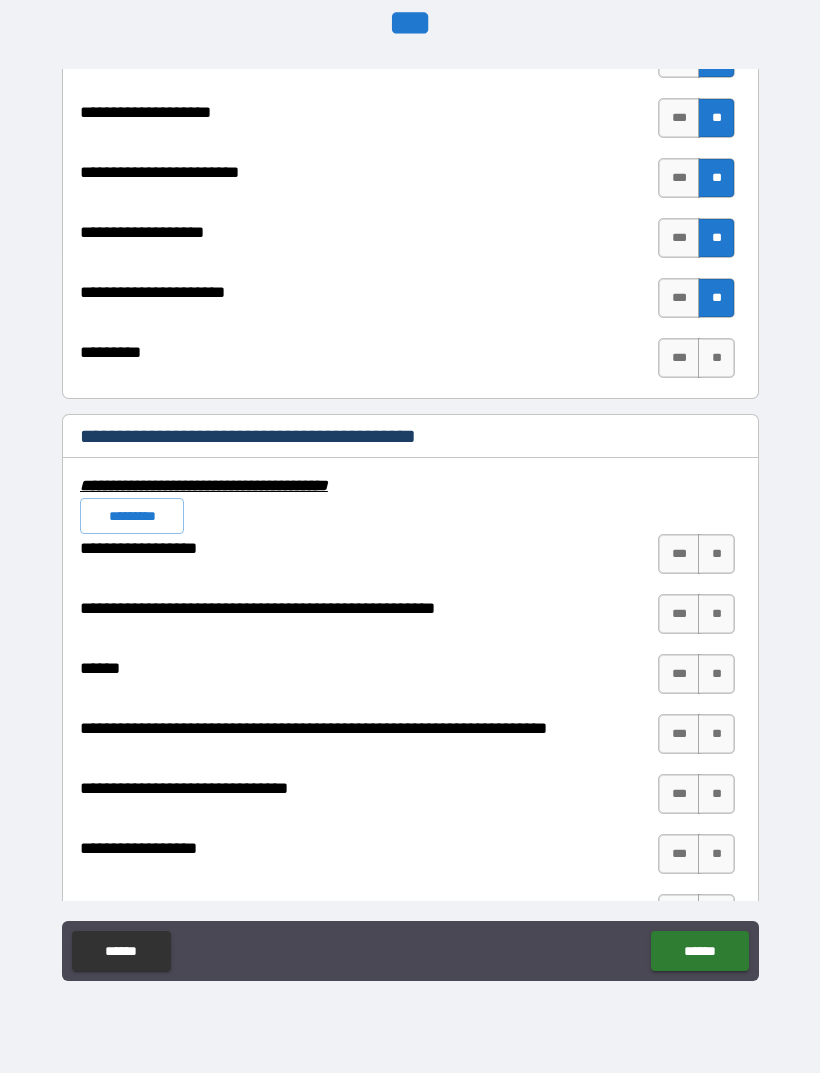 click on "**" at bounding box center [716, 358] 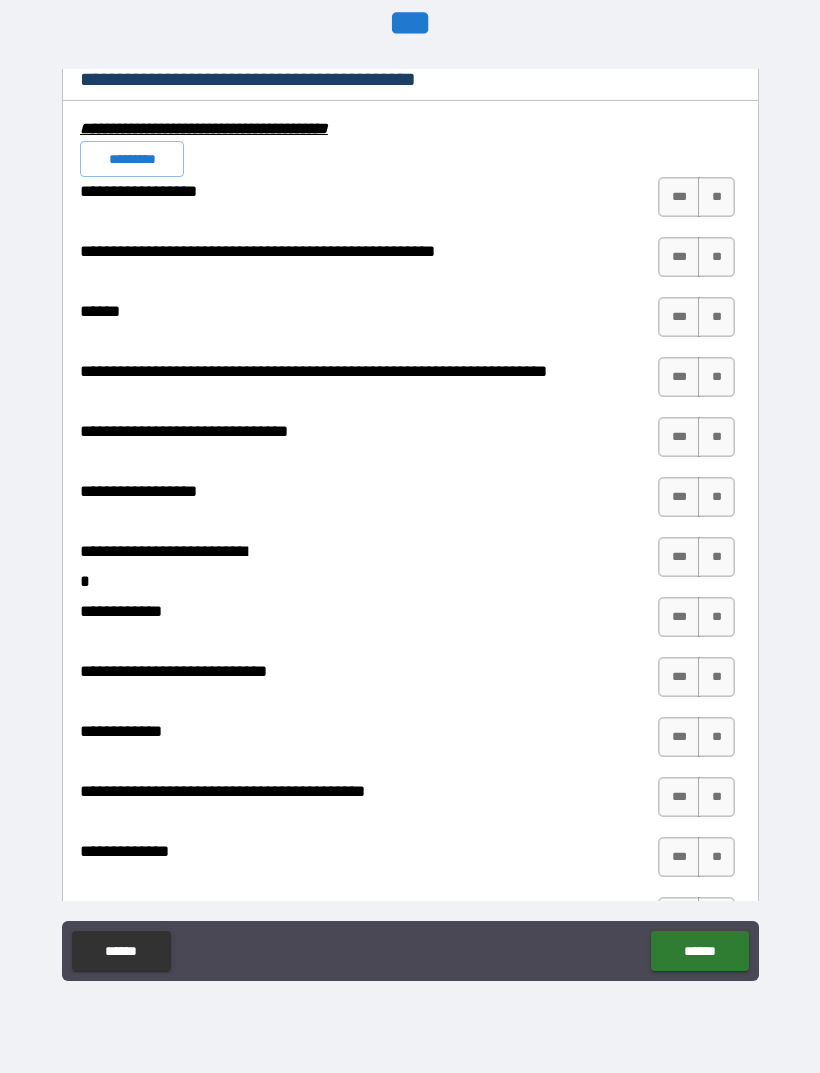 scroll, scrollTop: 7854, scrollLeft: 0, axis: vertical 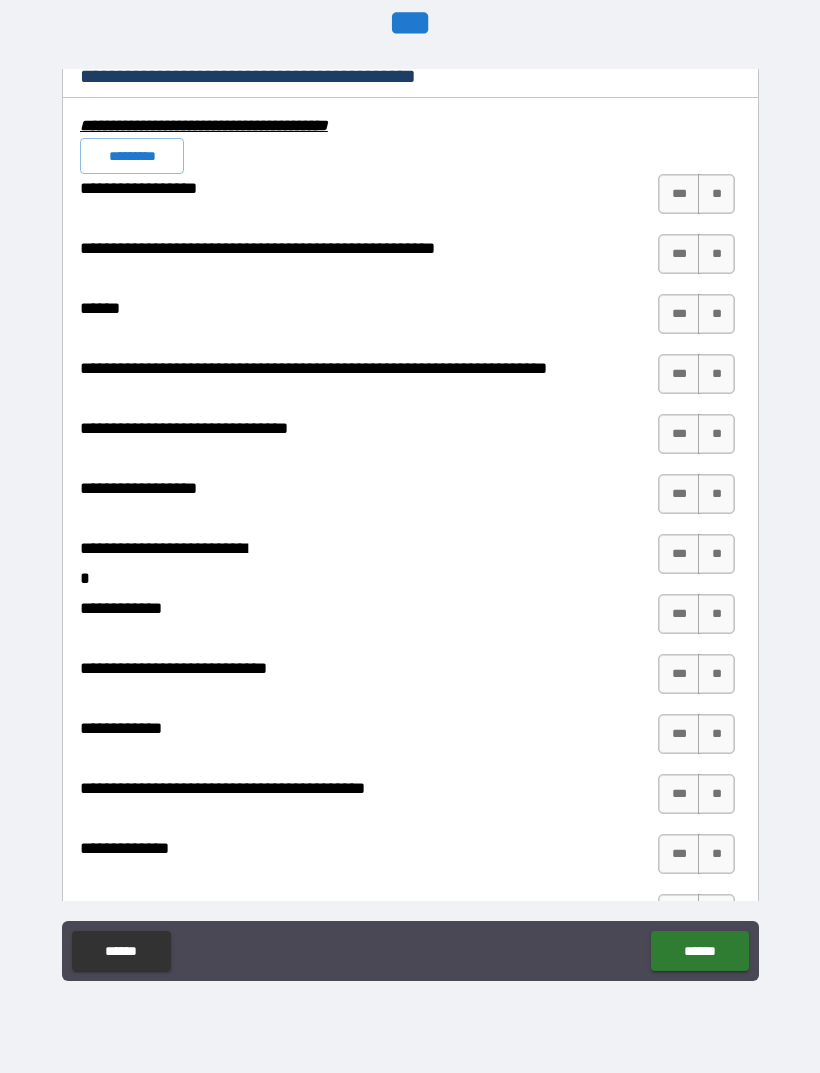 click on "**" at bounding box center (716, 194) 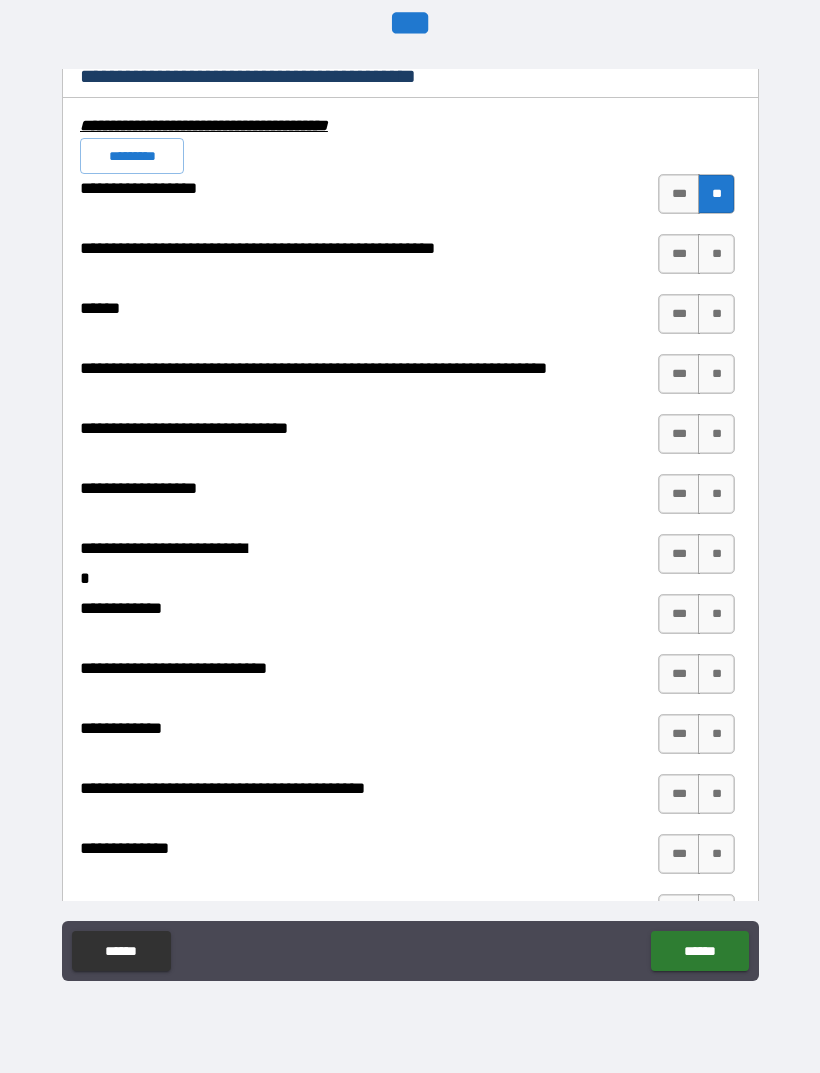click on "**" at bounding box center (716, 254) 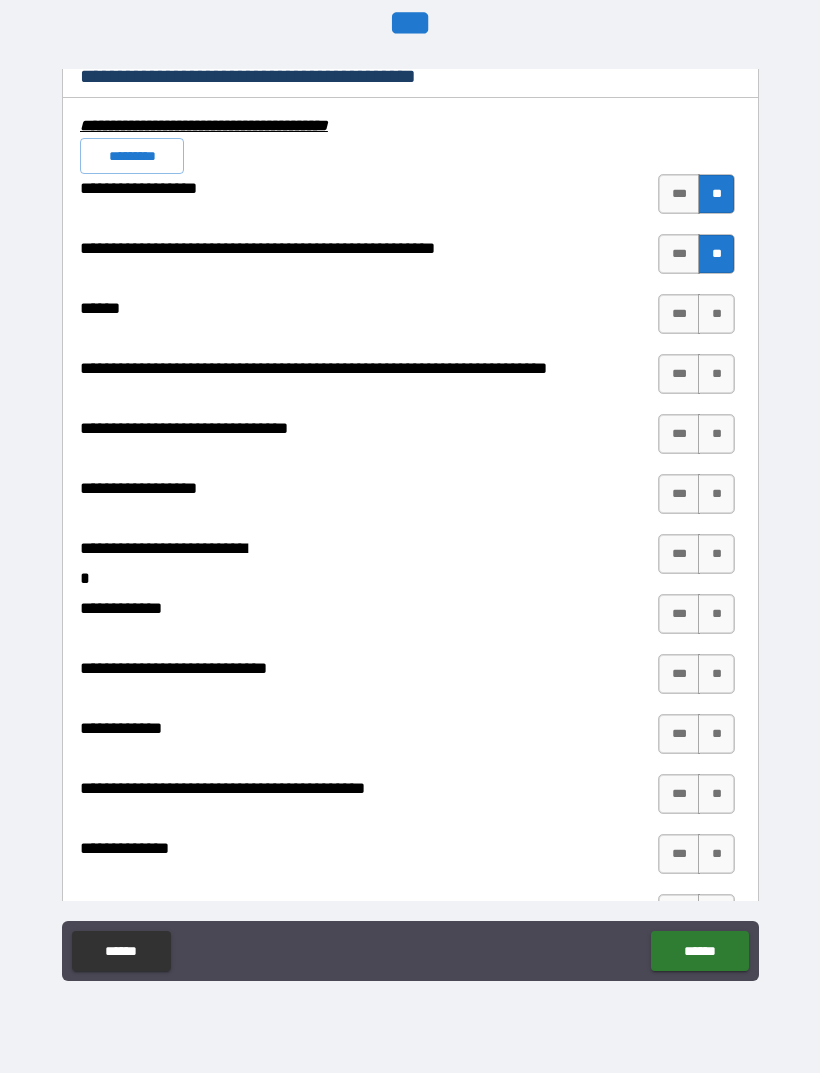 click on "**" at bounding box center (716, 314) 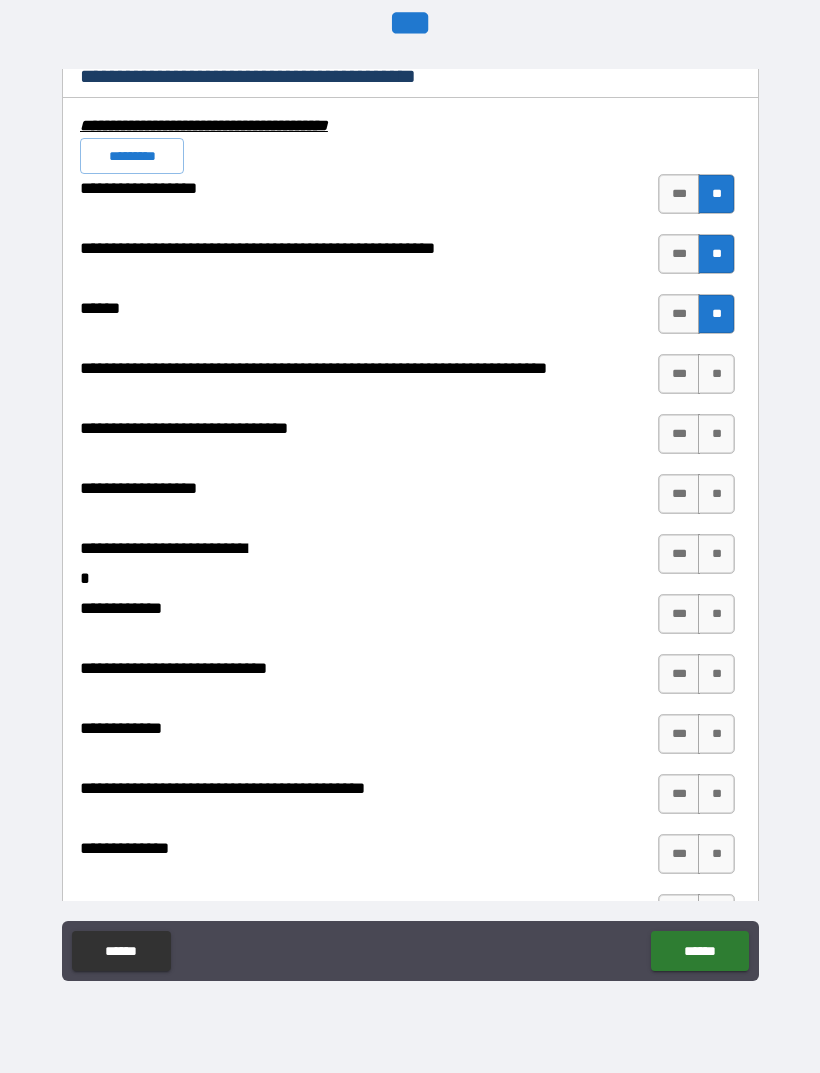 click on "**" at bounding box center (716, 374) 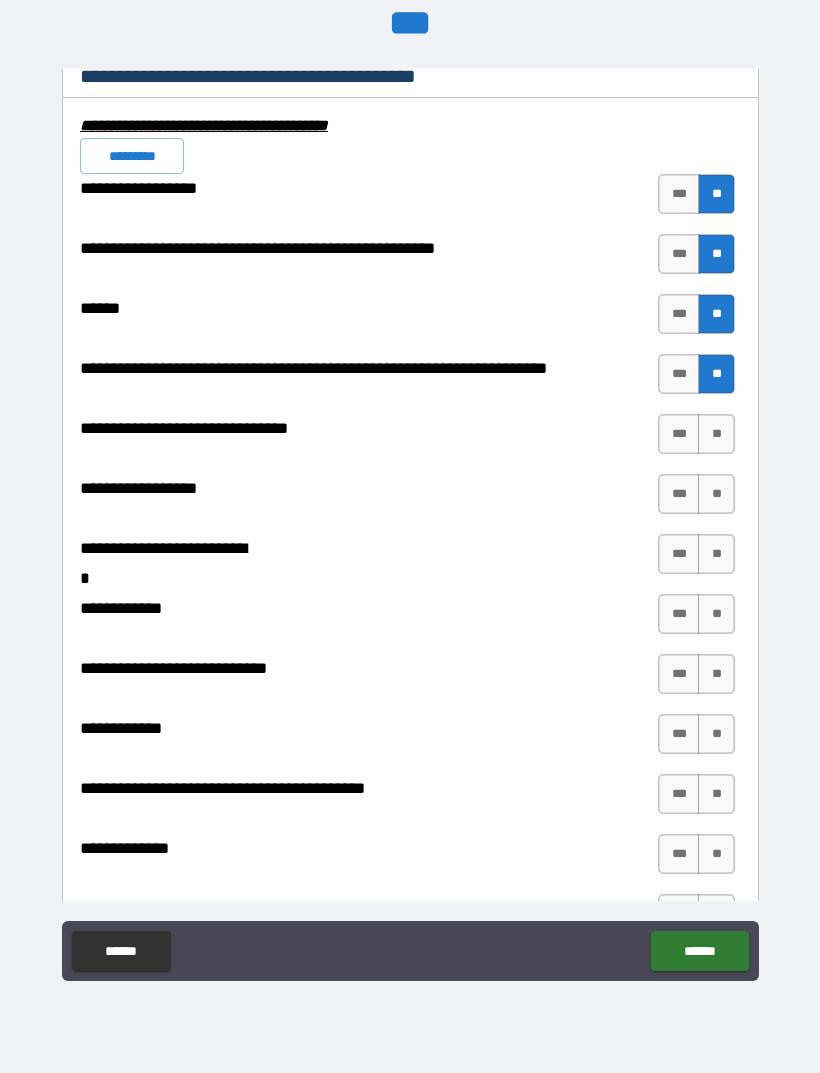 click on "**" at bounding box center (716, 434) 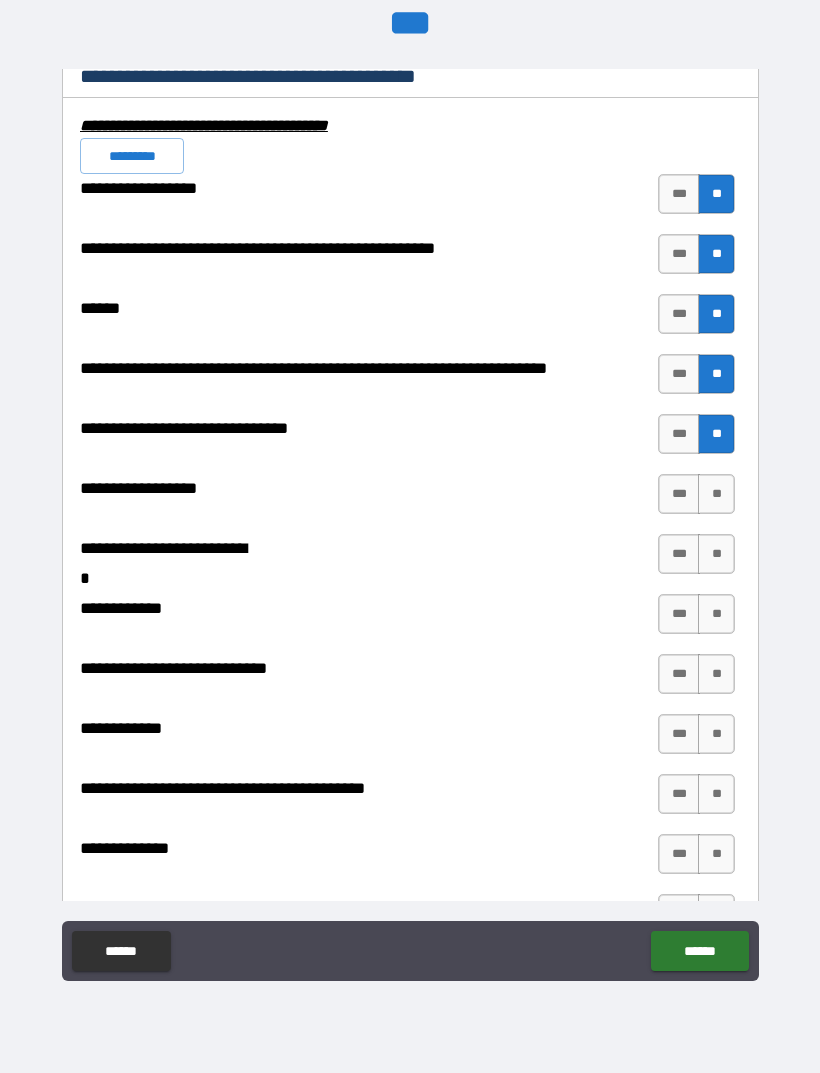 click on "**" at bounding box center (716, 494) 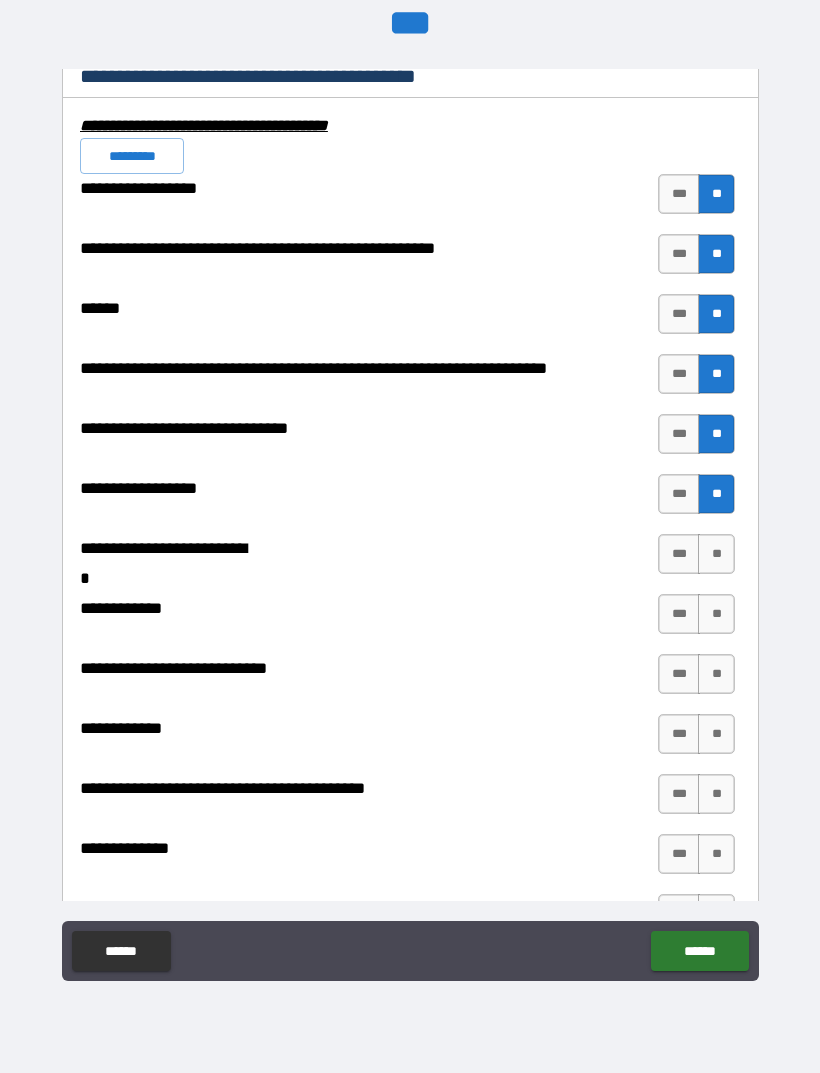 click on "**" at bounding box center (716, 554) 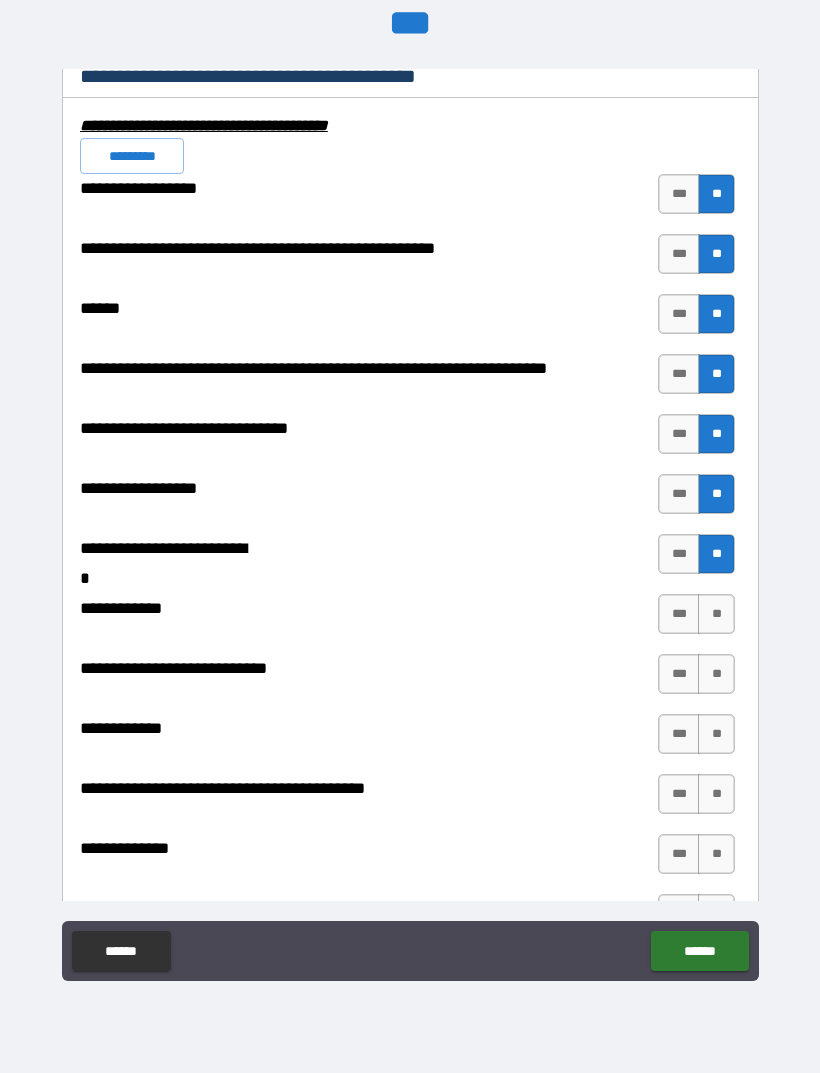 click on "**" at bounding box center [716, 614] 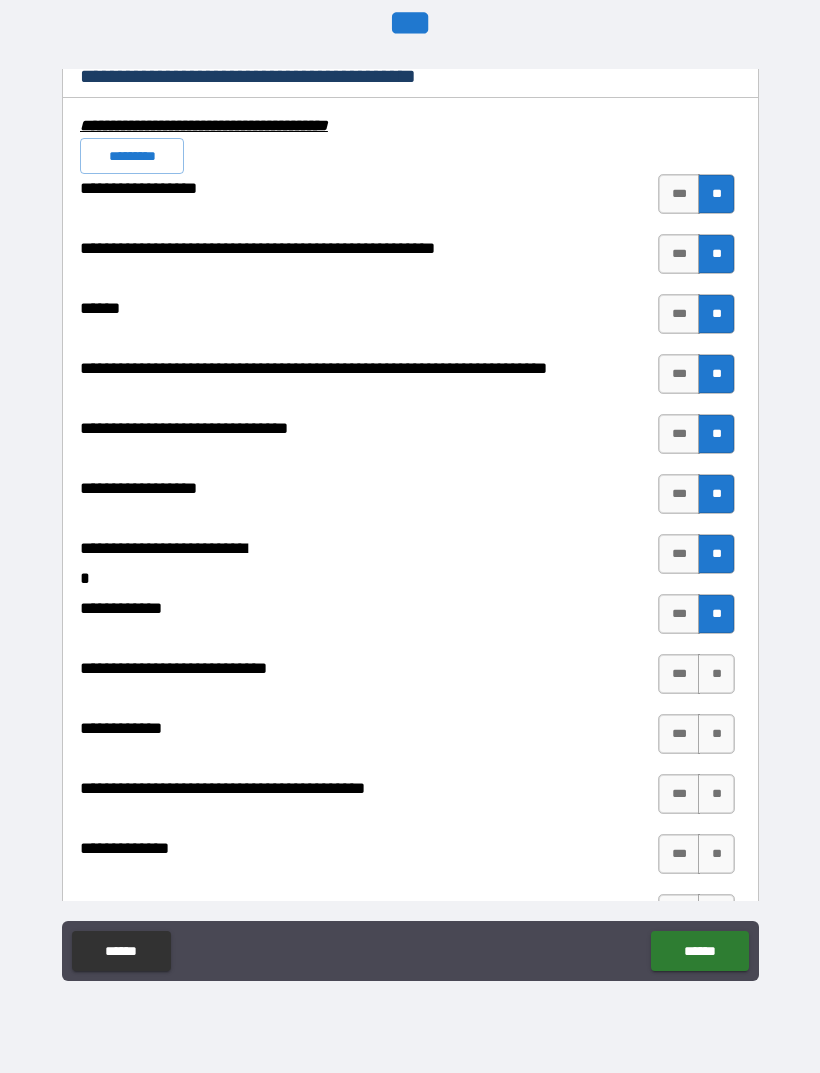 click on "**" at bounding box center (716, 554) 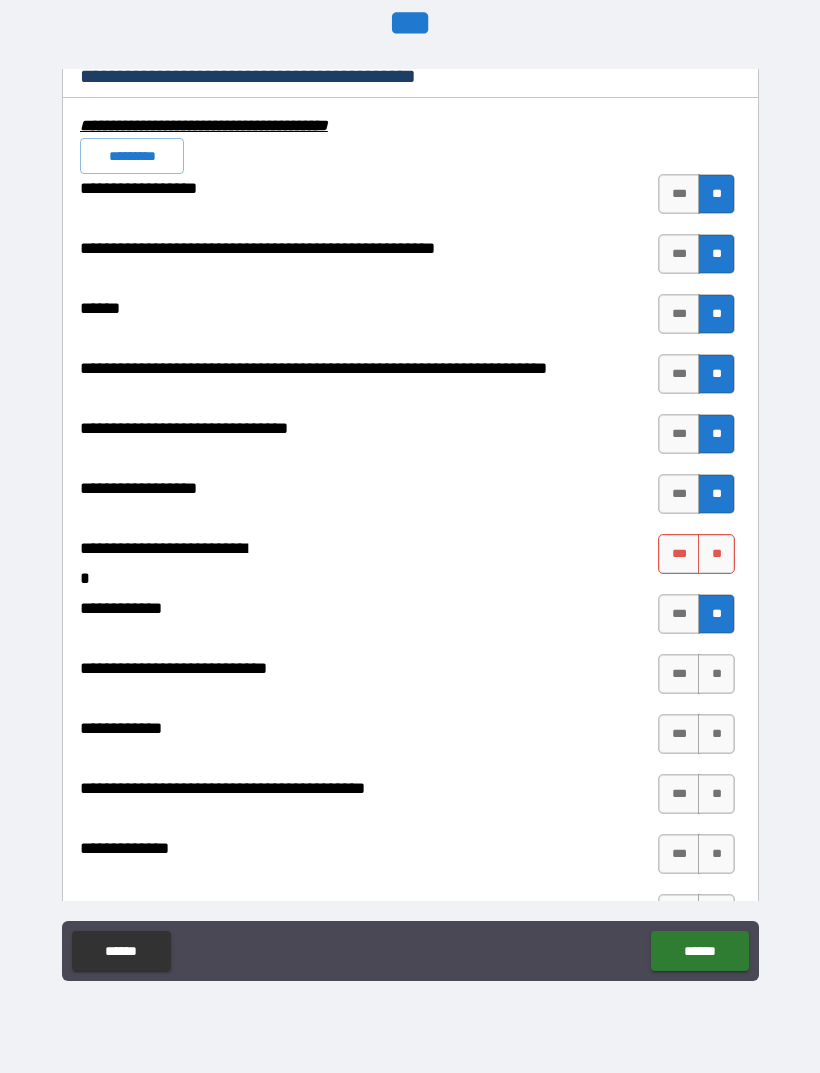 click on "***" at bounding box center (679, 554) 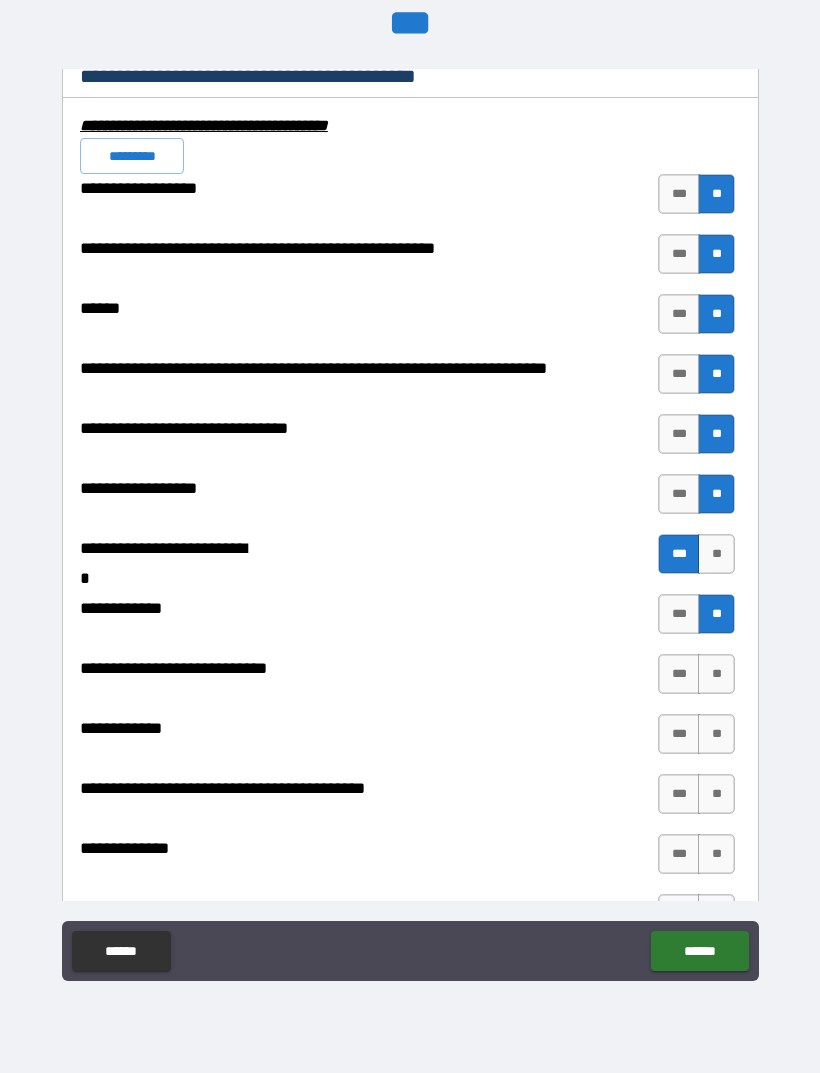 click on "**" at bounding box center (716, 674) 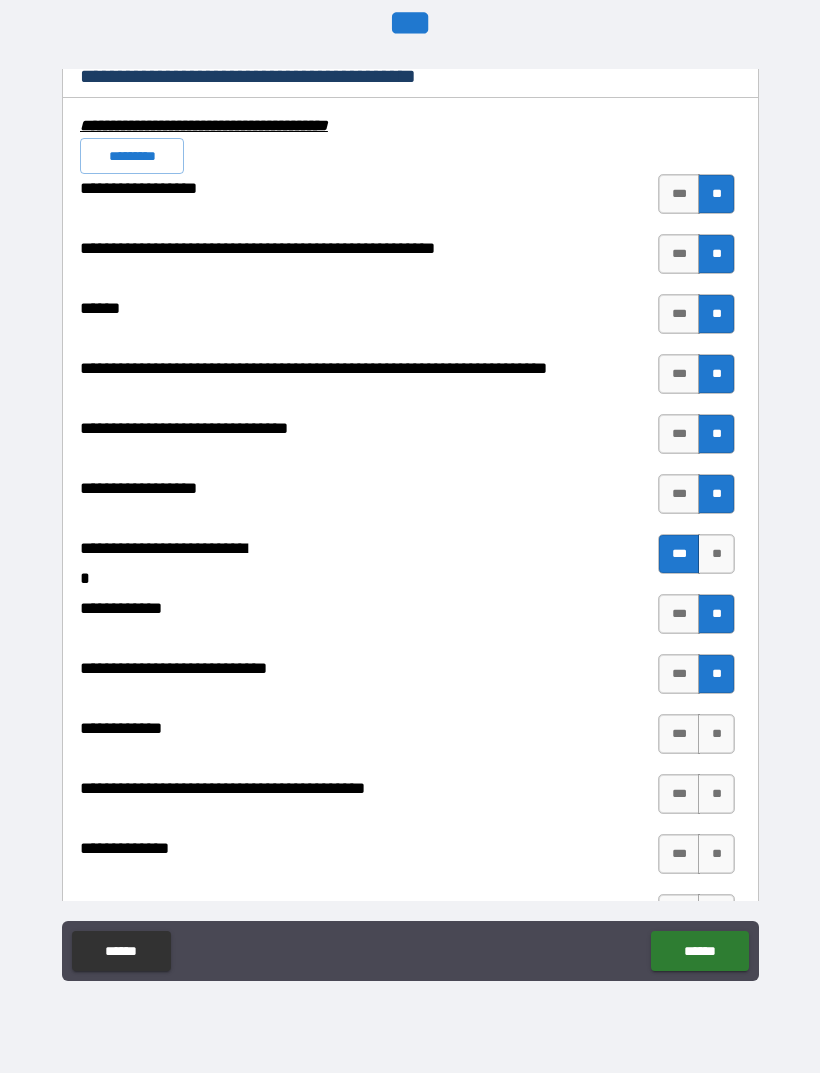 click on "**" at bounding box center [716, 734] 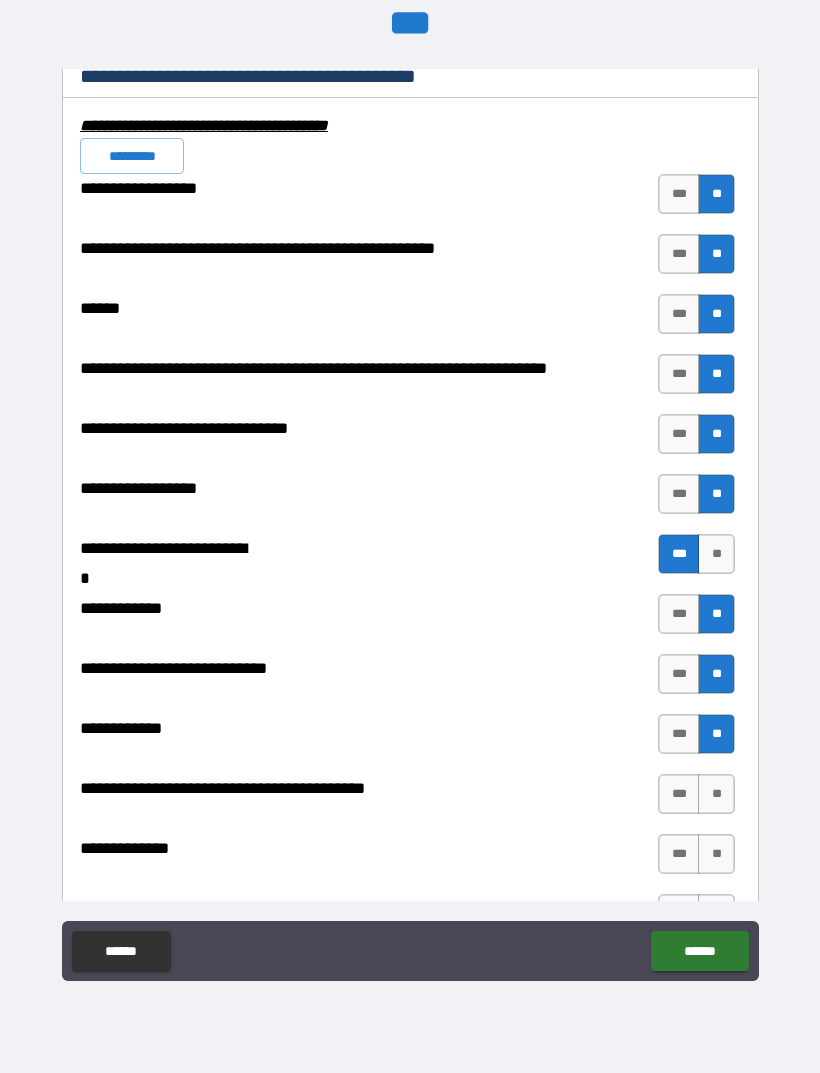 click on "**" at bounding box center (716, 794) 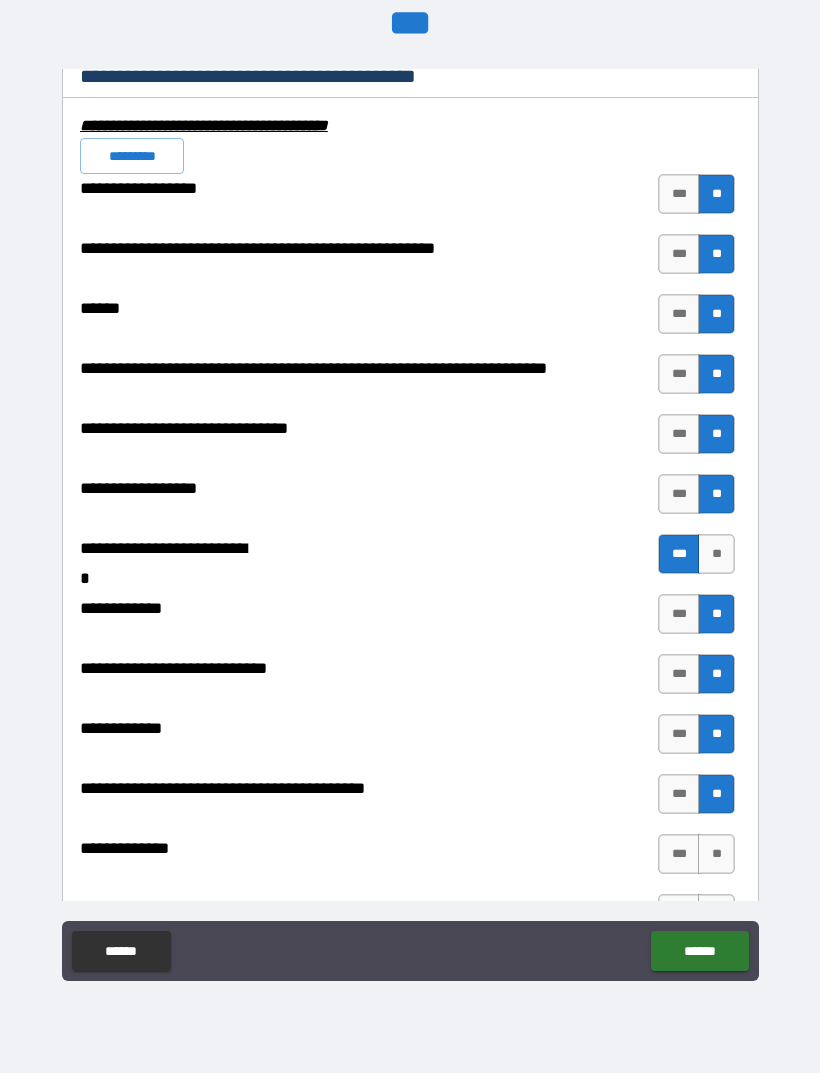 click on "**" at bounding box center [716, 854] 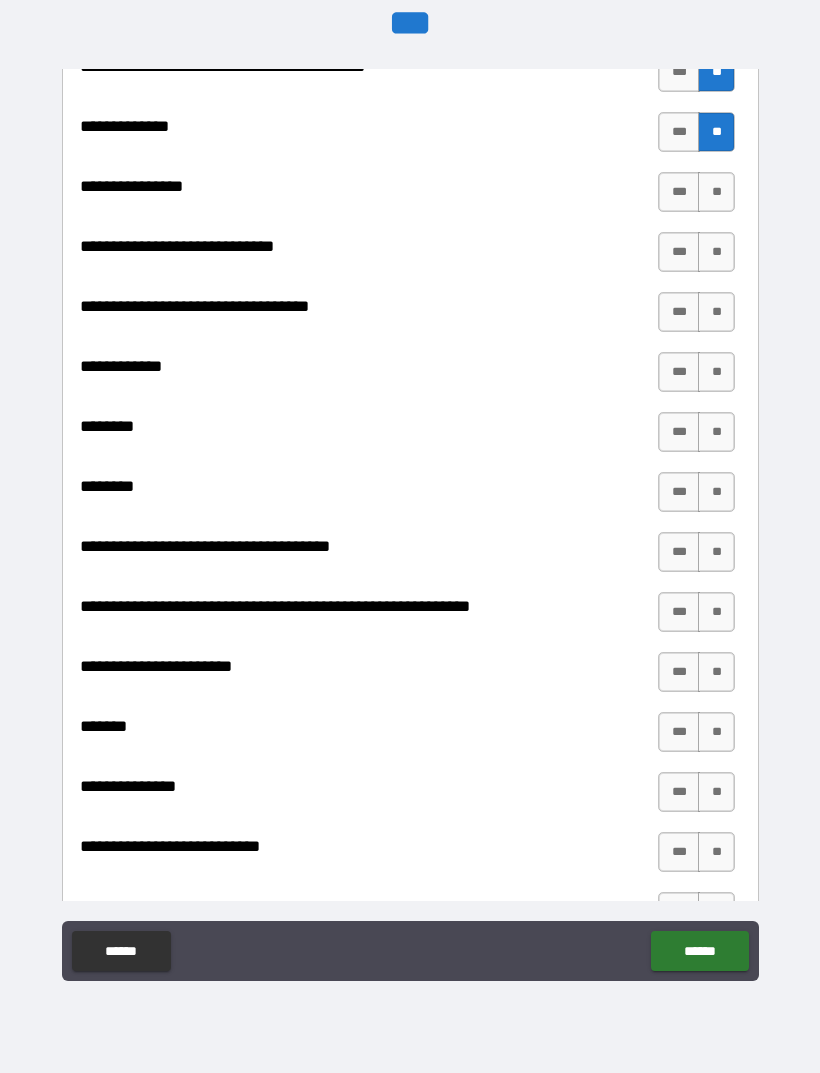 scroll, scrollTop: 8575, scrollLeft: 0, axis: vertical 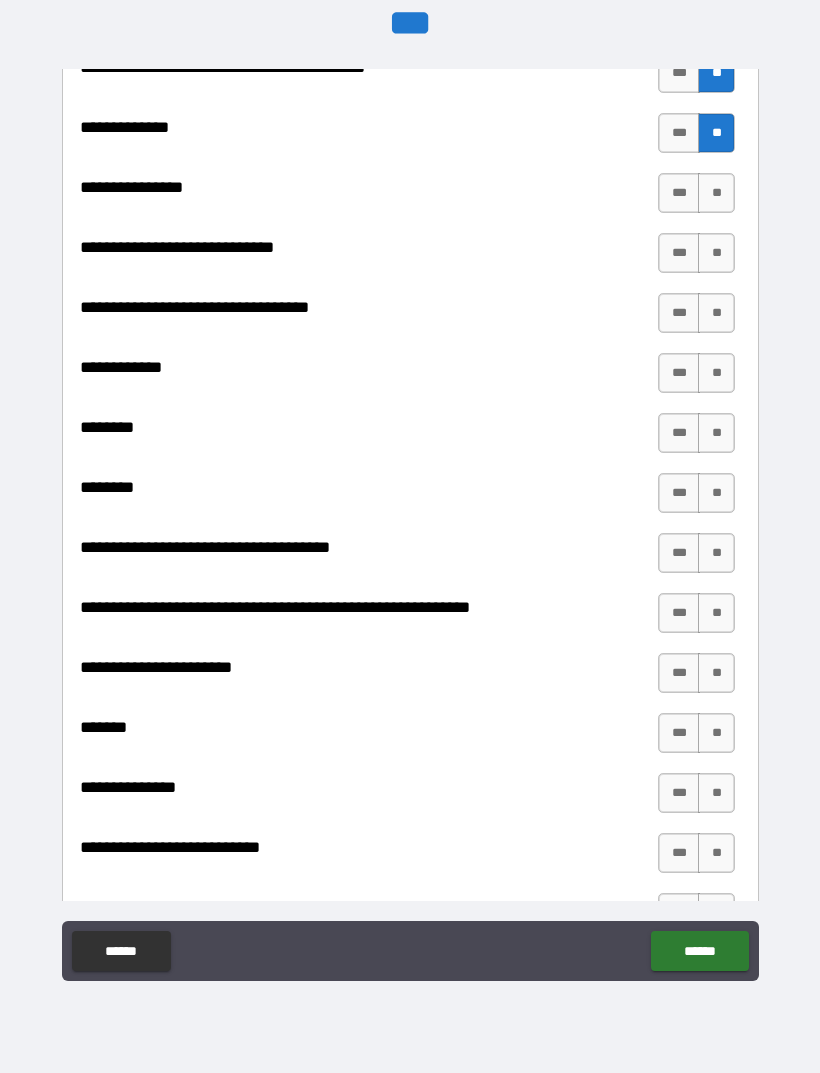 click on "**" at bounding box center [716, 193] 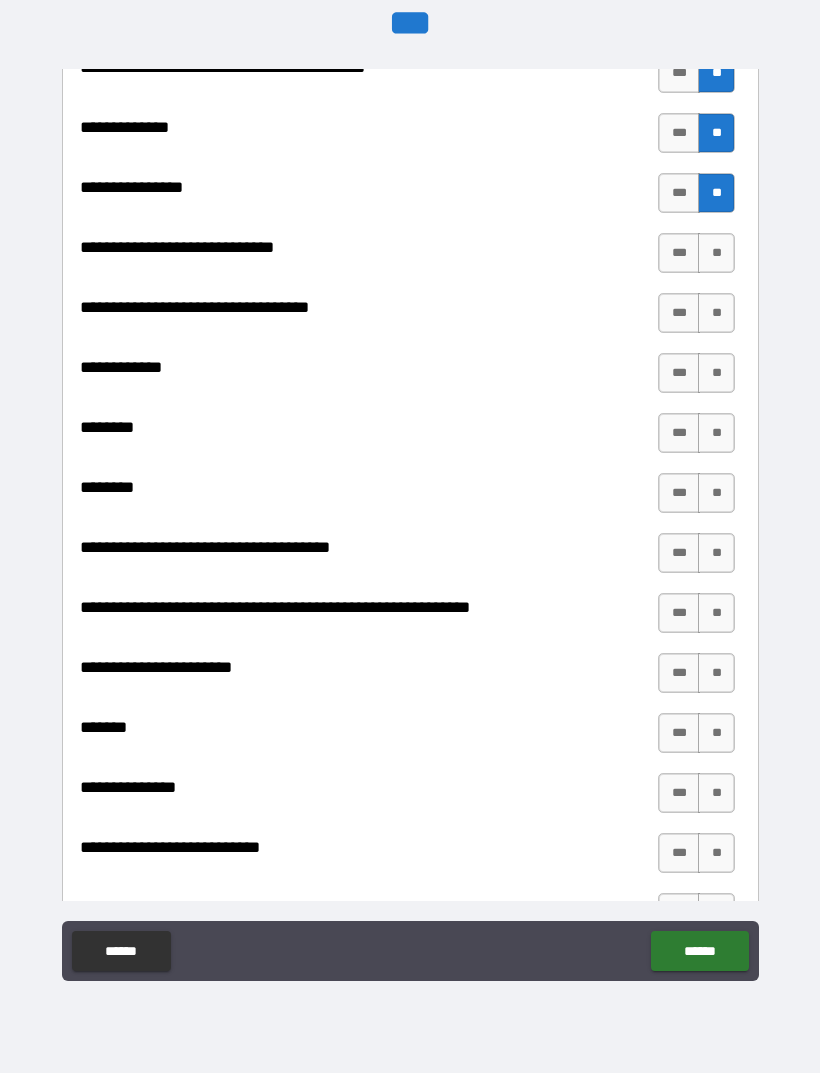 click on "**" at bounding box center (716, 253) 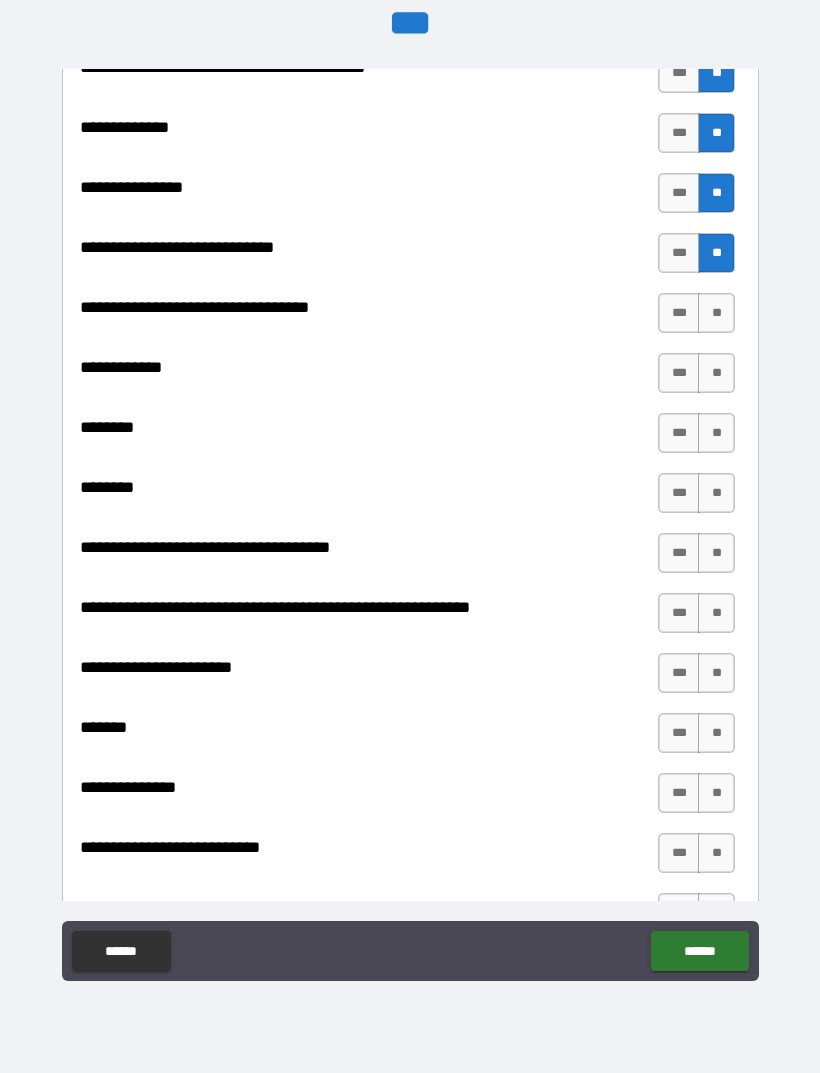 click on "**" at bounding box center [716, 313] 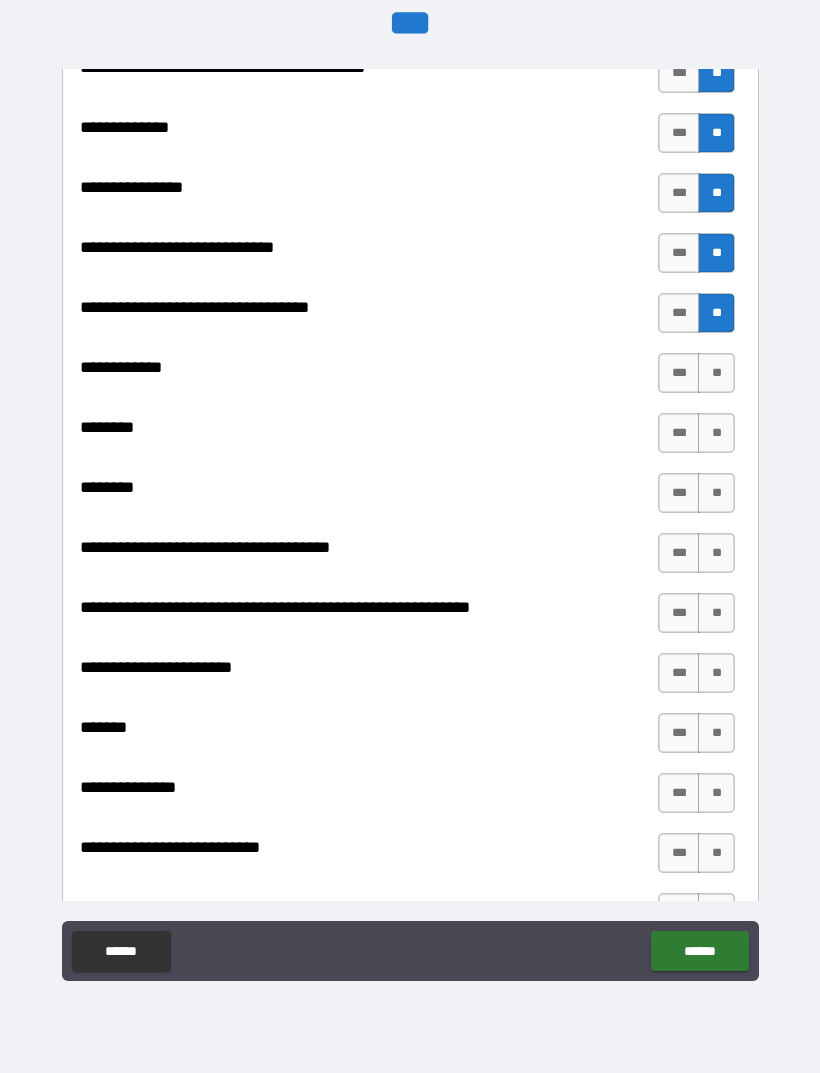 click on "**" at bounding box center [716, 373] 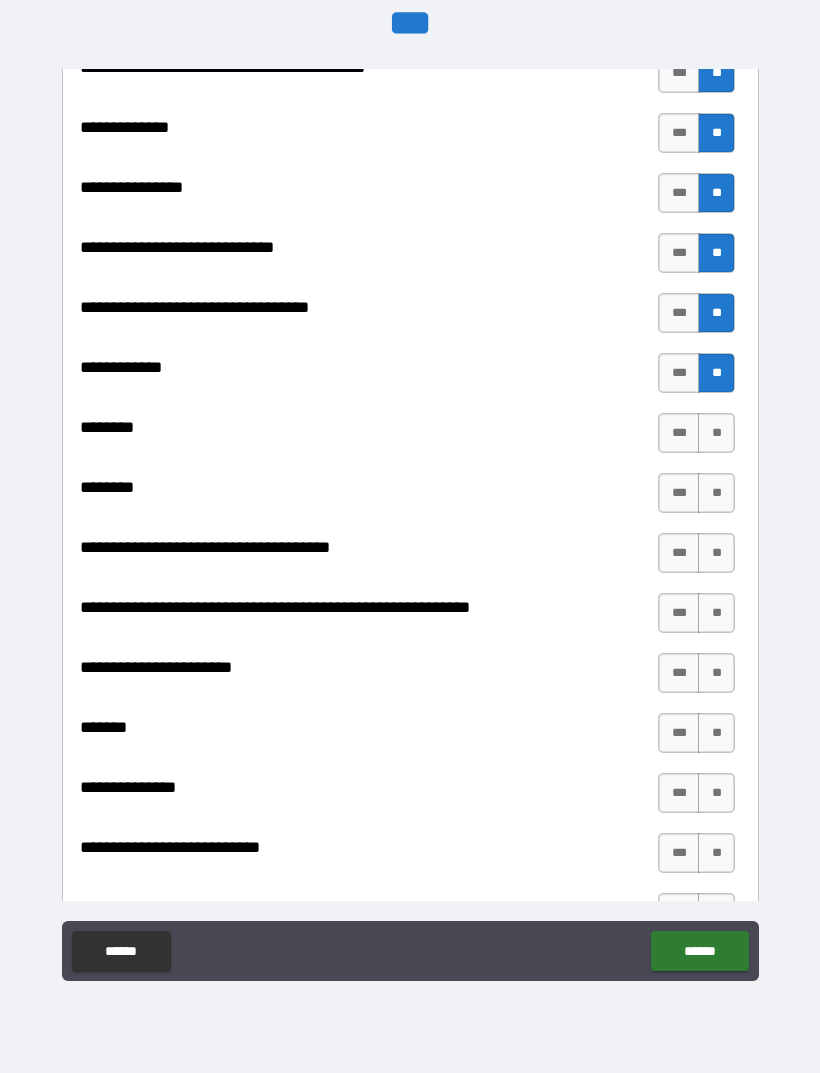 click on "**" at bounding box center [716, 433] 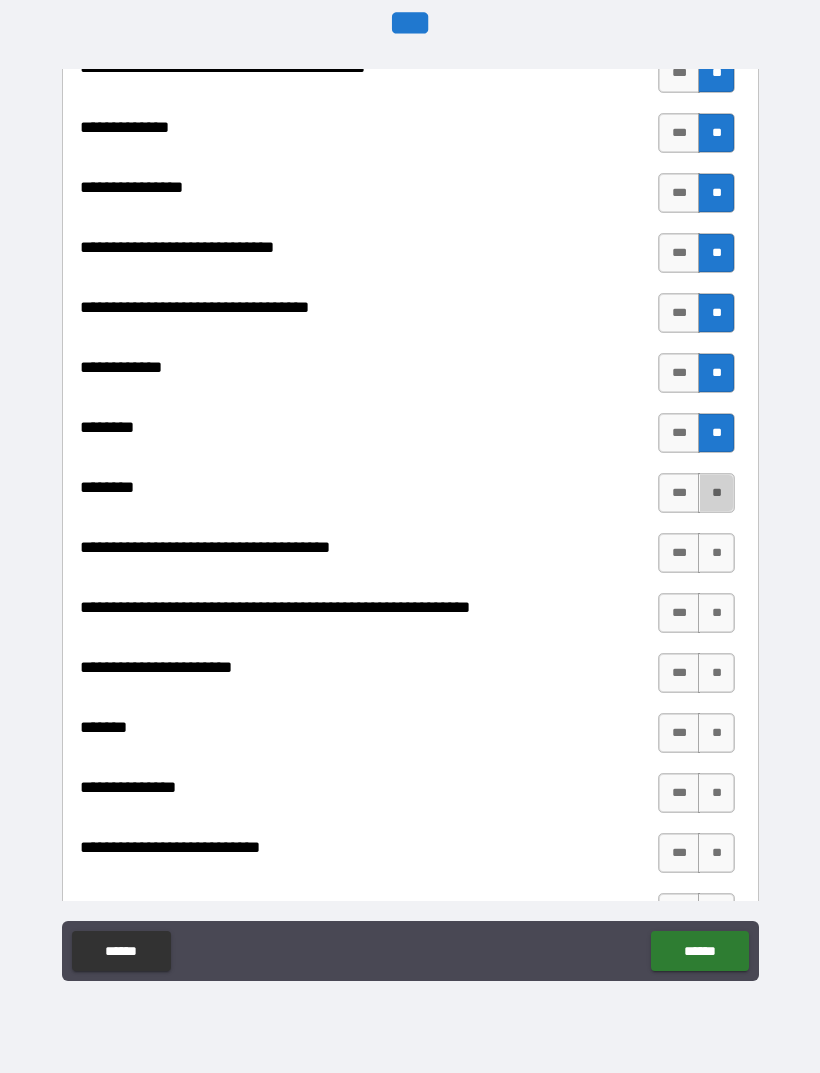 click on "**" at bounding box center [716, 493] 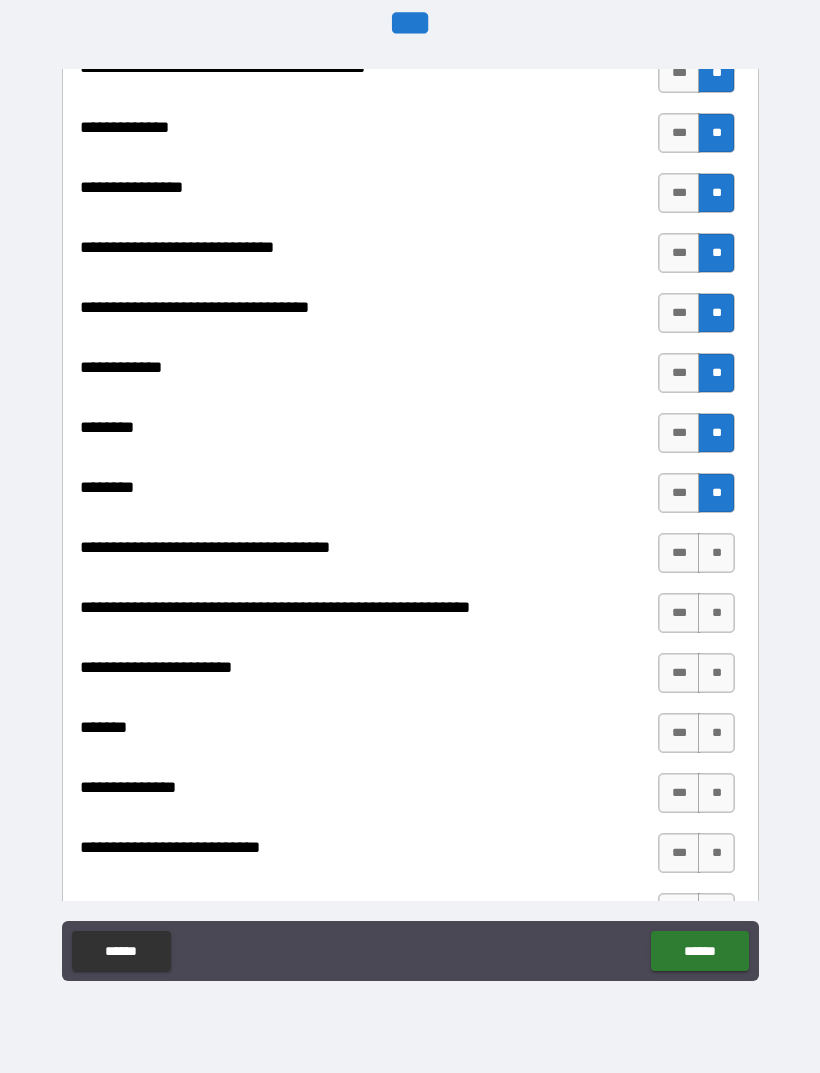 click on "**" at bounding box center [716, 553] 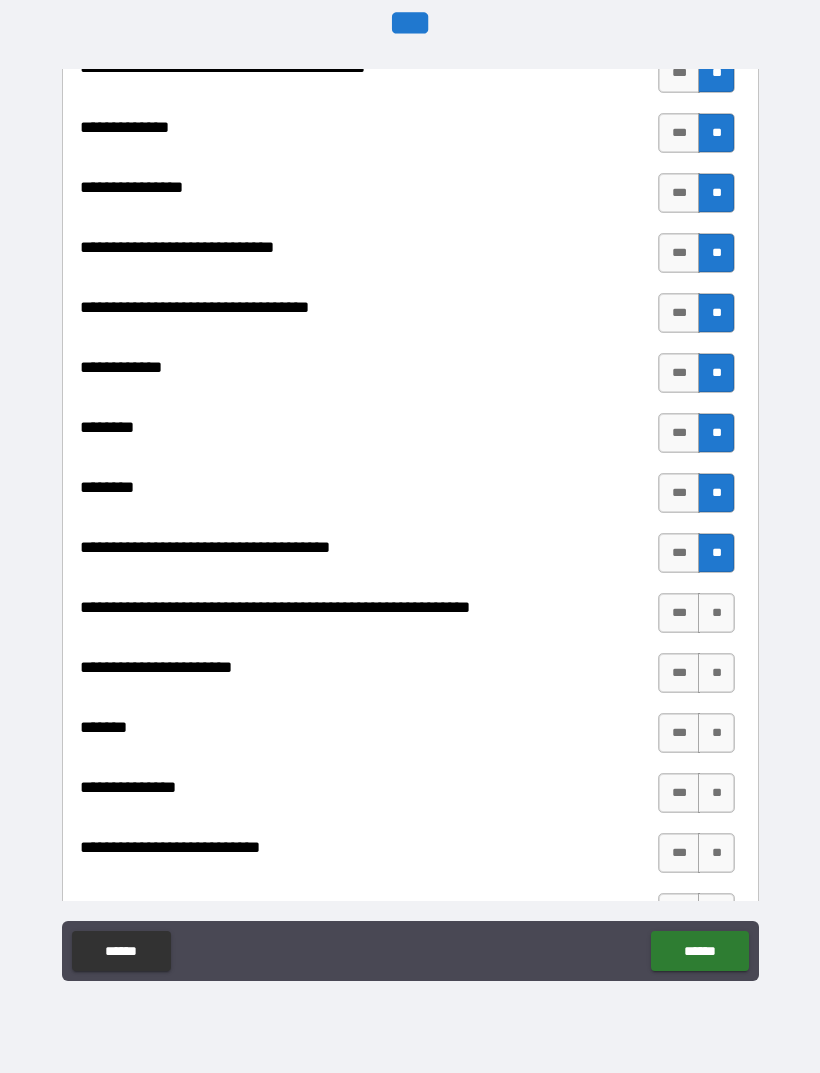 click on "**" at bounding box center [716, 613] 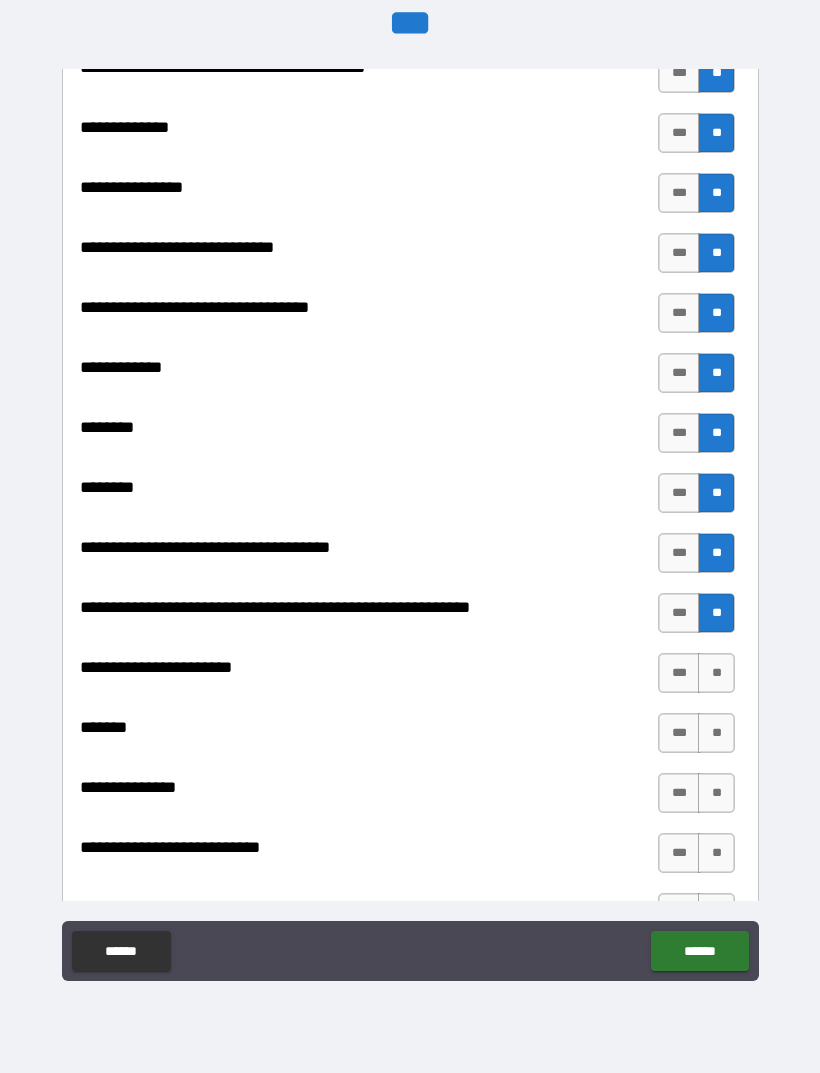 click on "**" at bounding box center (716, 673) 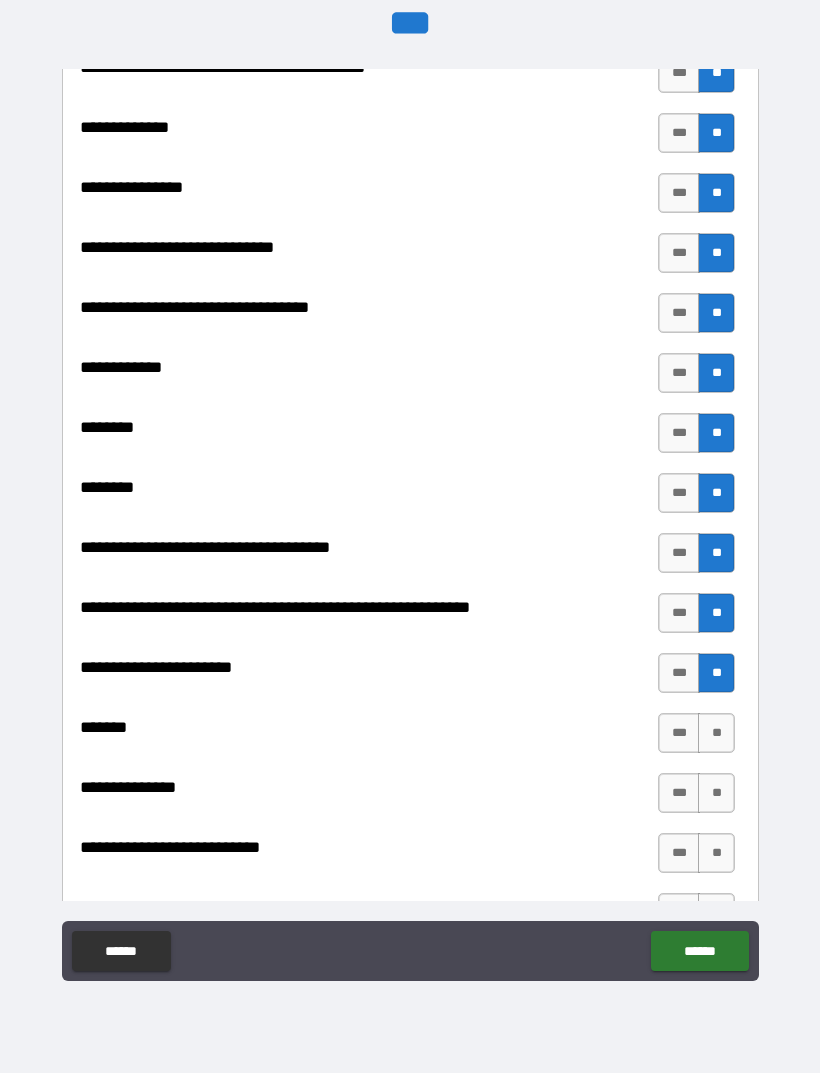 click on "**" at bounding box center (716, 733) 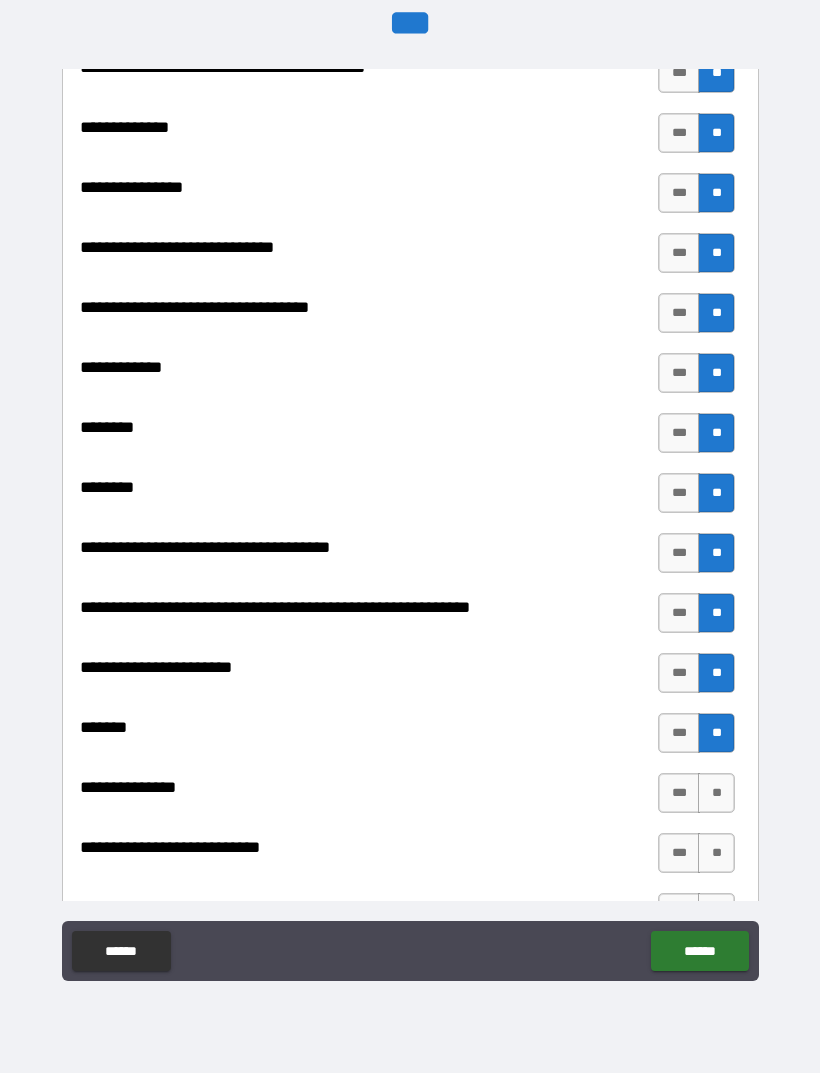 click on "**" at bounding box center (716, 793) 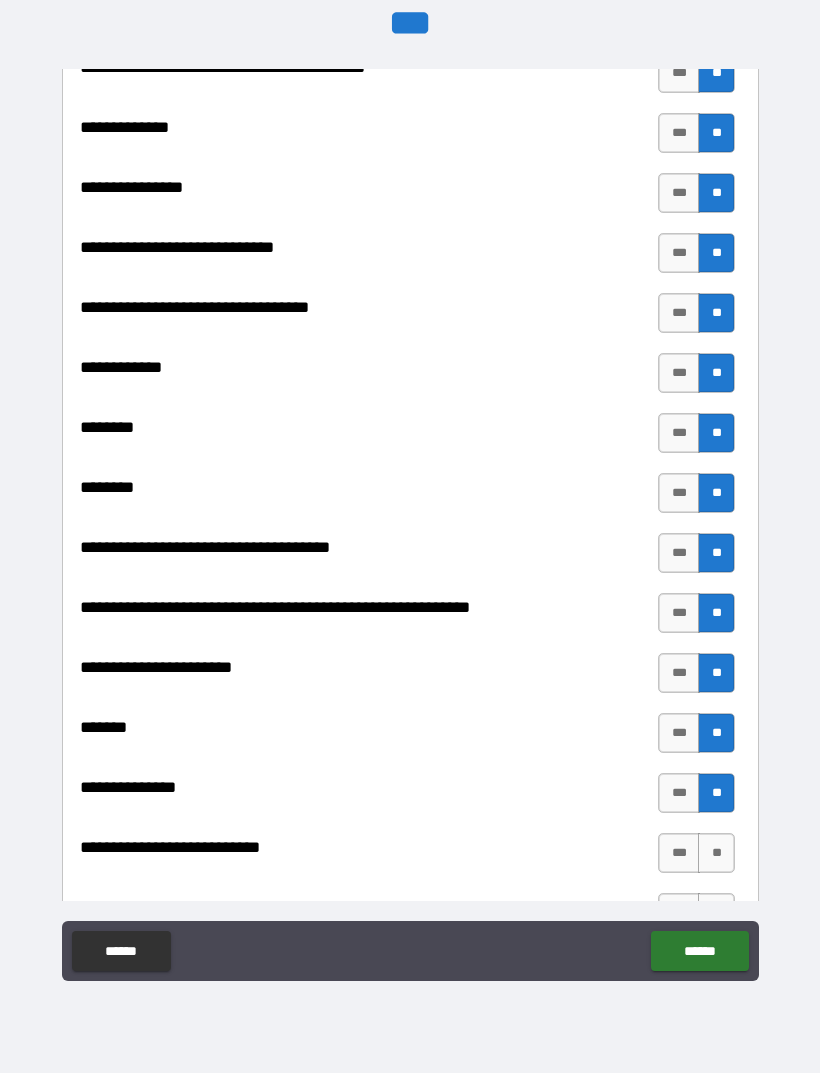 click on "**" at bounding box center (716, 853) 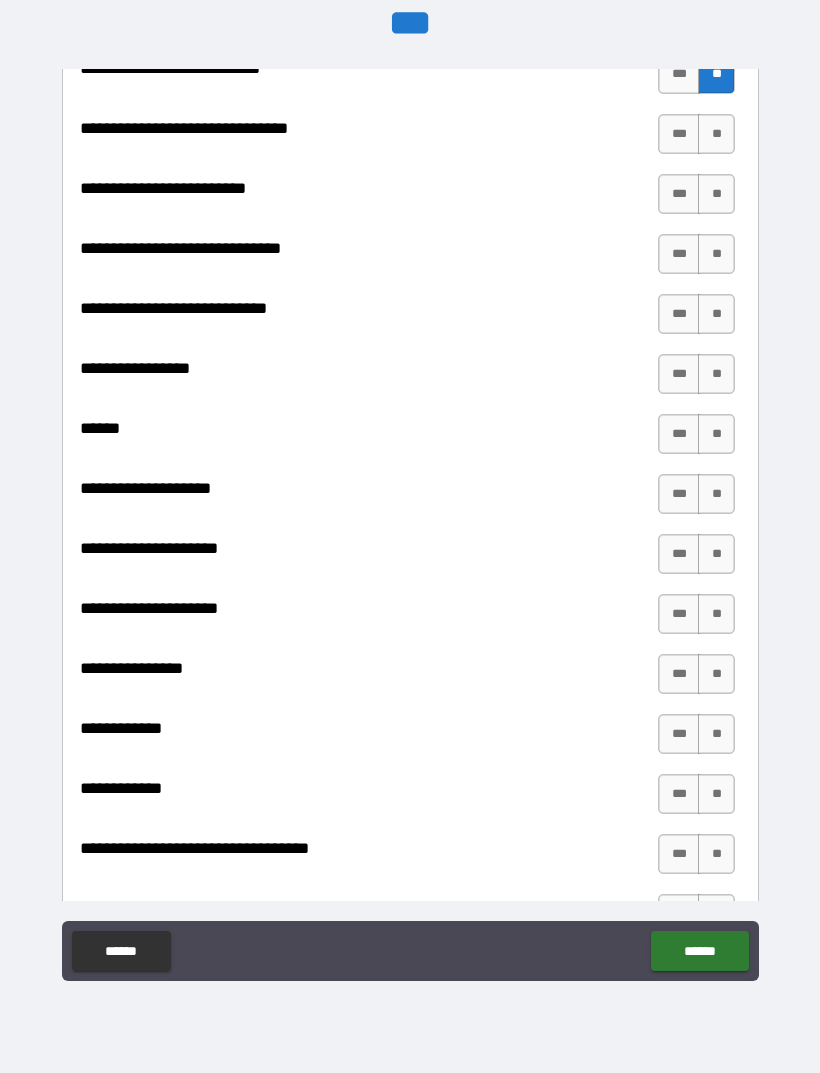 scroll, scrollTop: 9373, scrollLeft: 0, axis: vertical 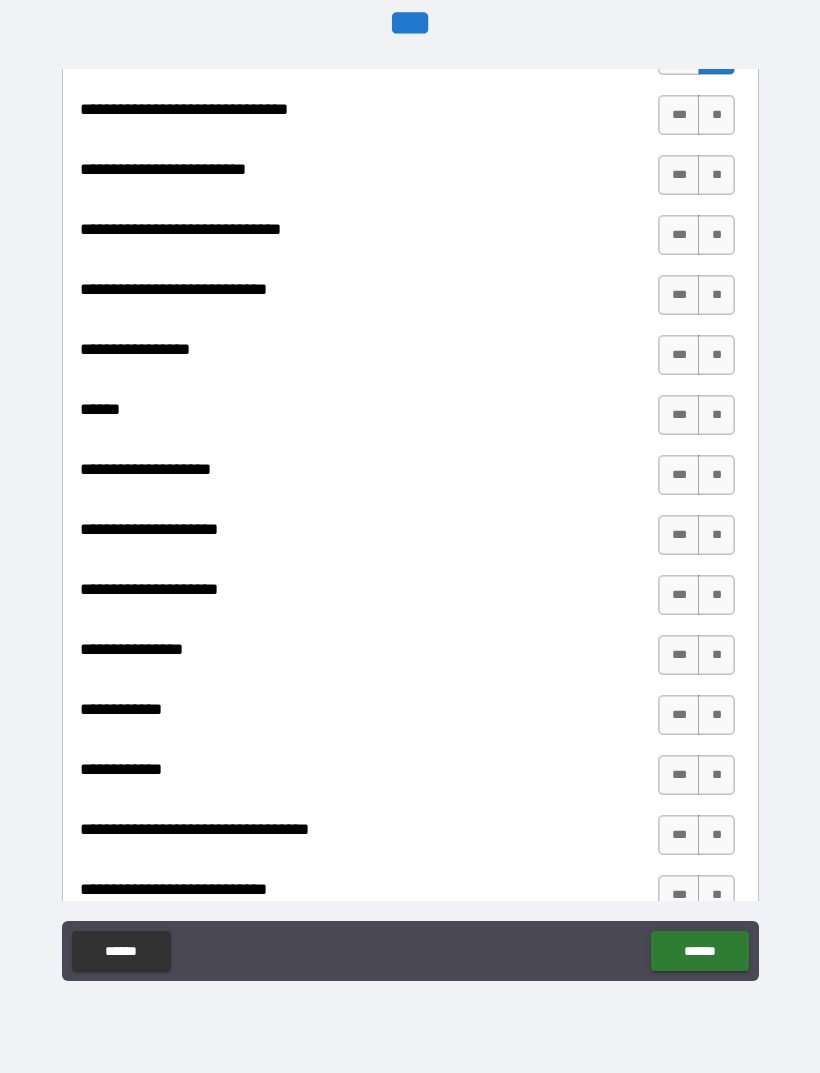 click on "**" at bounding box center (716, 115) 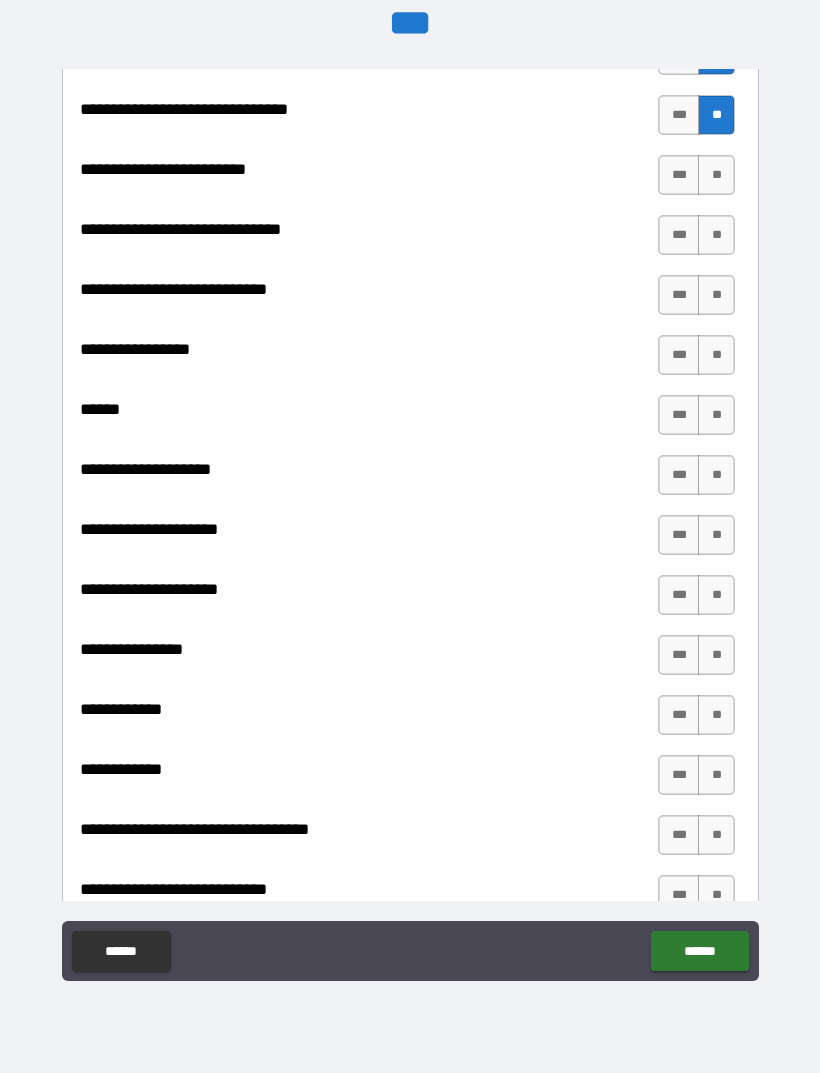 click on "**" at bounding box center (716, 175) 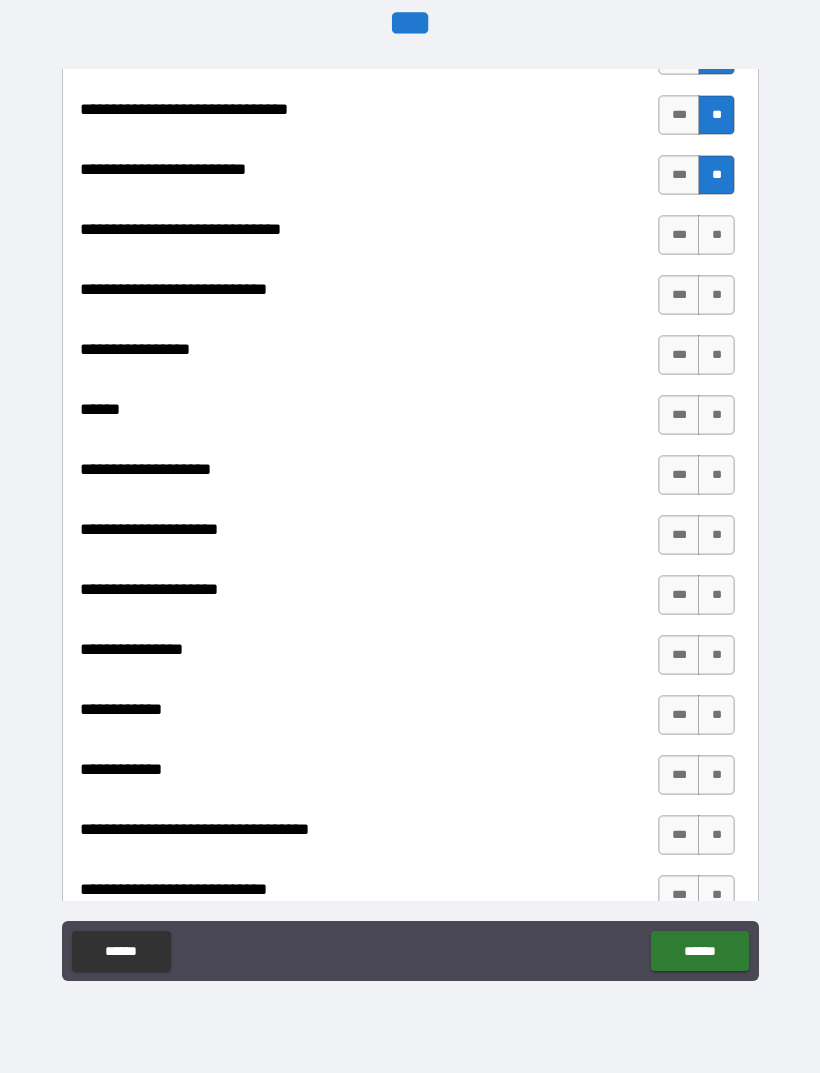 click on "**" at bounding box center (716, 235) 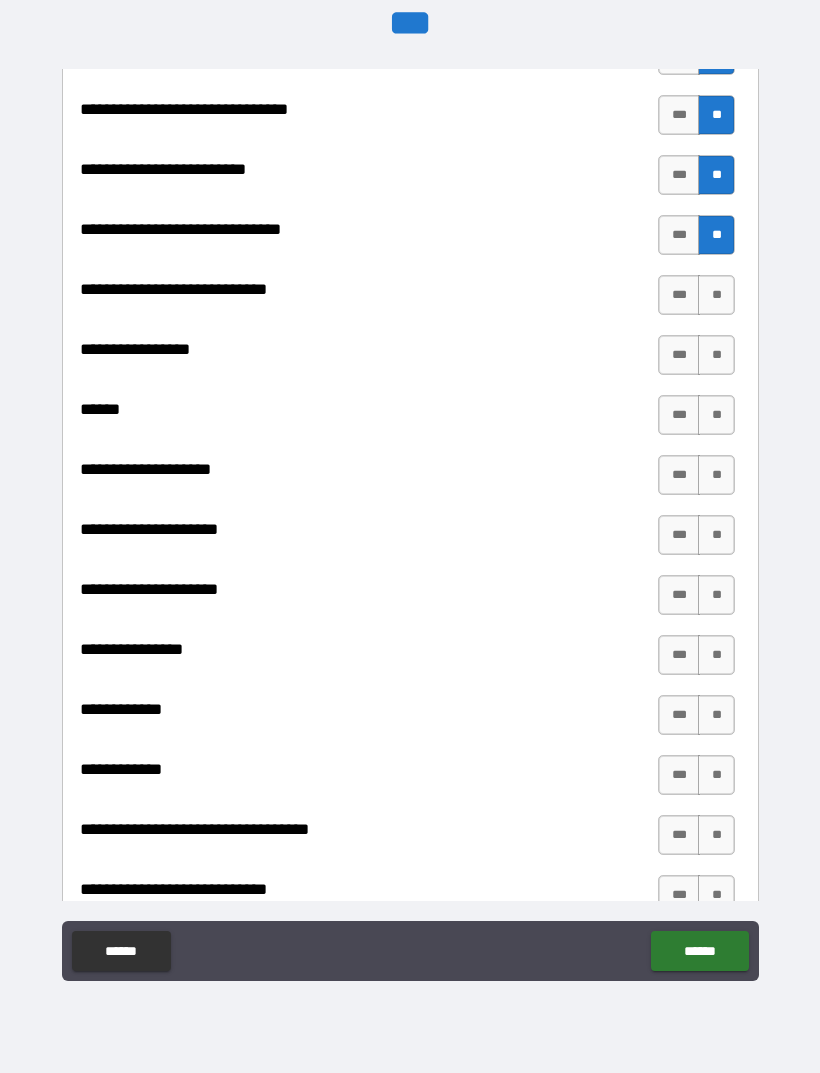 click on "**" at bounding box center [716, 295] 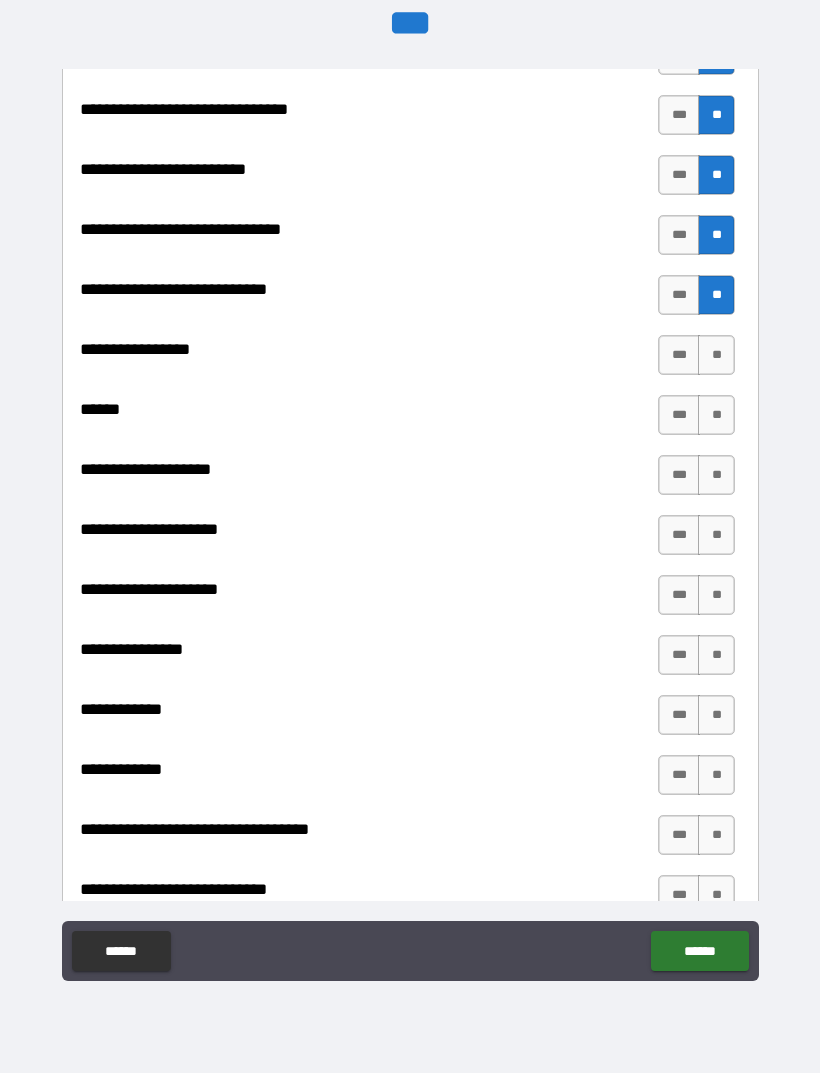 click on "**" at bounding box center [716, 355] 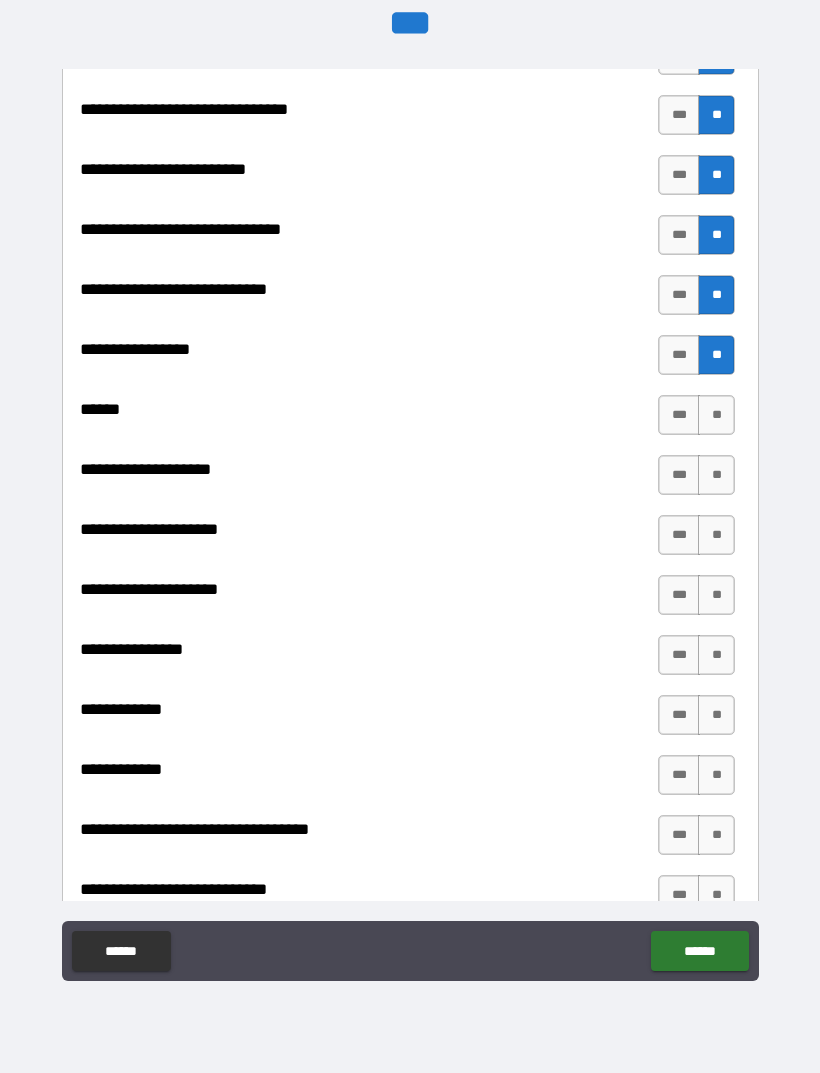 click on "**" at bounding box center [716, 415] 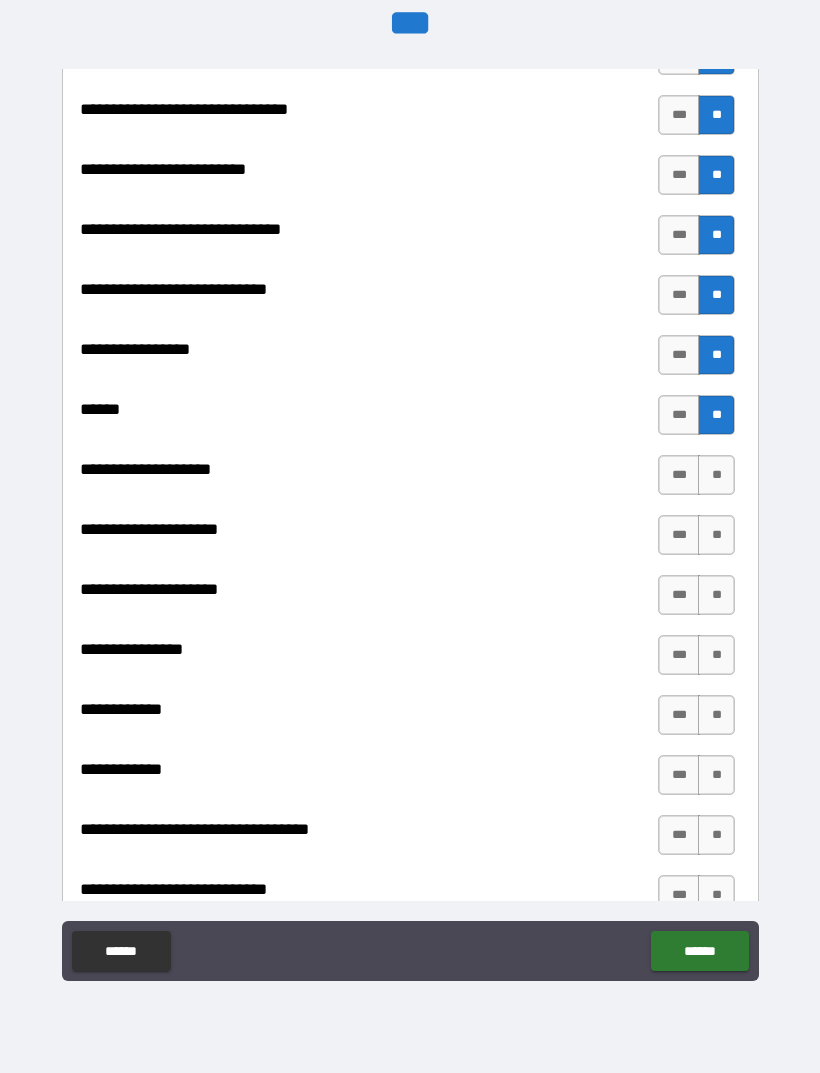 click on "**" at bounding box center [716, 475] 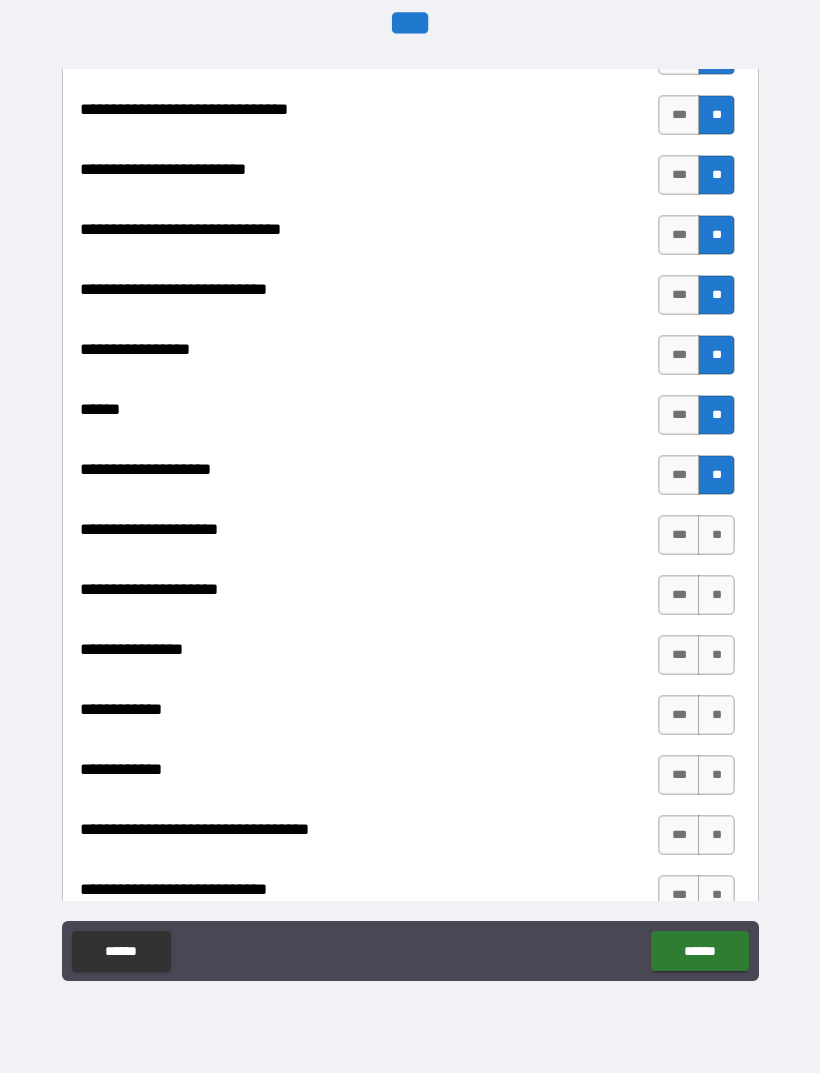 click on "**" at bounding box center [716, 535] 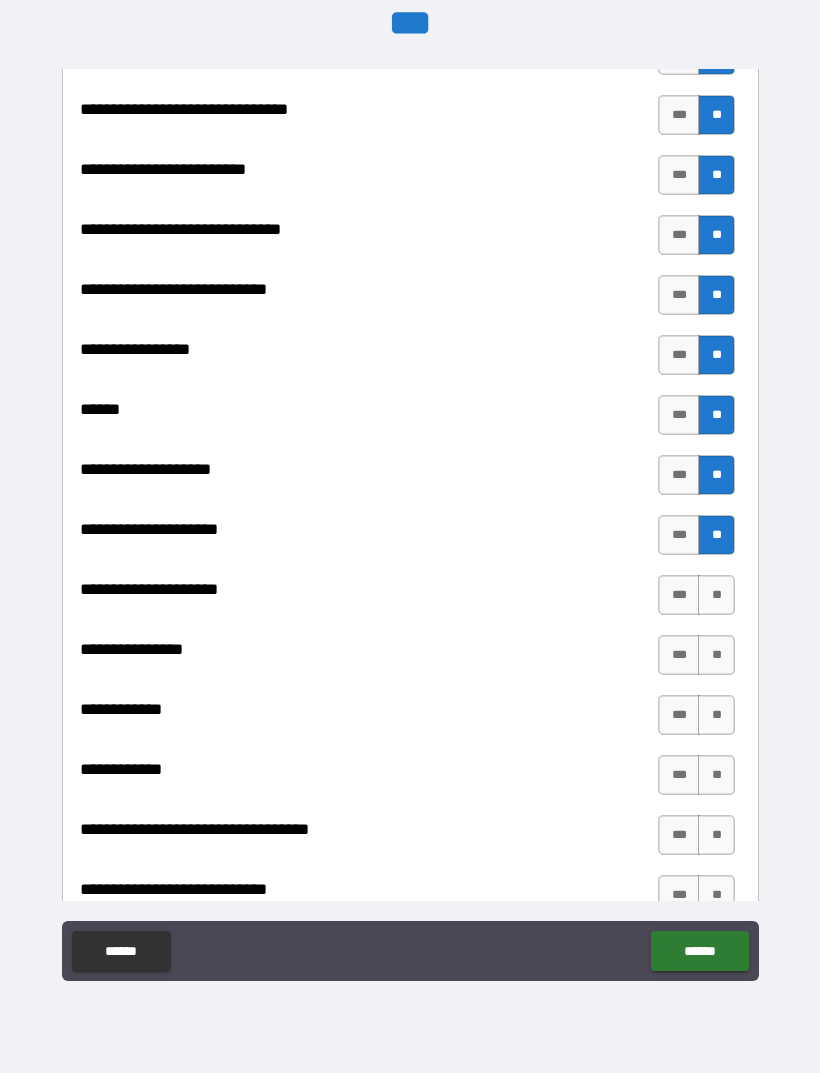 click on "**" at bounding box center (716, 595) 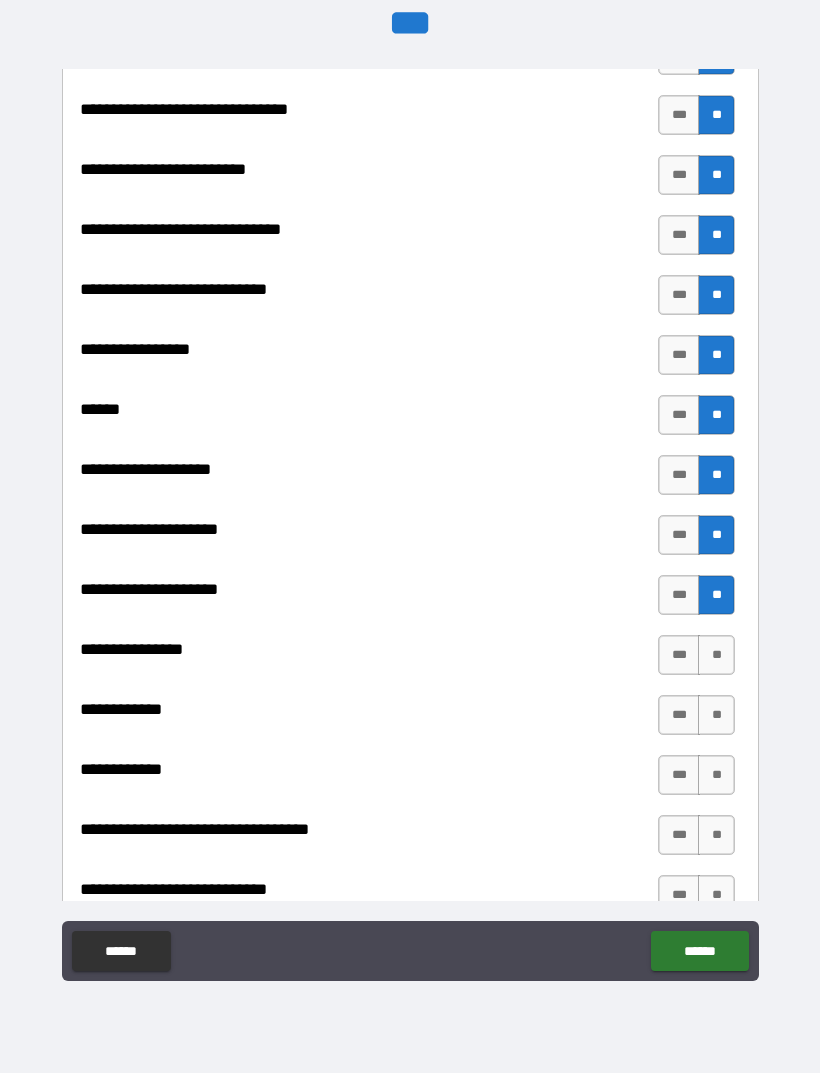click on "**" at bounding box center (716, 655) 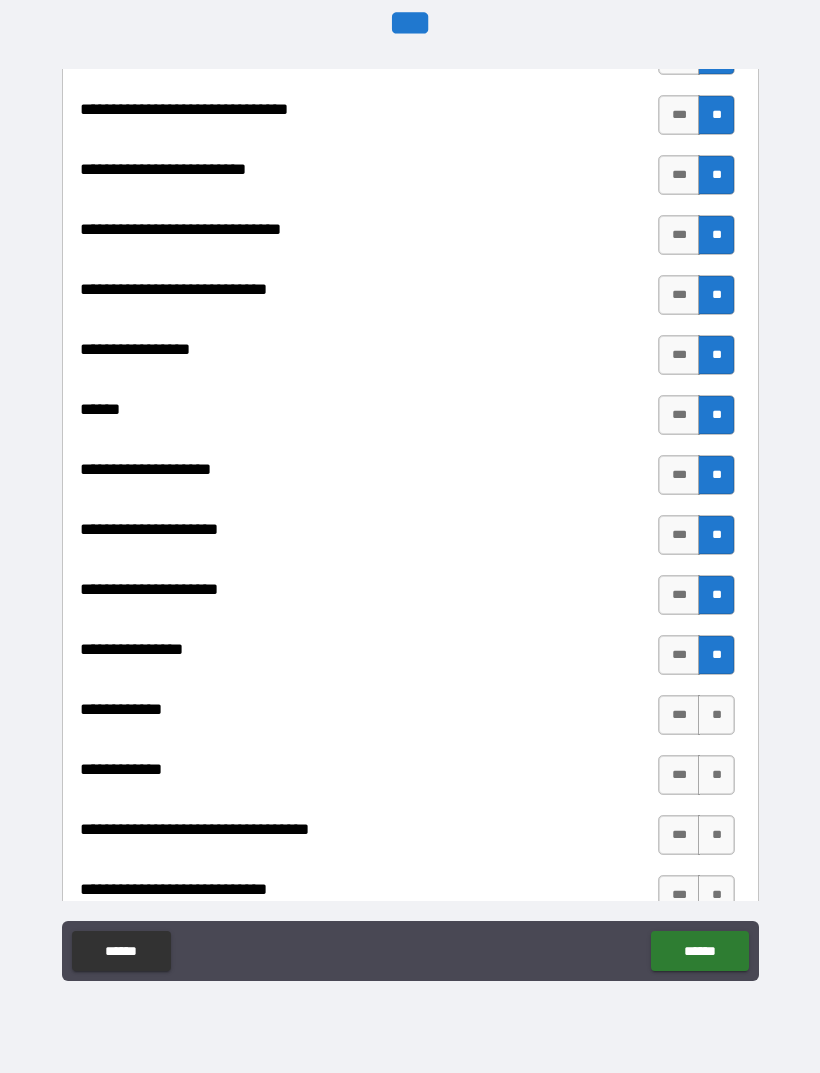 click on "**" at bounding box center (716, 715) 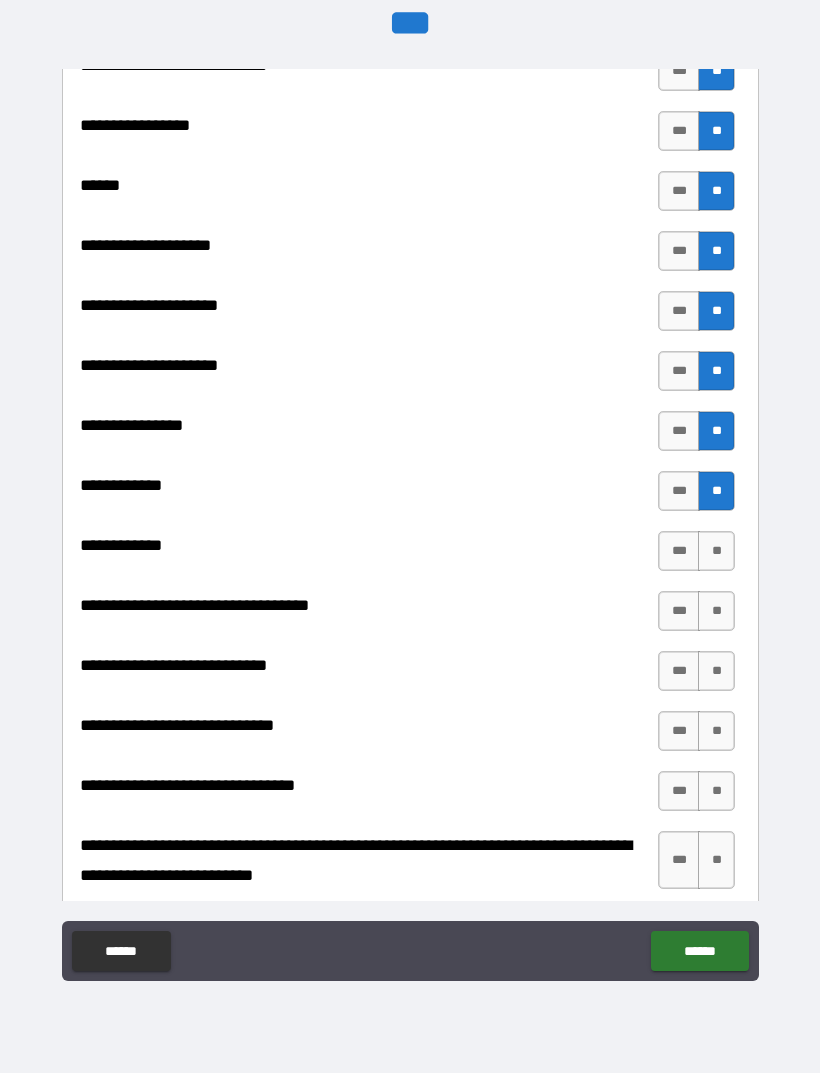 scroll, scrollTop: 9628, scrollLeft: 0, axis: vertical 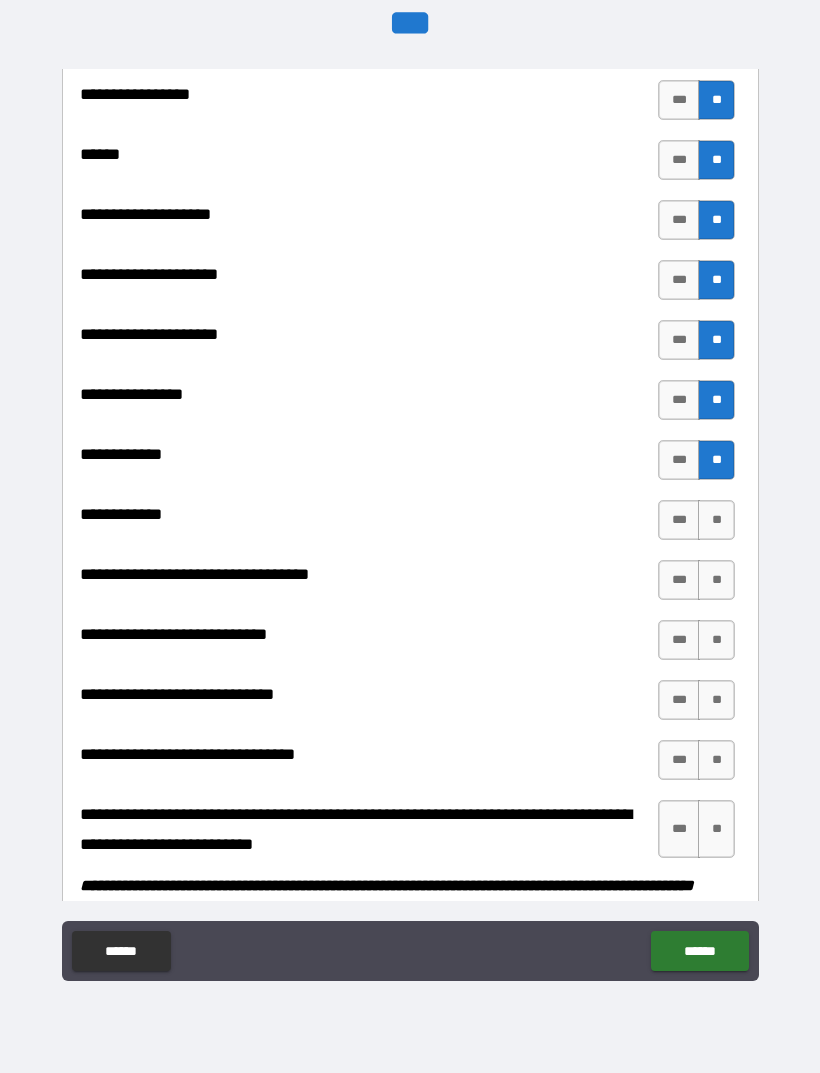 click on "**" at bounding box center (716, 520) 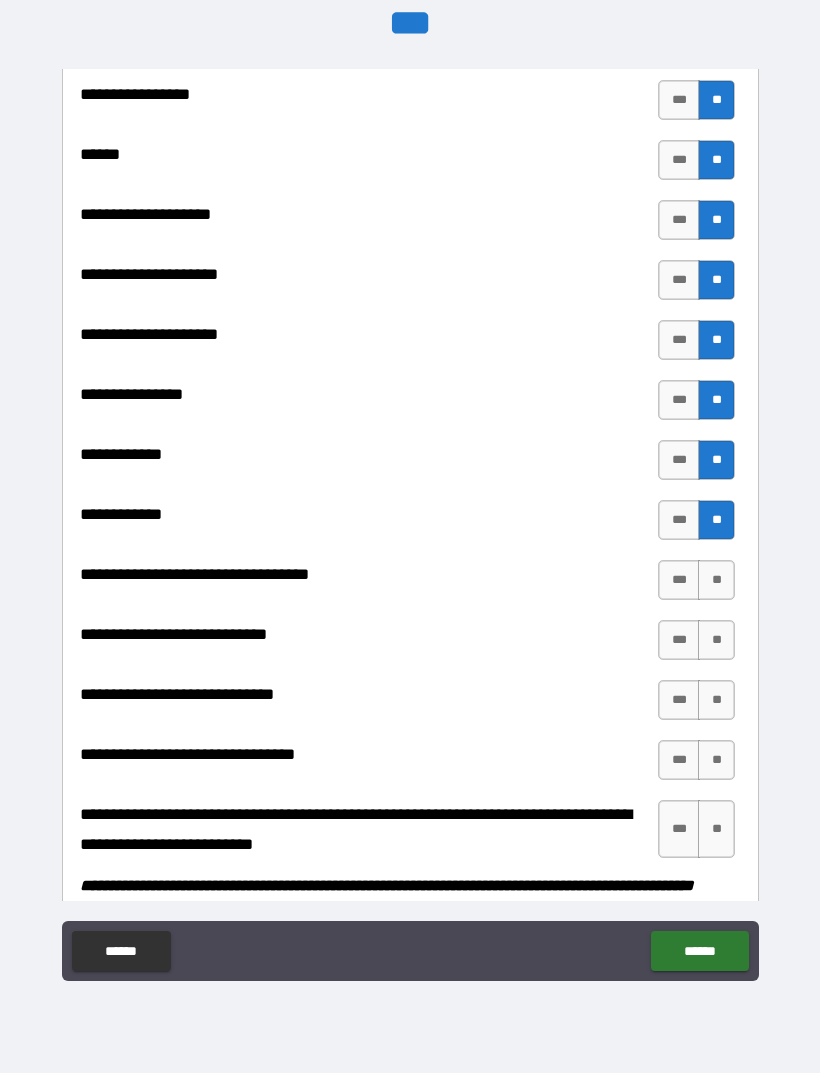 click on "**" at bounding box center [716, 580] 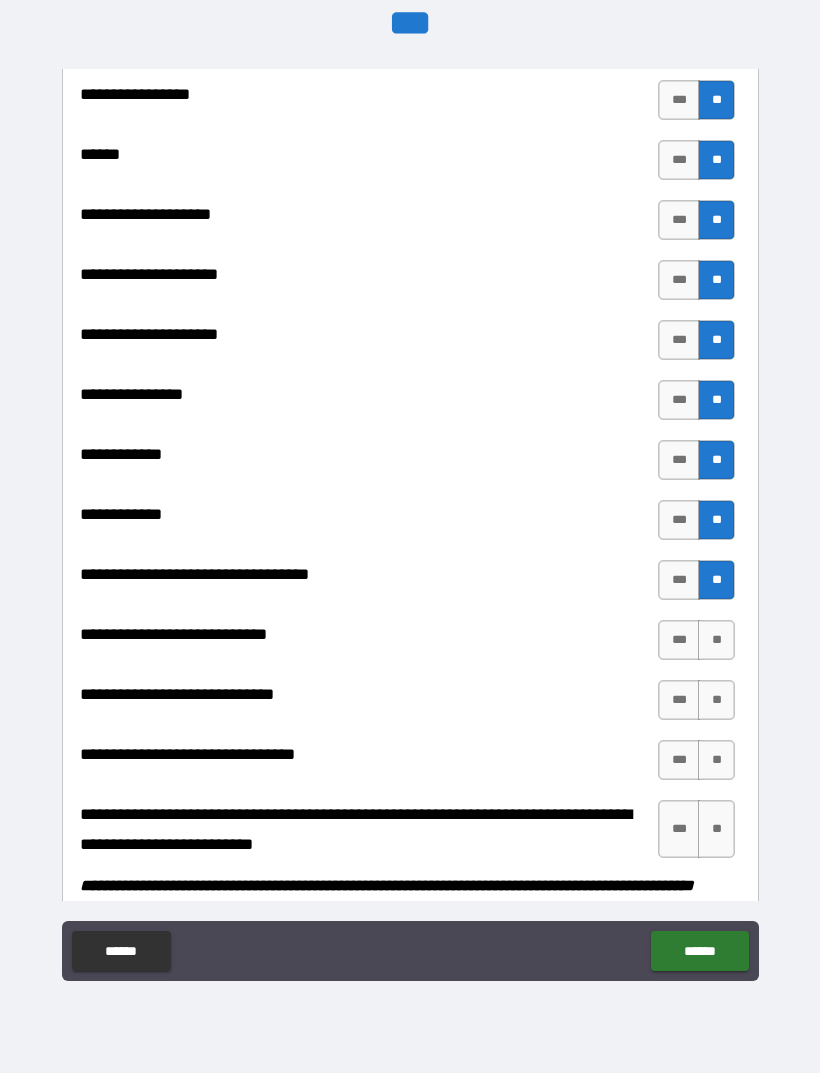 click on "**" at bounding box center [716, 640] 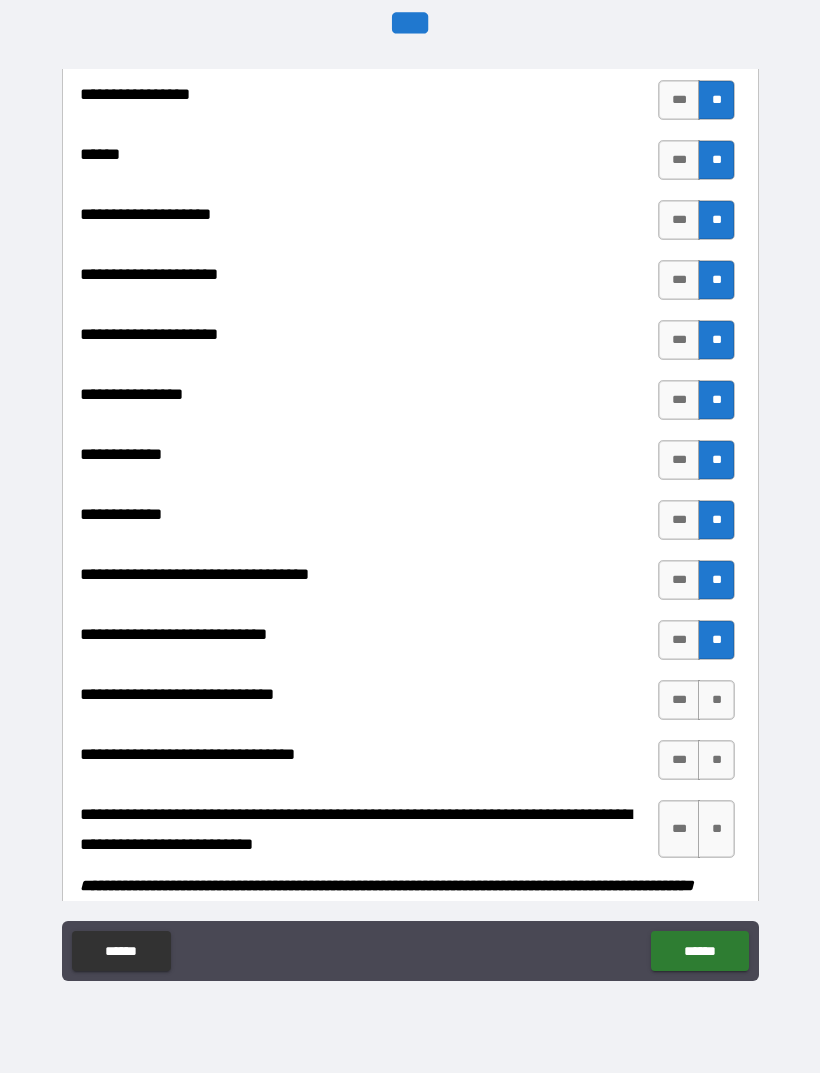 click on "**" at bounding box center [716, 700] 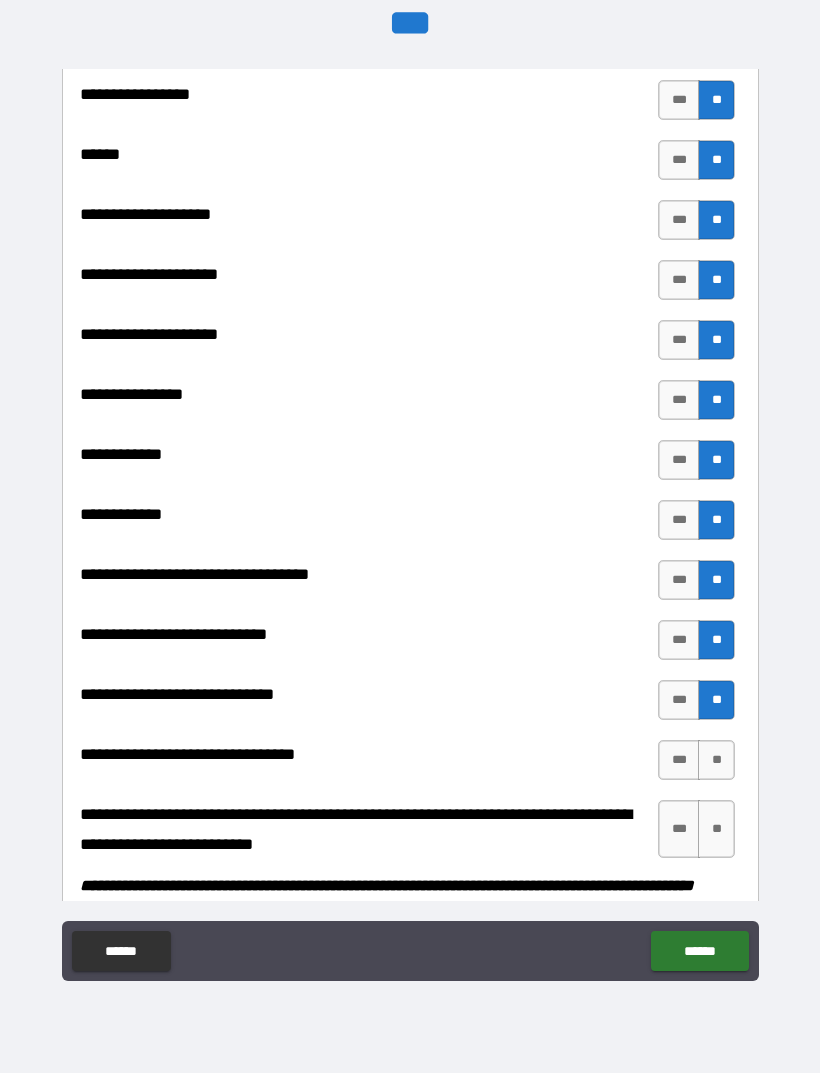click on "**" at bounding box center (716, 760) 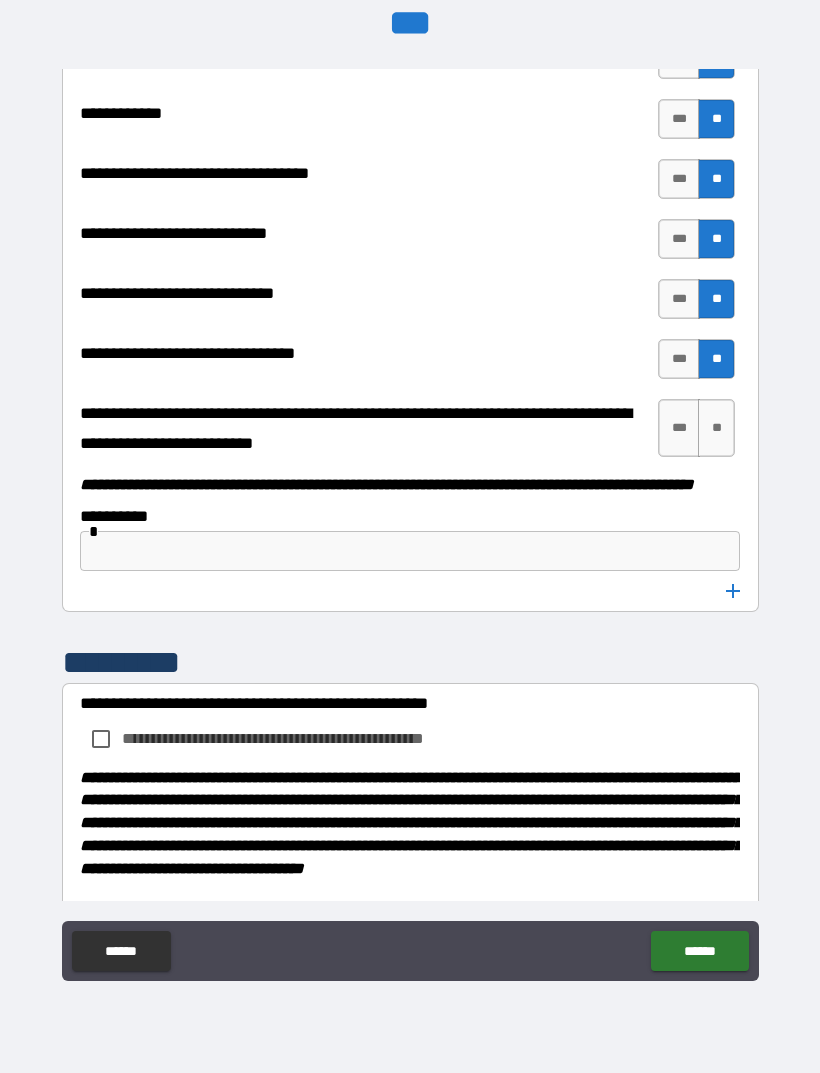 scroll, scrollTop: 10030, scrollLeft: 0, axis: vertical 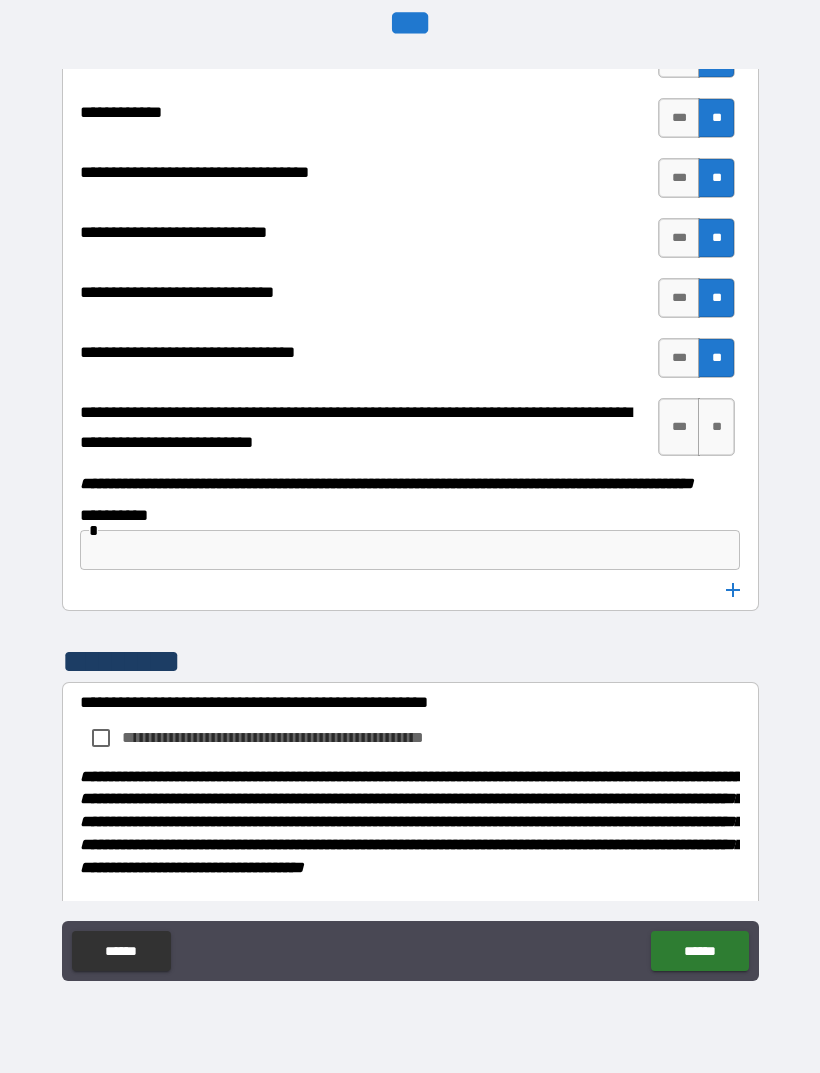 click on "***" at bounding box center (679, 427) 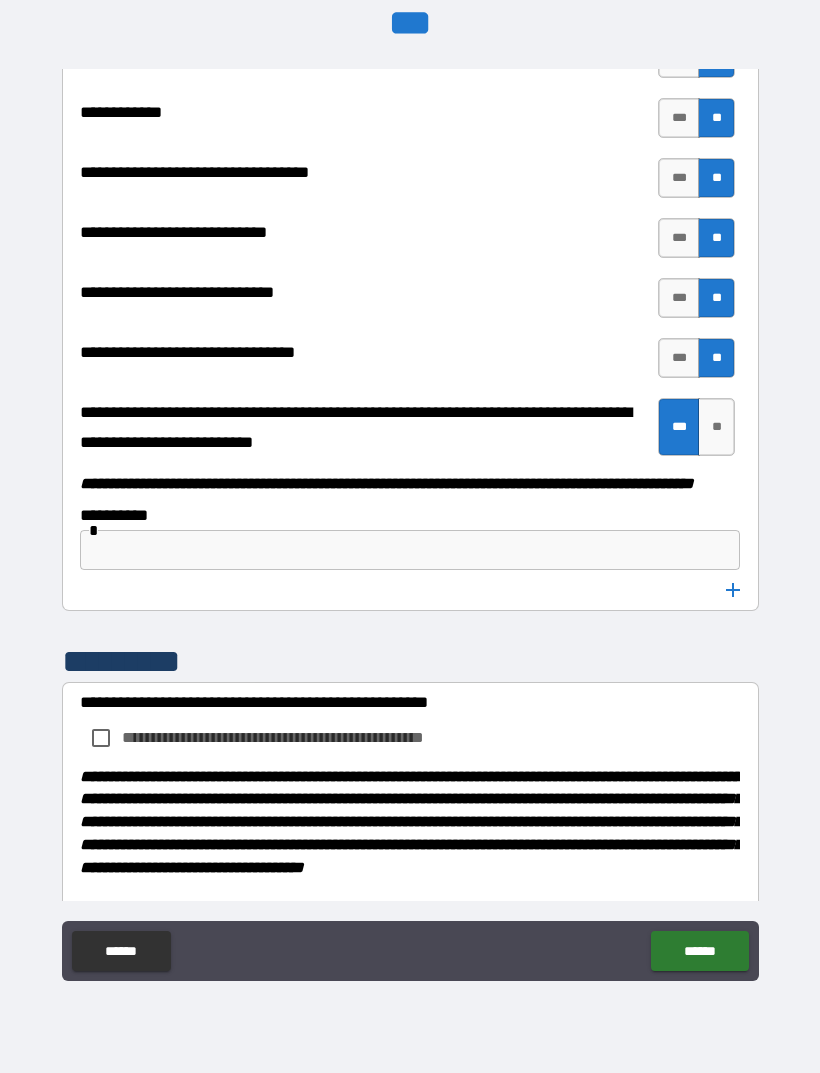click at bounding box center [410, 550] 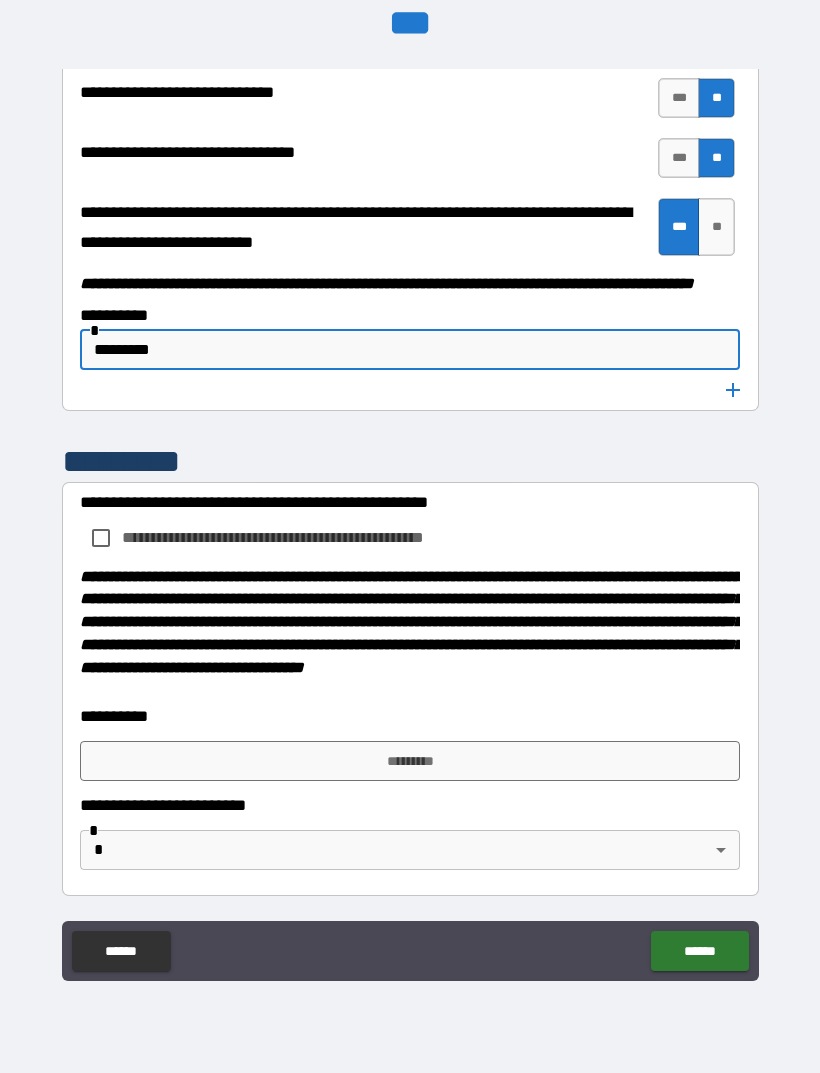 scroll, scrollTop: 10283, scrollLeft: 0, axis: vertical 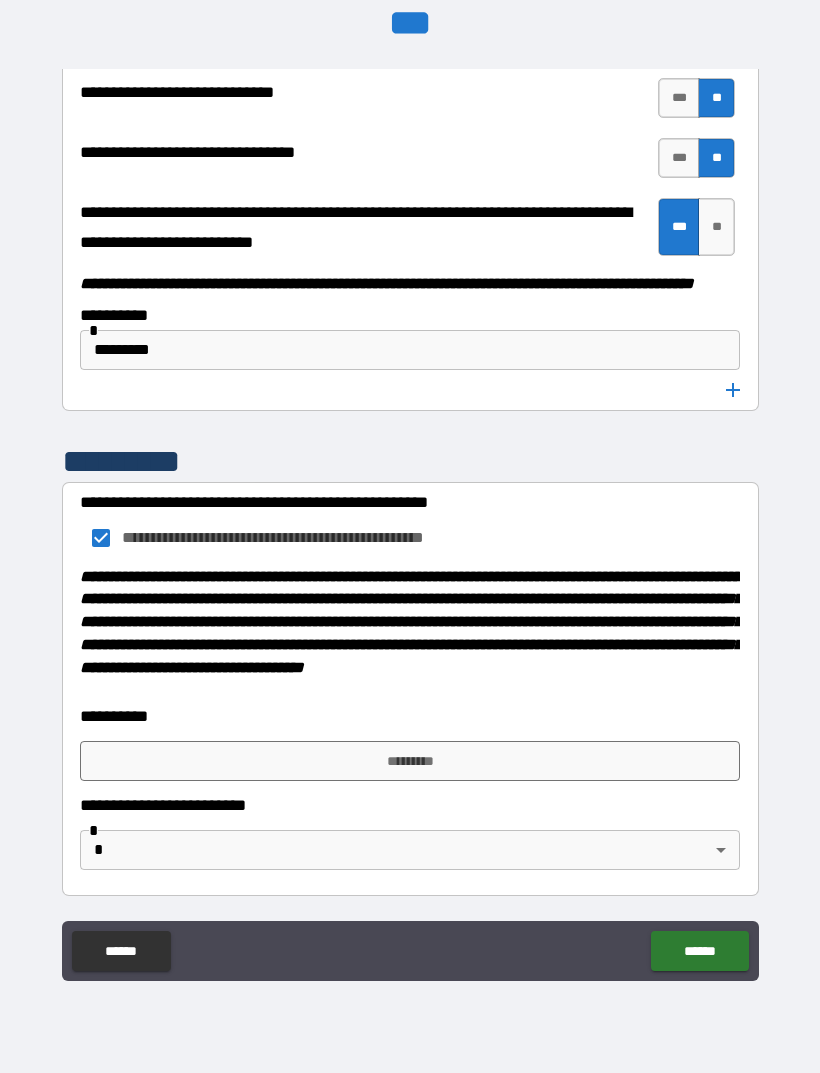 click on "*********" at bounding box center [410, 761] 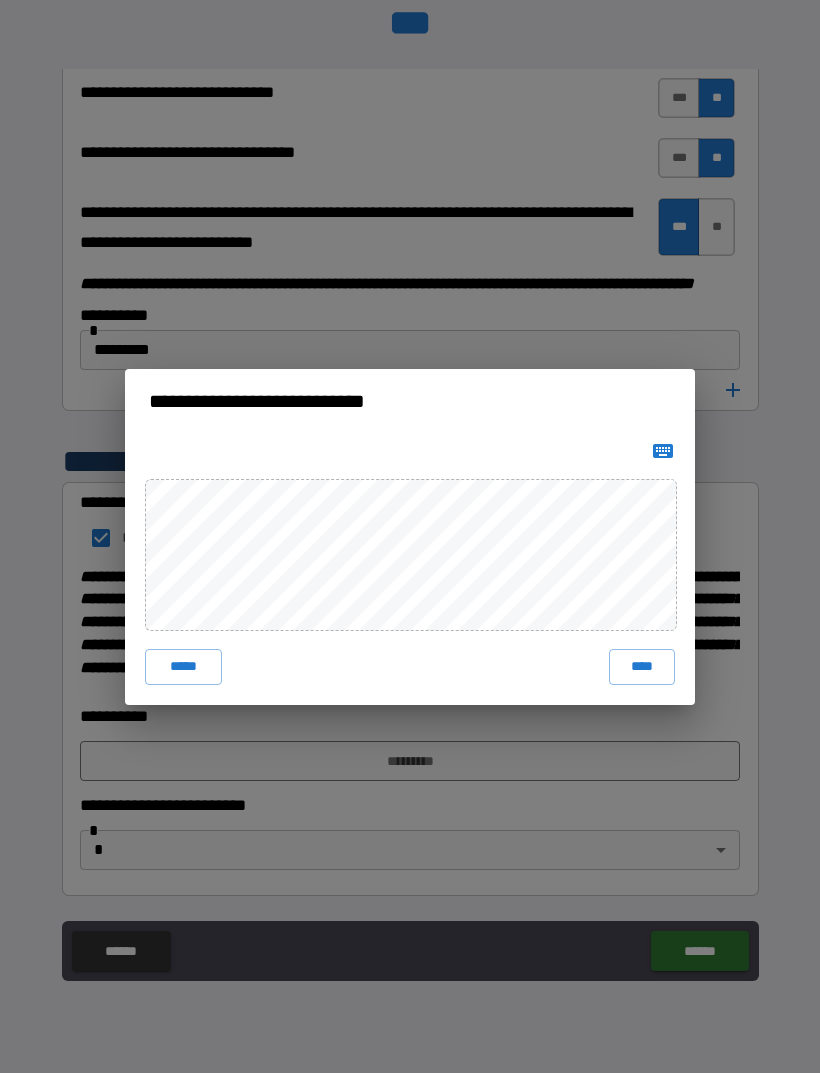 click on "****" at bounding box center [642, 667] 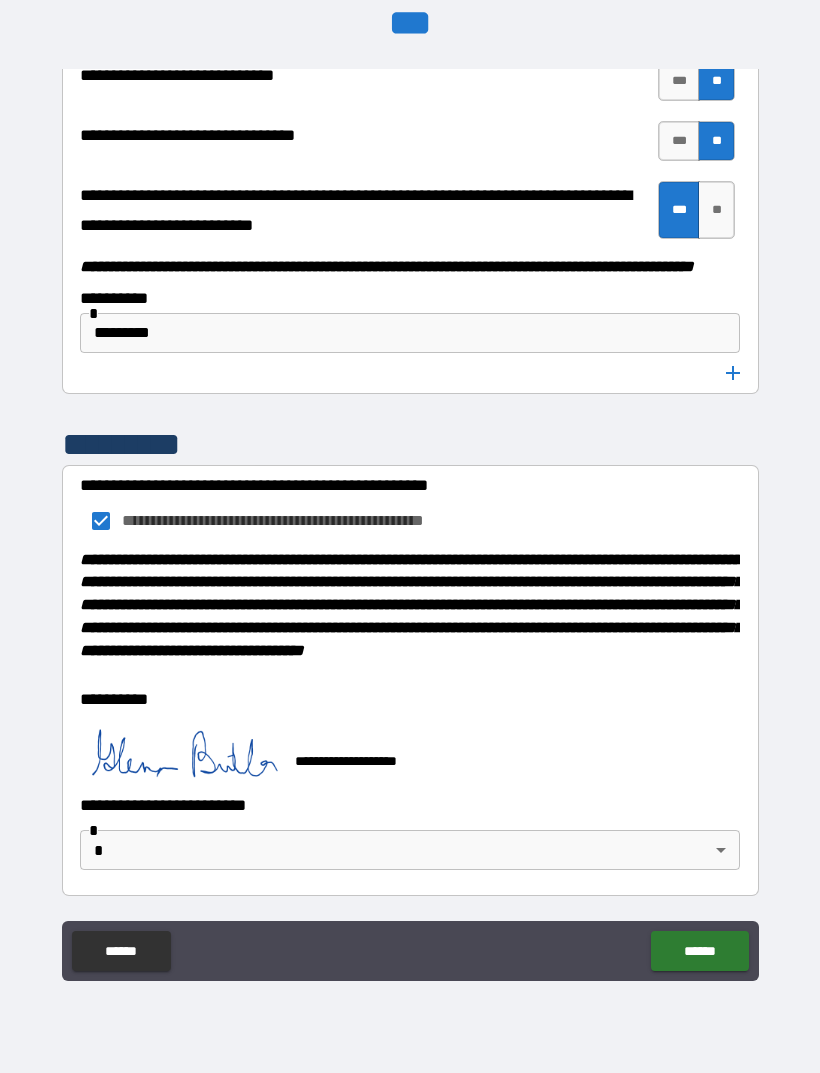 scroll, scrollTop: 10300, scrollLeft: 0, axis: vertical 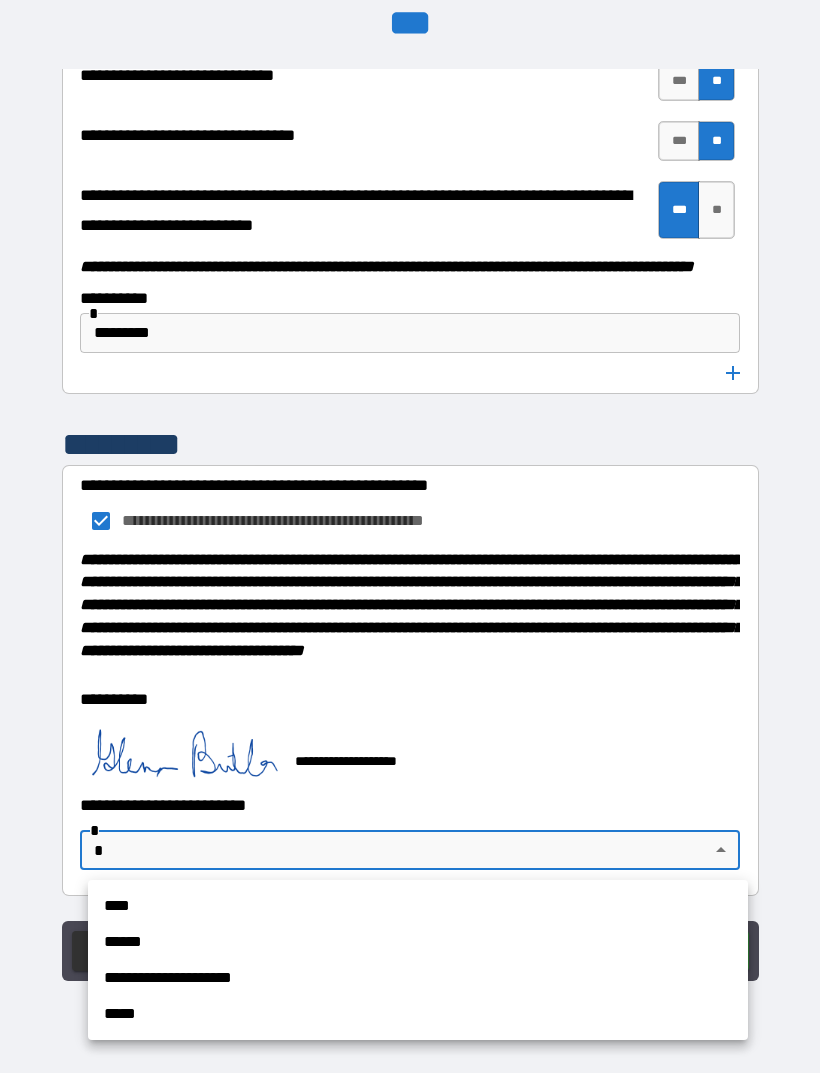 click on "****" at bounding box center [418, 906] 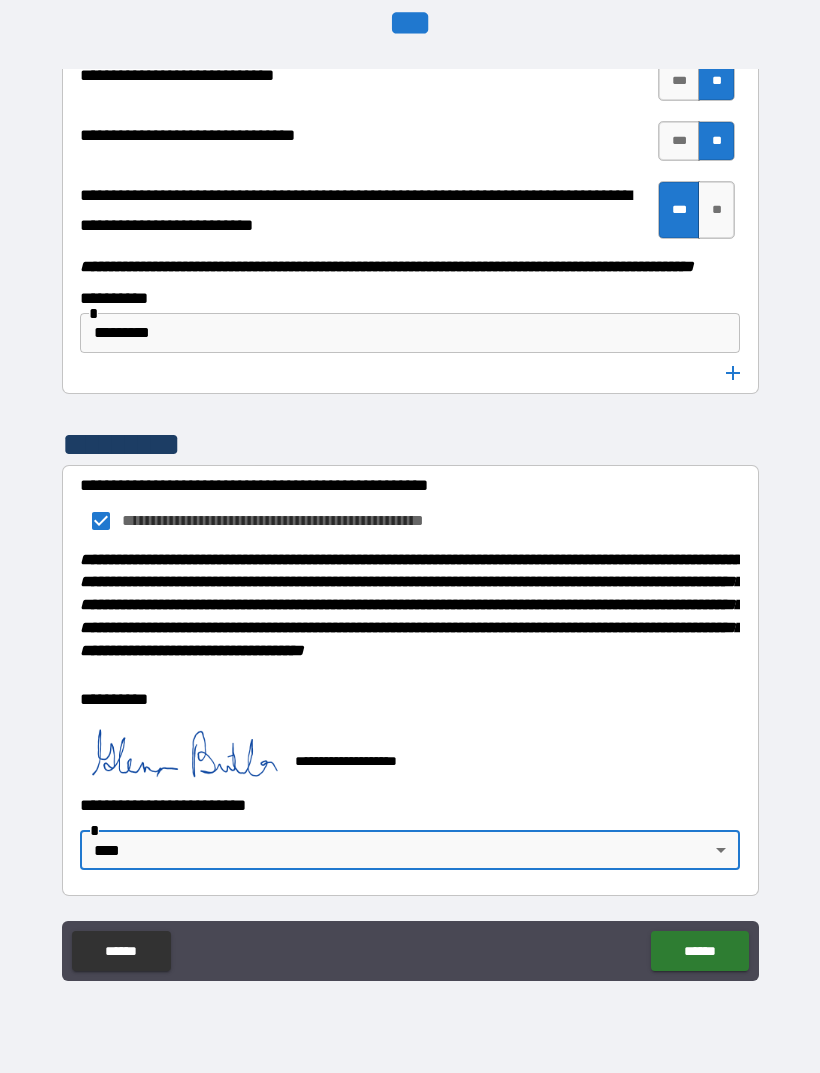 click on "******" at bounding box center (699, 951) 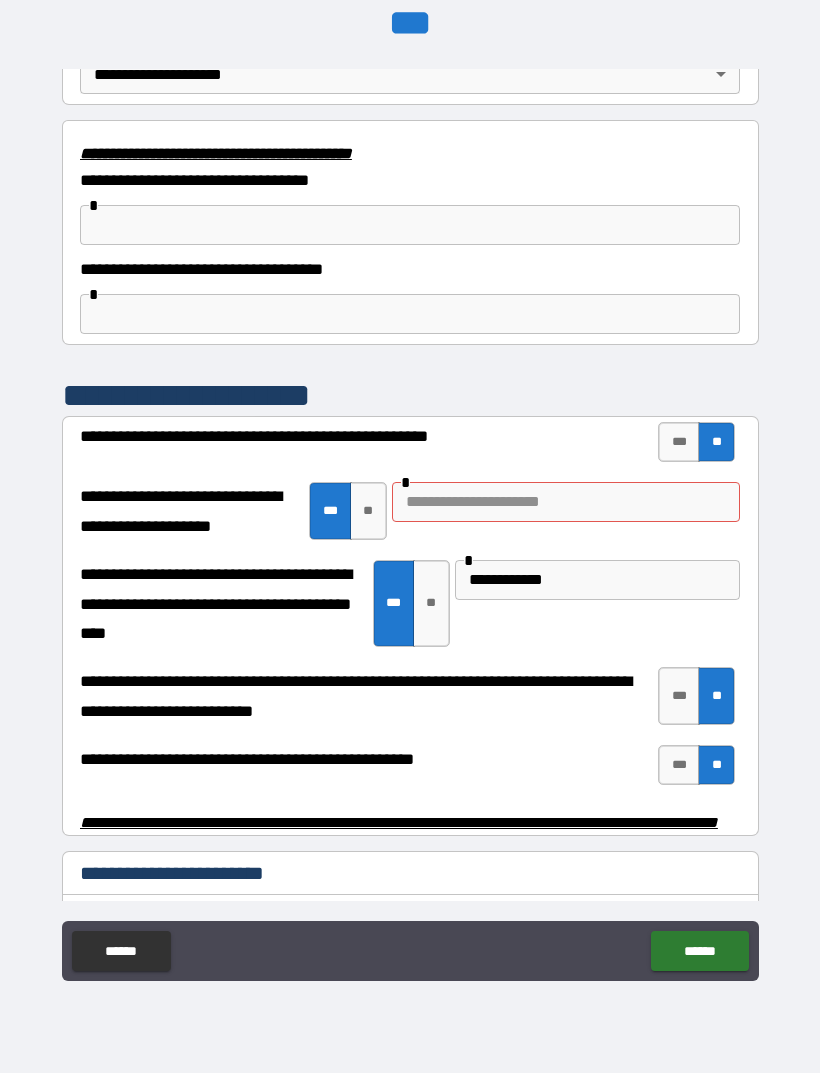 scroll, scrollTop: 3551, scrollLeft: 0, axis: vertical 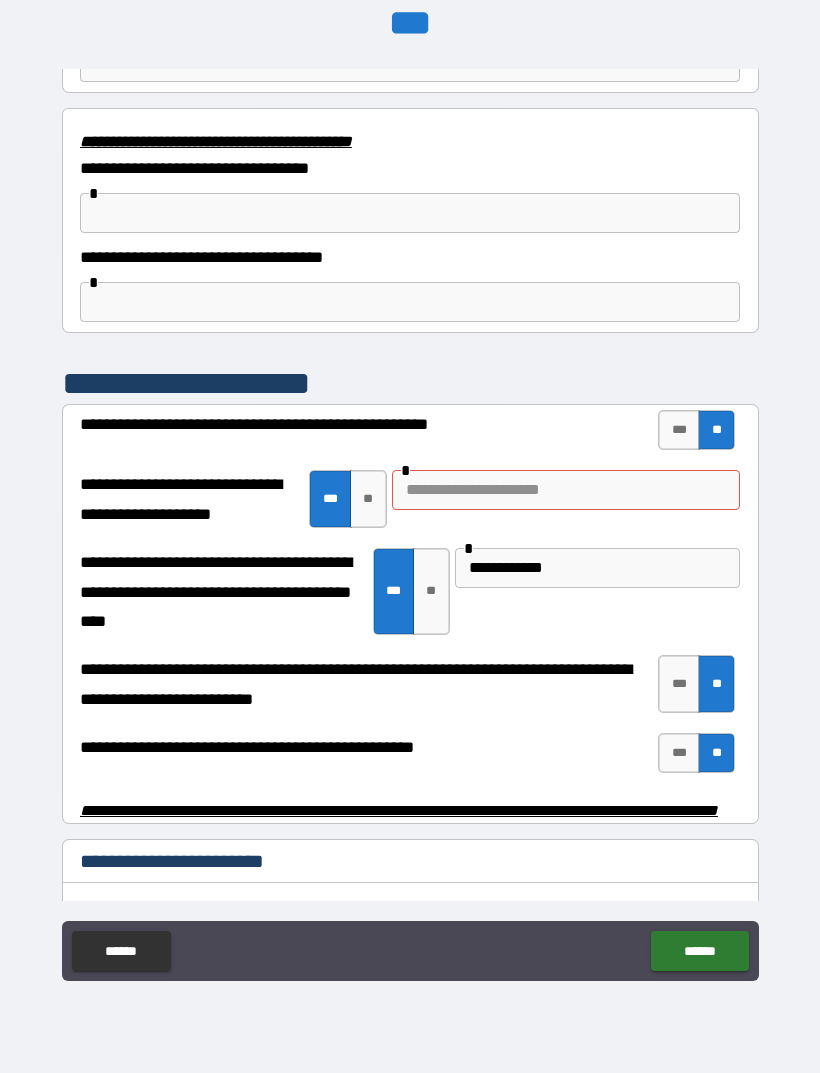 click at bounding box center (566, 490) 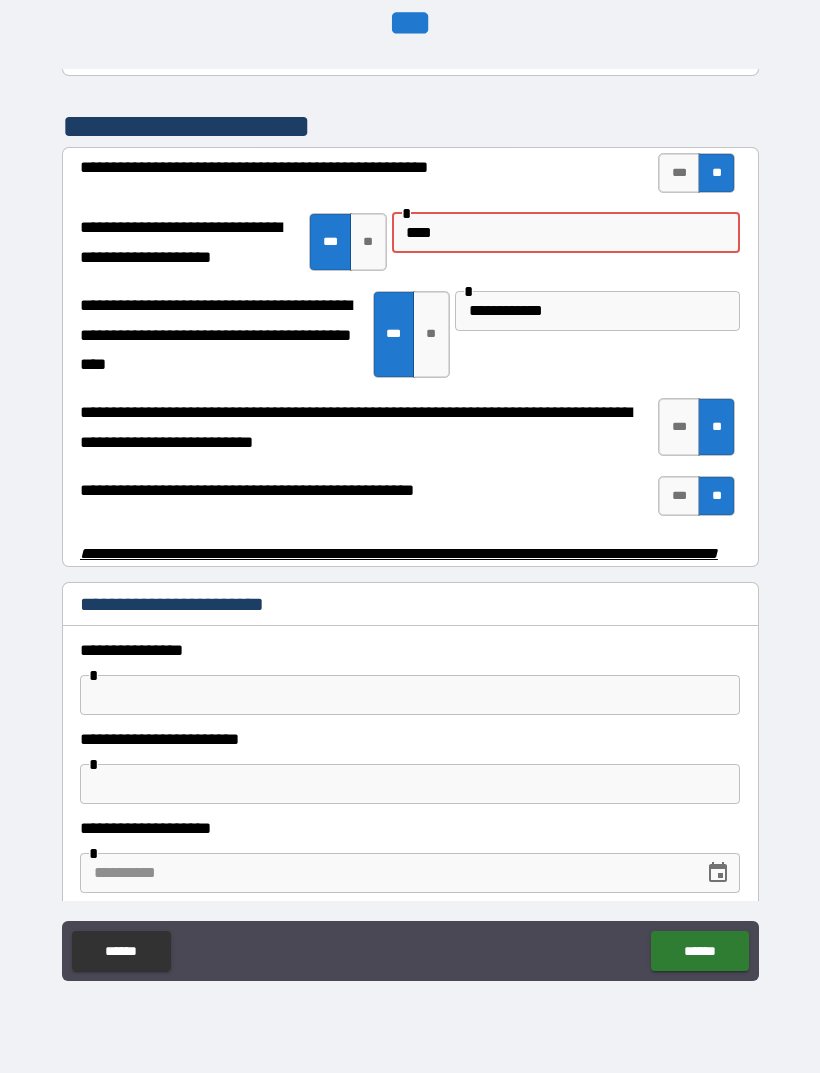 scroll, scrollTop: 3810, scrollLeft: 0, axis: vertical 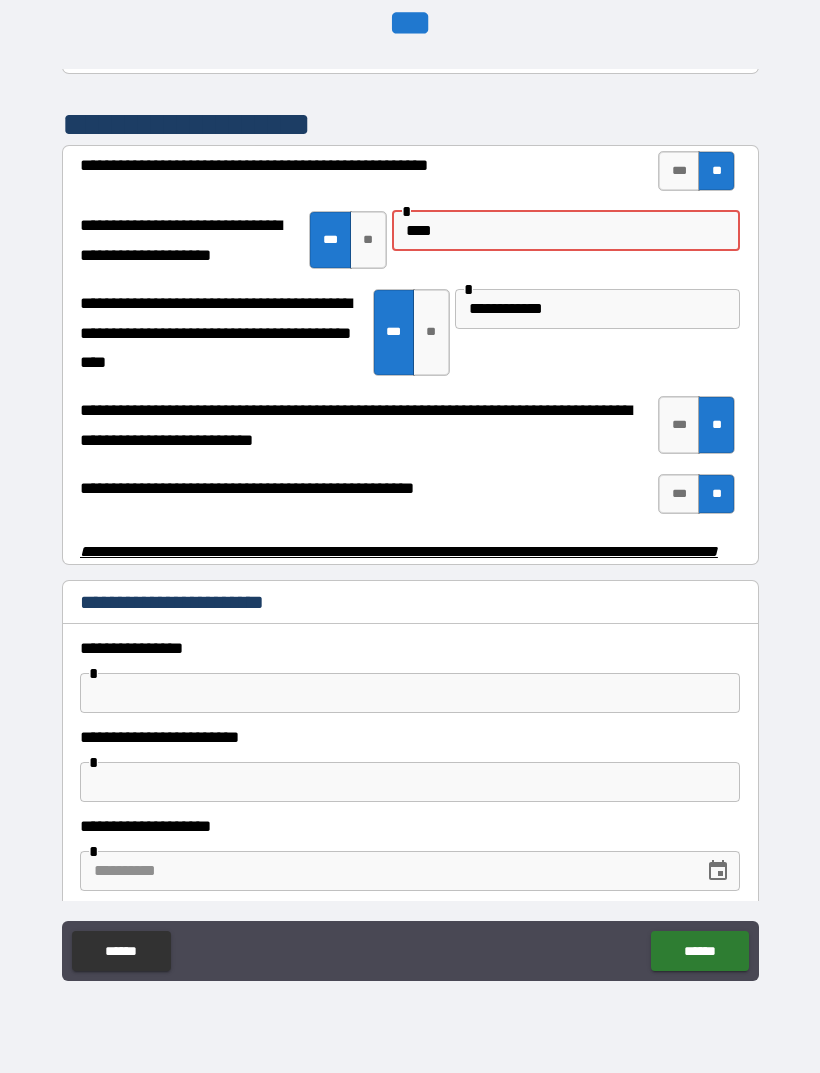 type on "****" 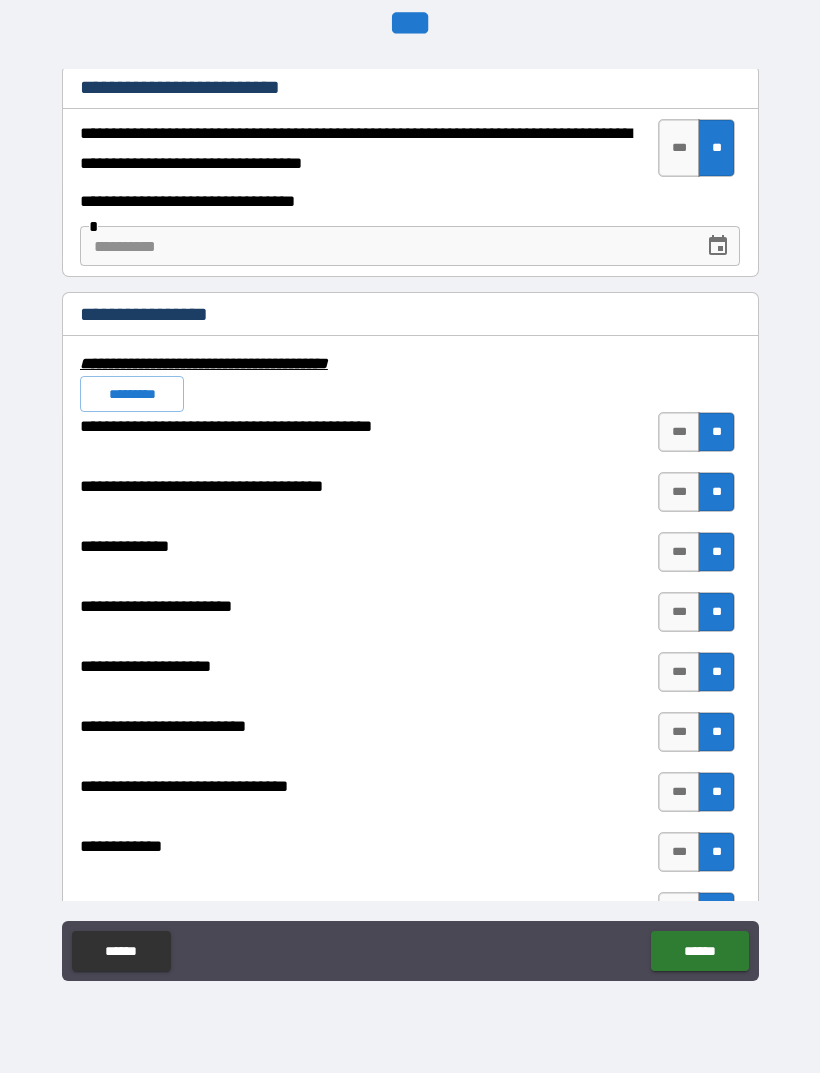 scroll, scrollTop: 6687, scrollLeft: 0, axis: vertical 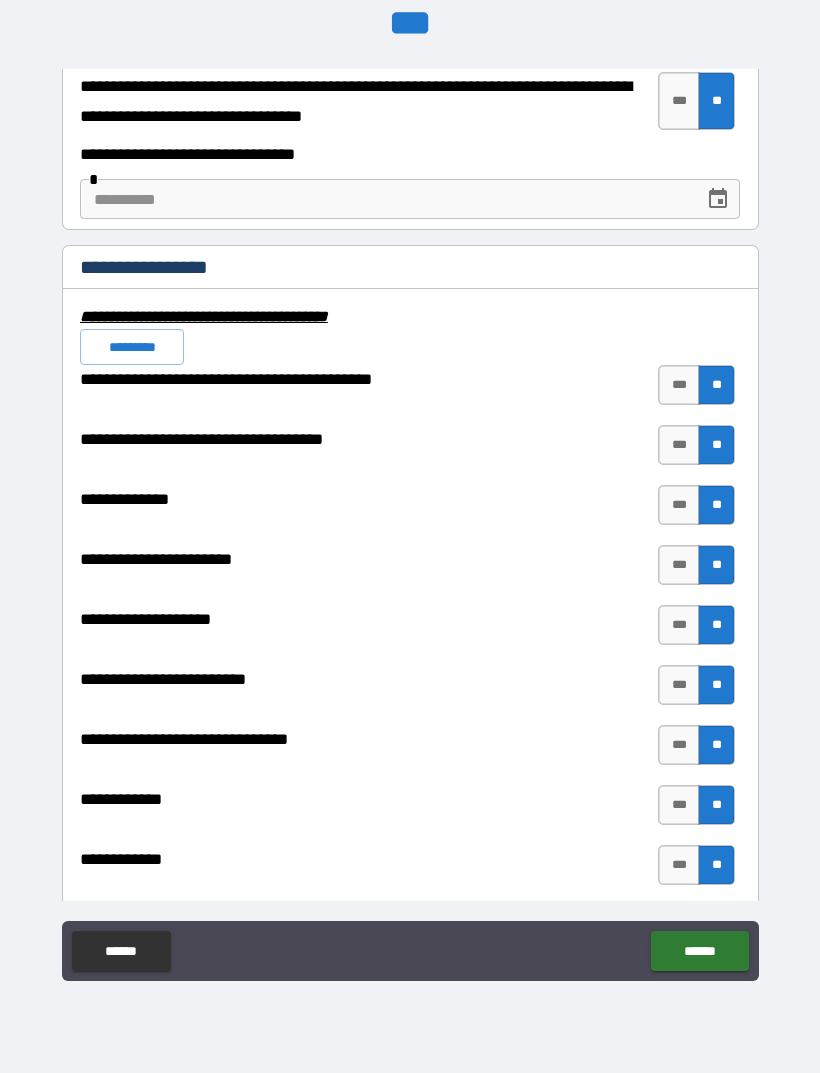click on "******" at bounding box center (699, 951) 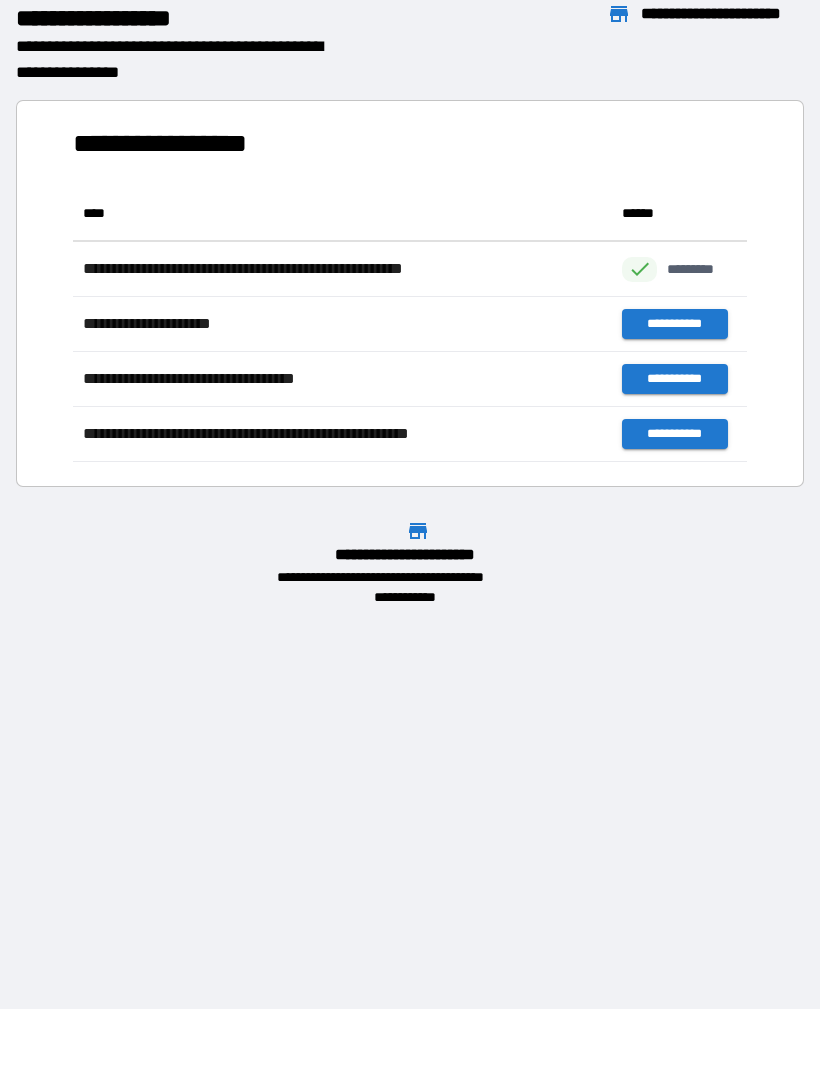 scroll, scrollTop: 1, scrollLeft: 1, axis: both 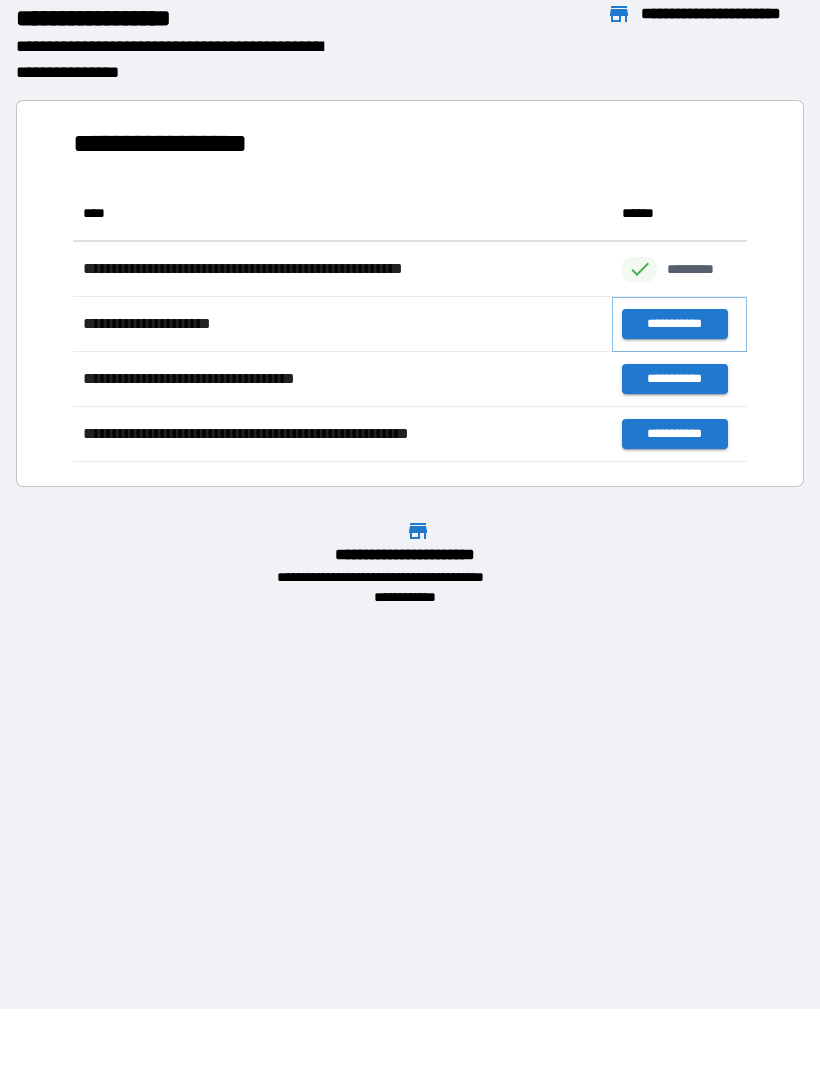 click on "**********" at bounding box center [674, 324] 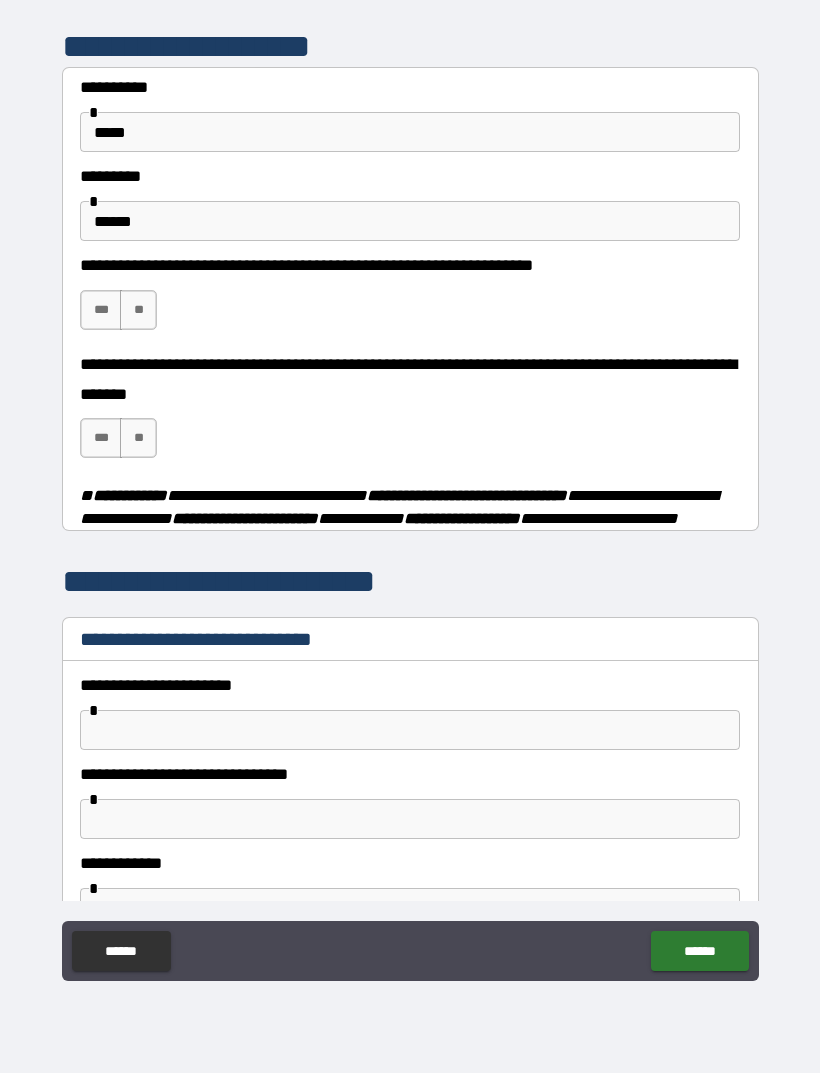 click on "***" at bounding box center [101, 310] 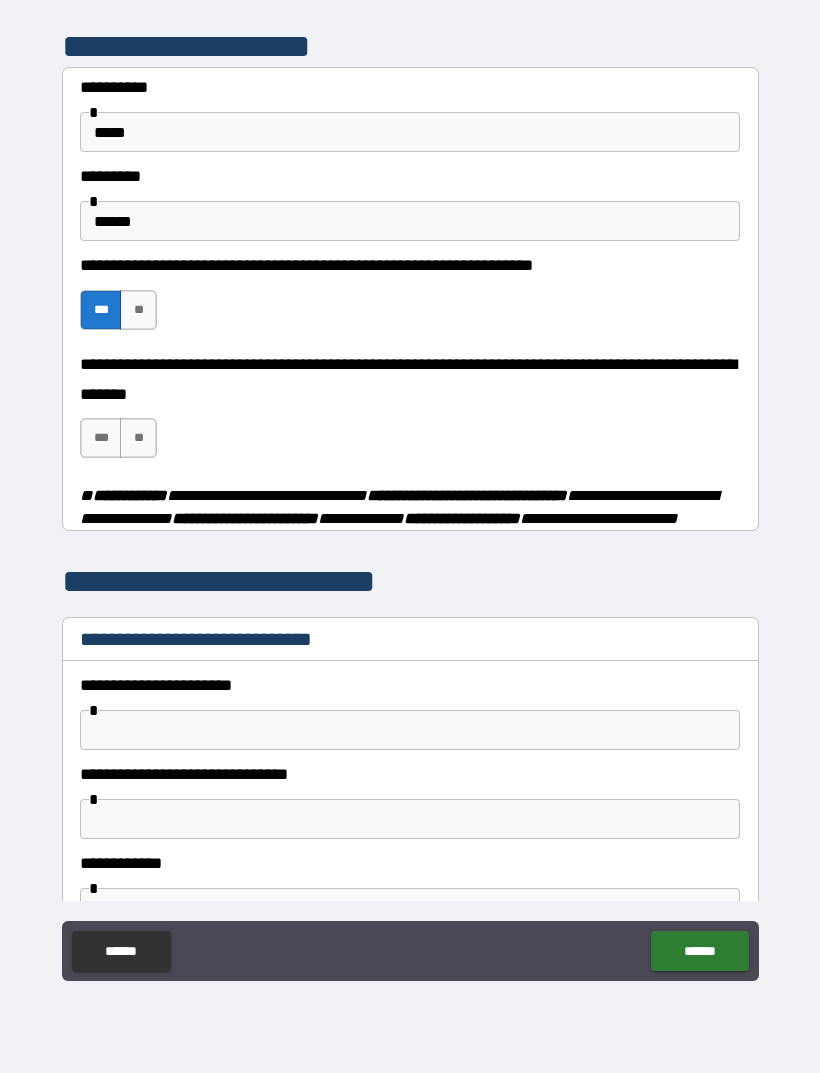 click on "**" at bounding box center (138, 438) 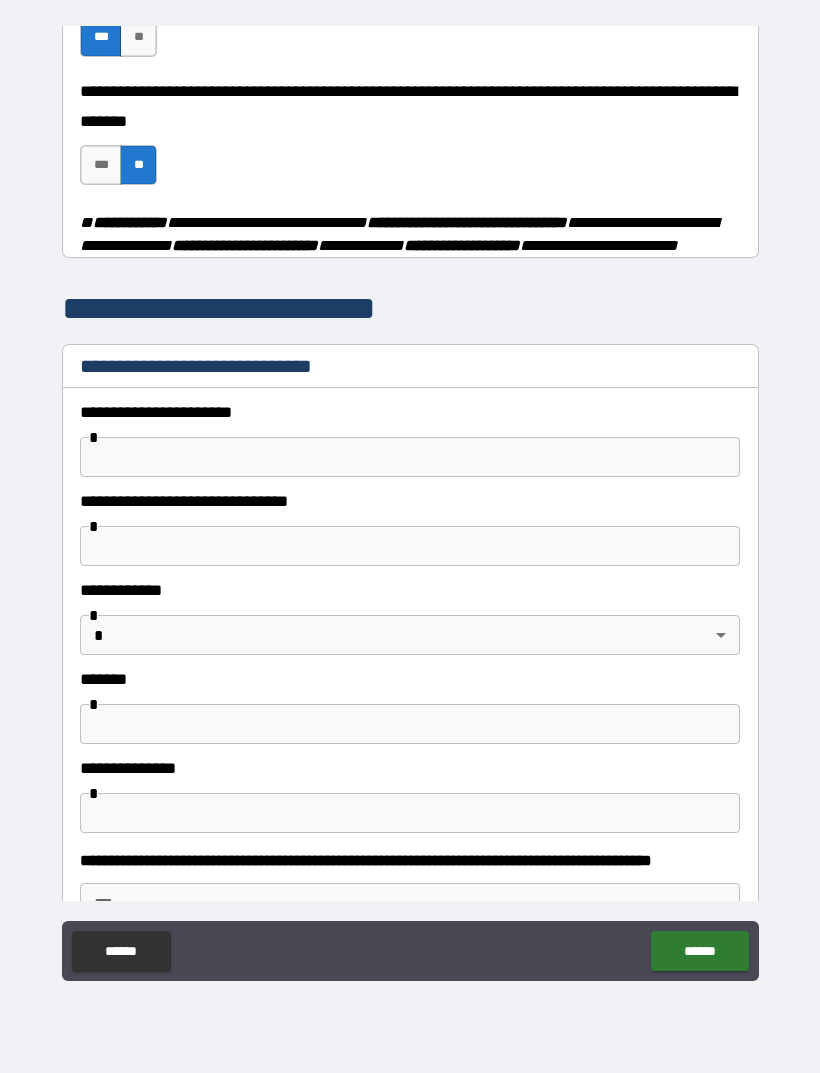 scroll, scrollTop: 280, scrollLeft: 0, axis: vertical 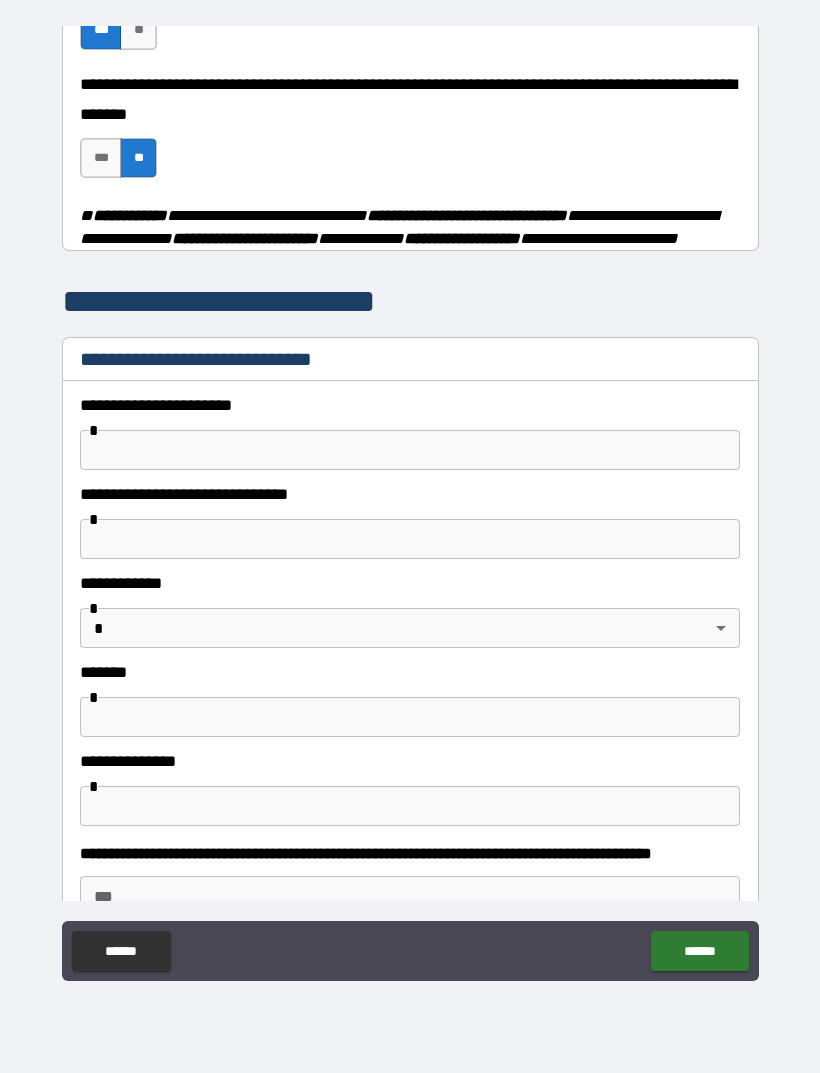 click at bounding box center [410, 450] 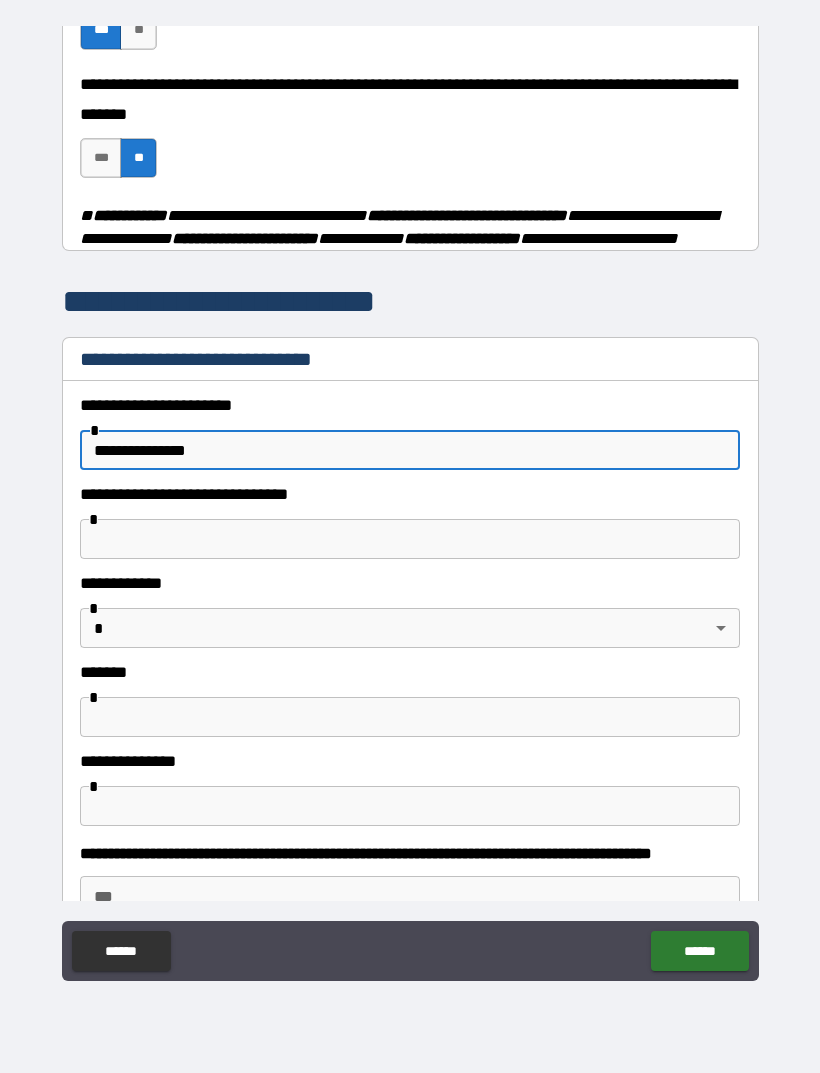 type on "**********" 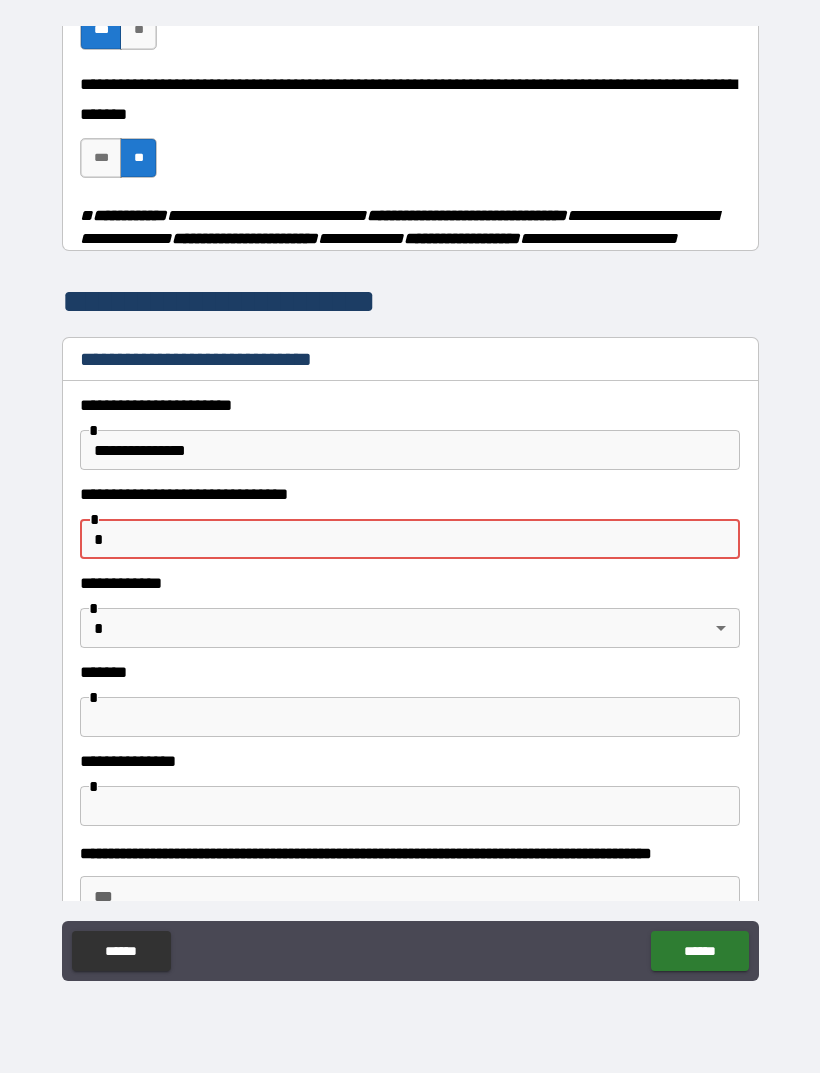 click on "*******" at bounding box center [410, 672] 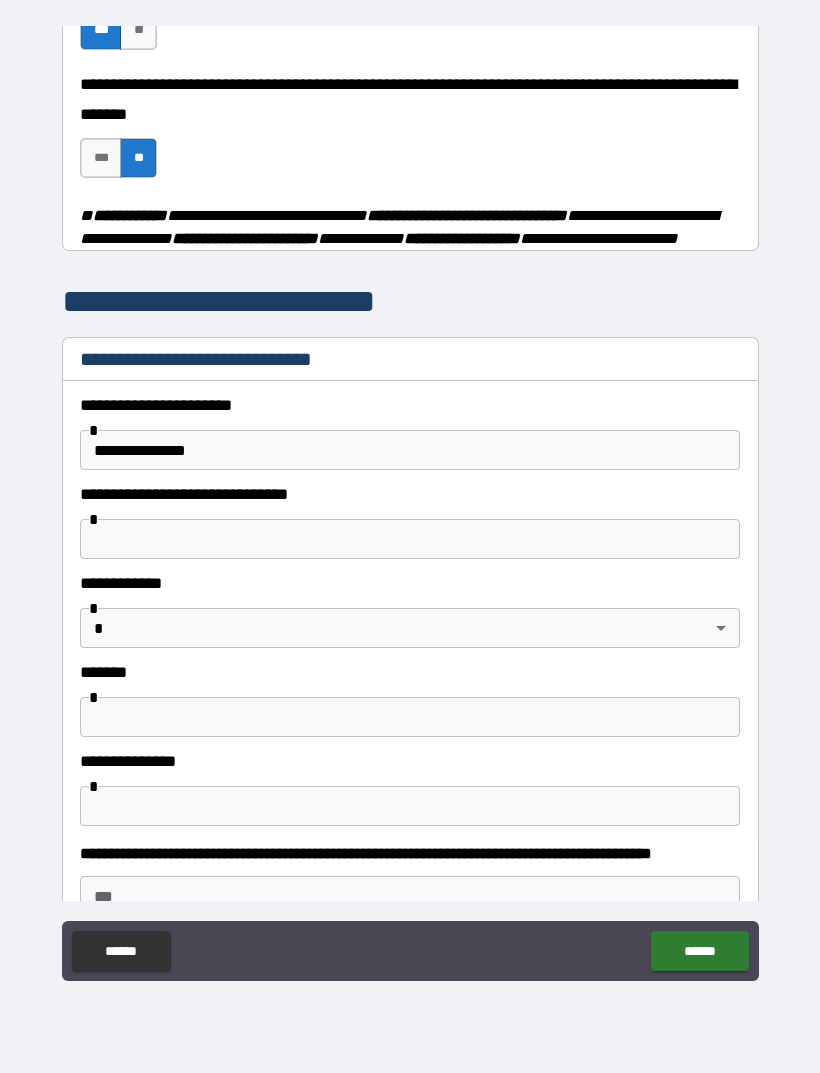 click on "*******" at bounding box center (410, 672) 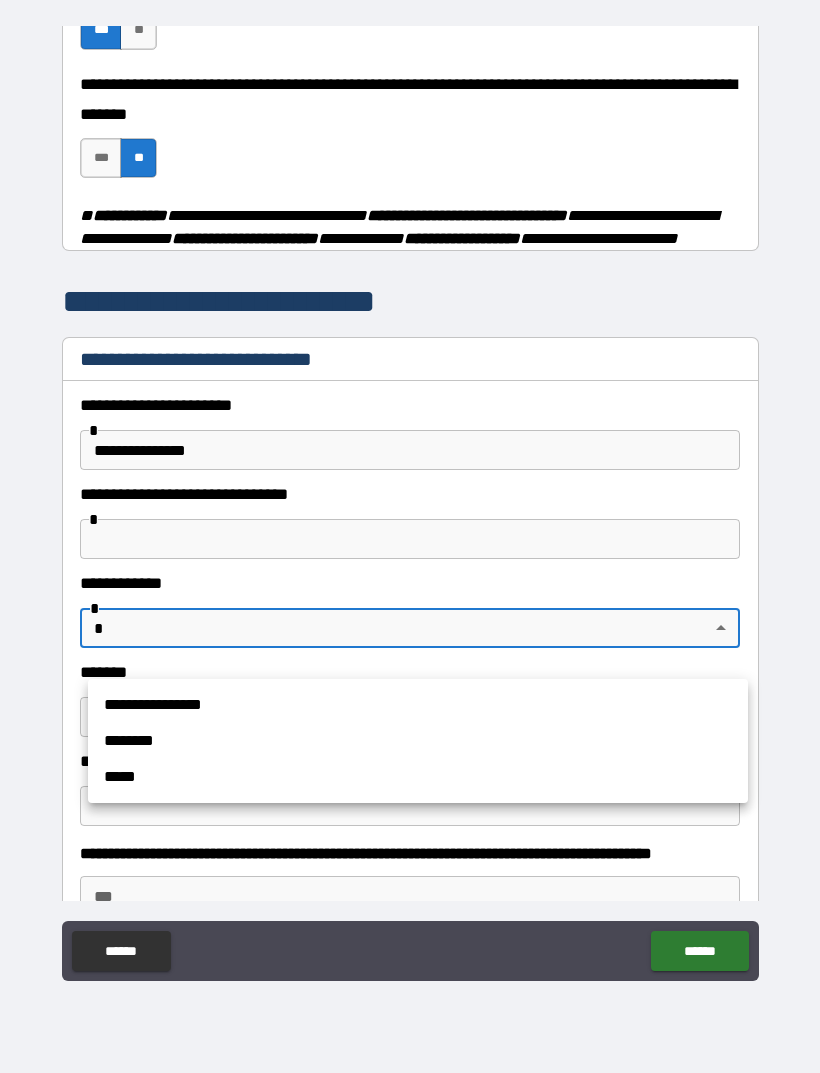 click on "*****" at bounding box center (418, 777) 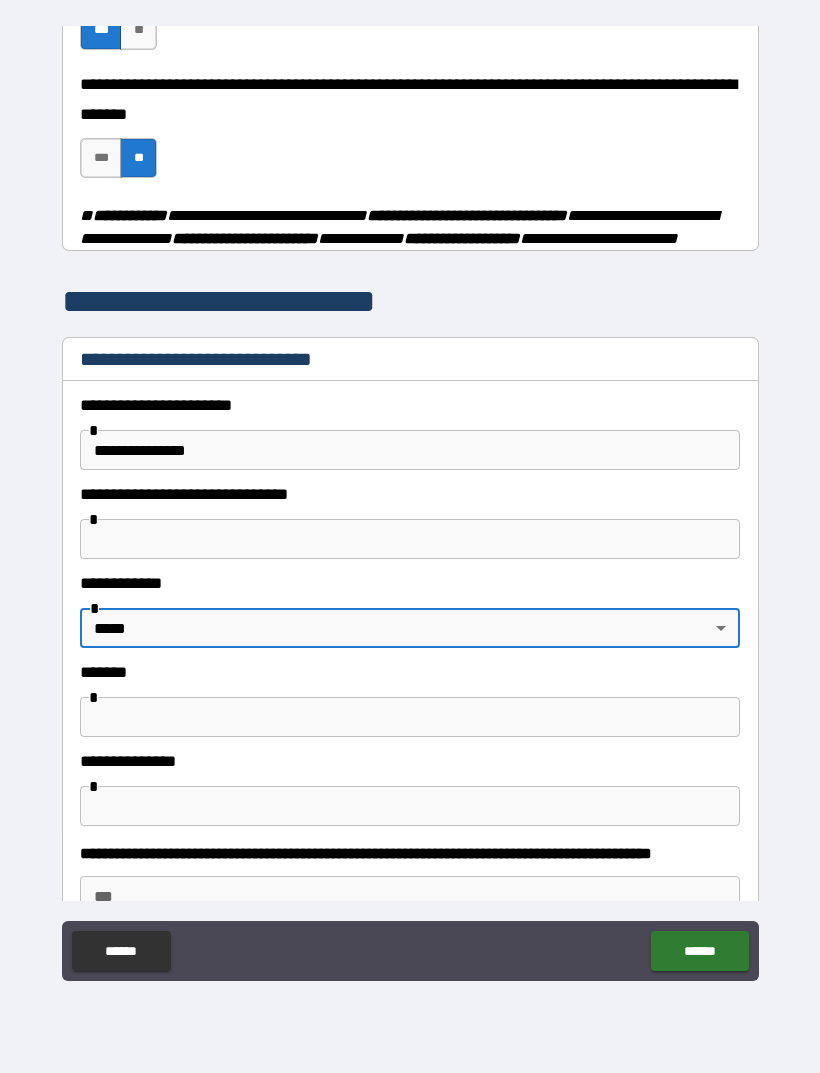 click at bounding box center (410, 539) 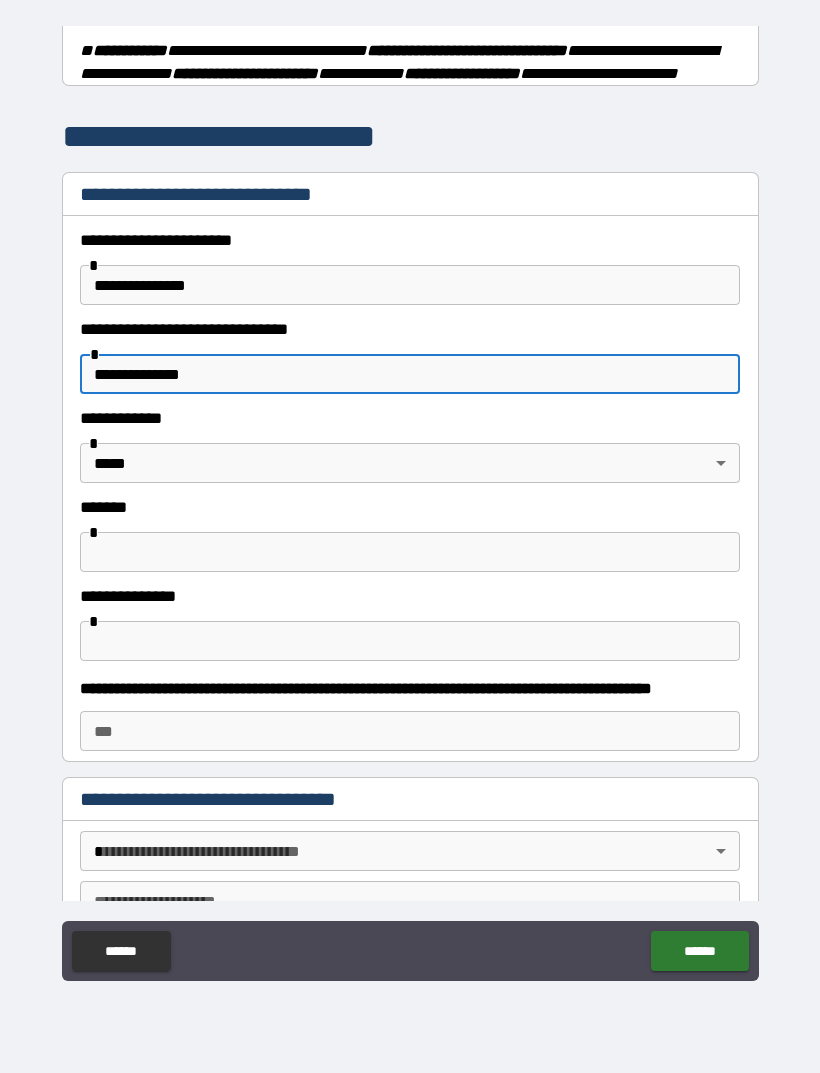 scroll, scrollTop: 455, scrollLeft: 0, axis: vertical 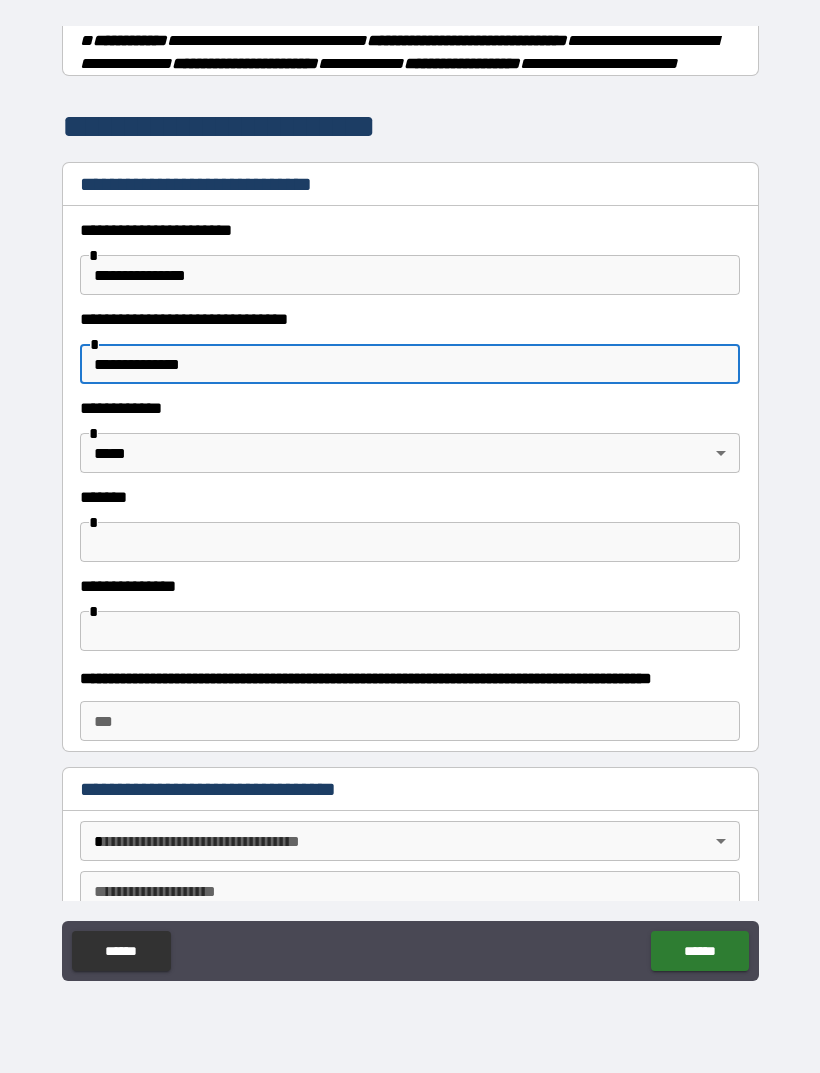 type on "**********" 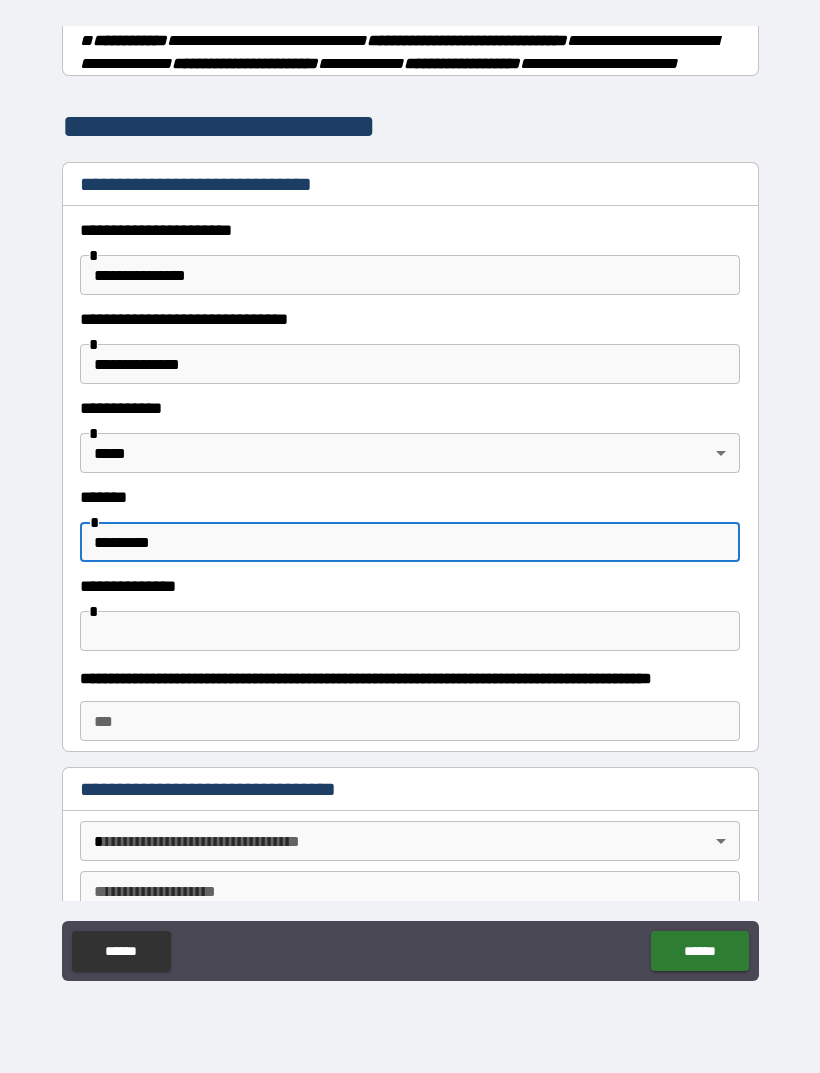 click on "*********" at bounding box center [410, 542] 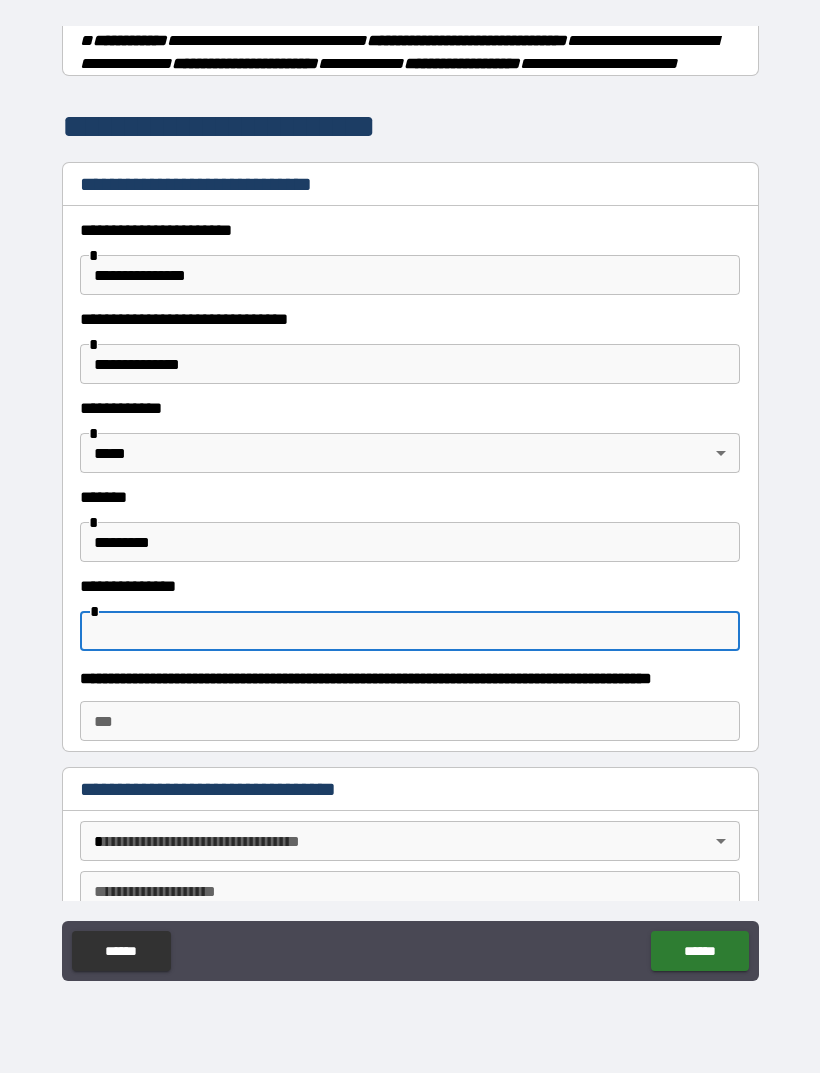 click on "*********" at bounding box center [410, 542] 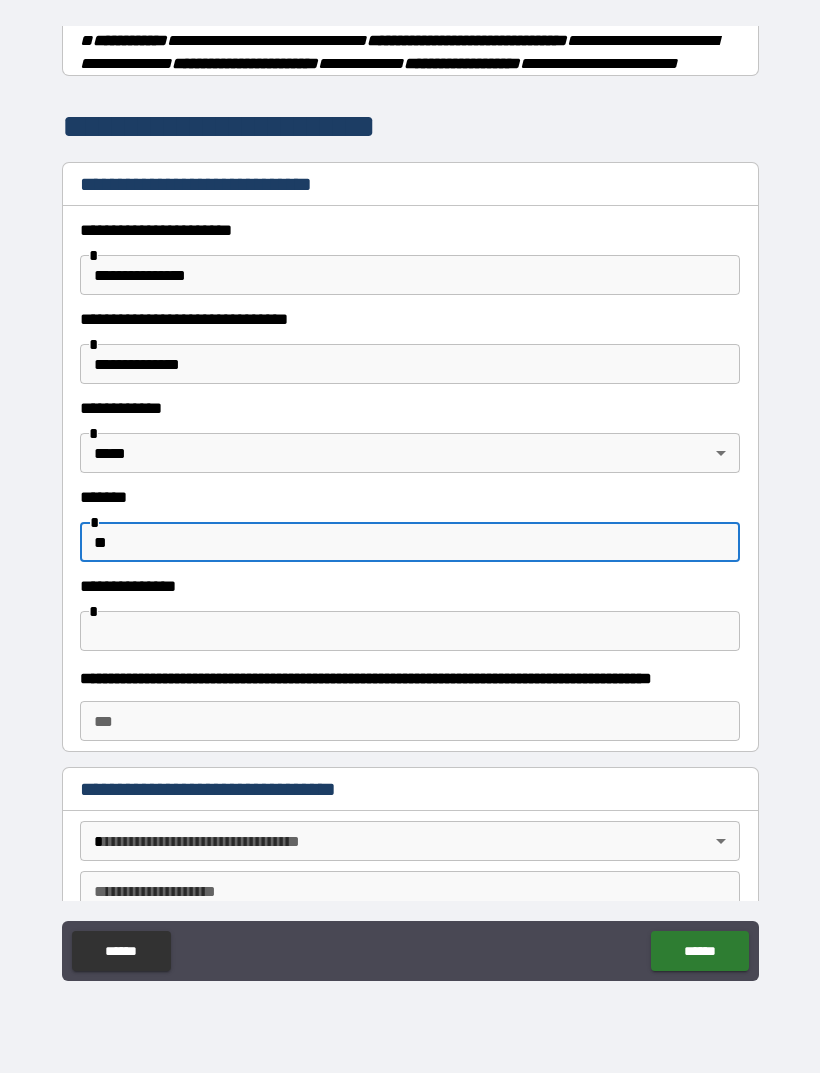 type on "*" 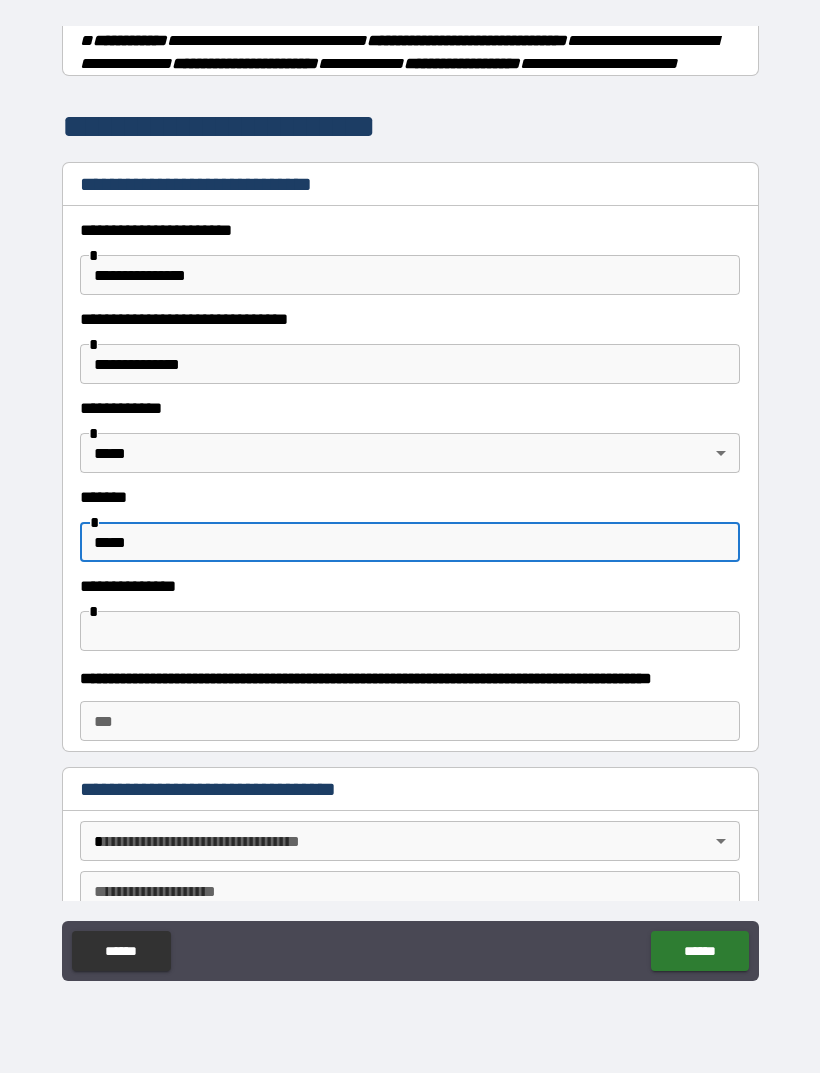 type on "*****" 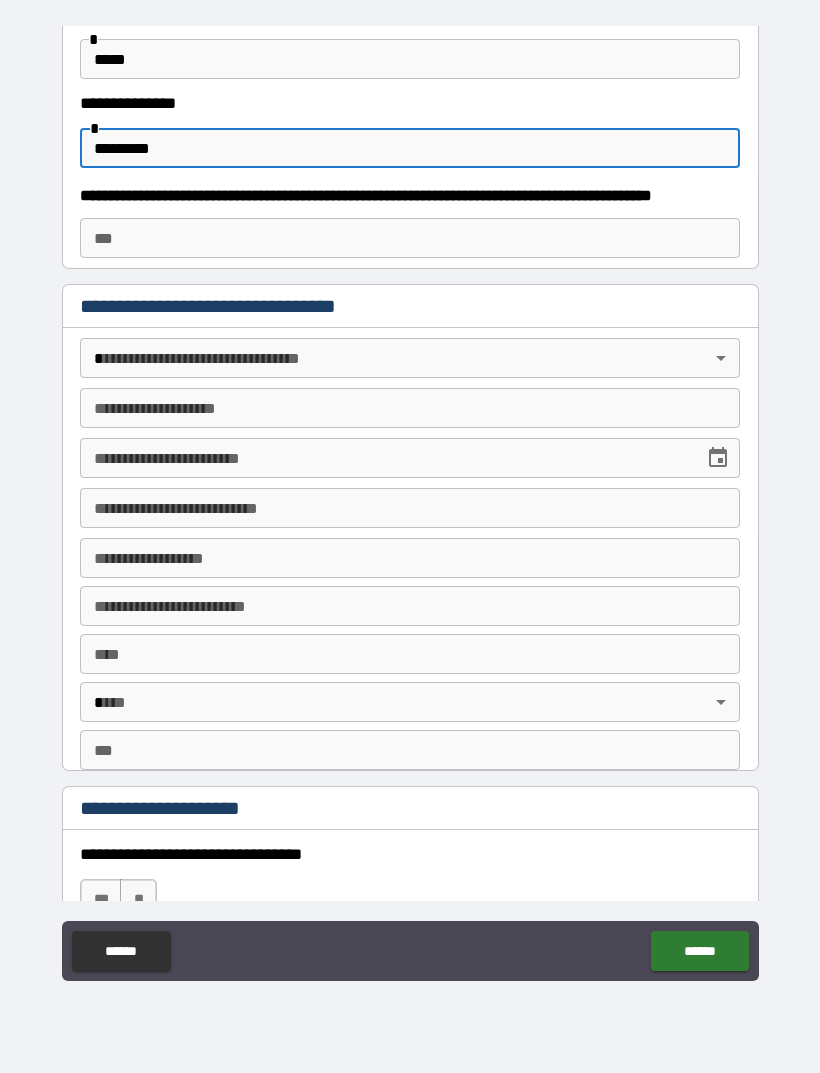 scroll, scrollTop: 943, scrollLeft: 0, axis: vertical 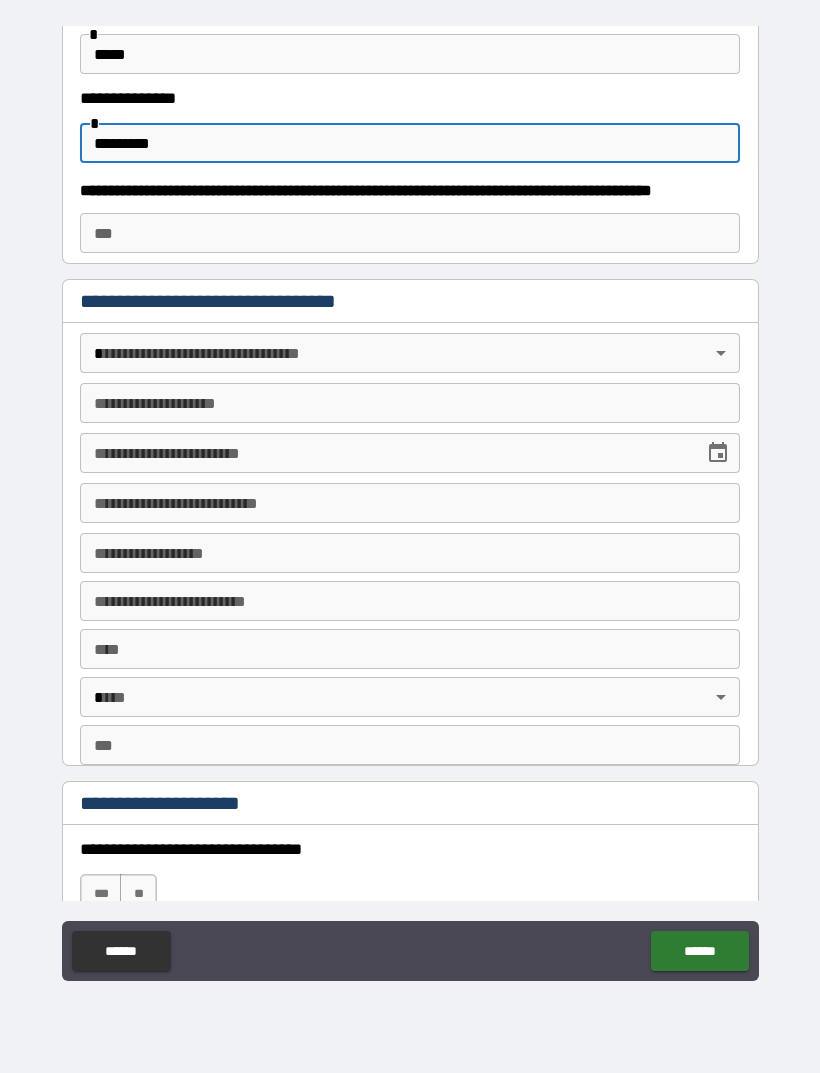 type on "*********" 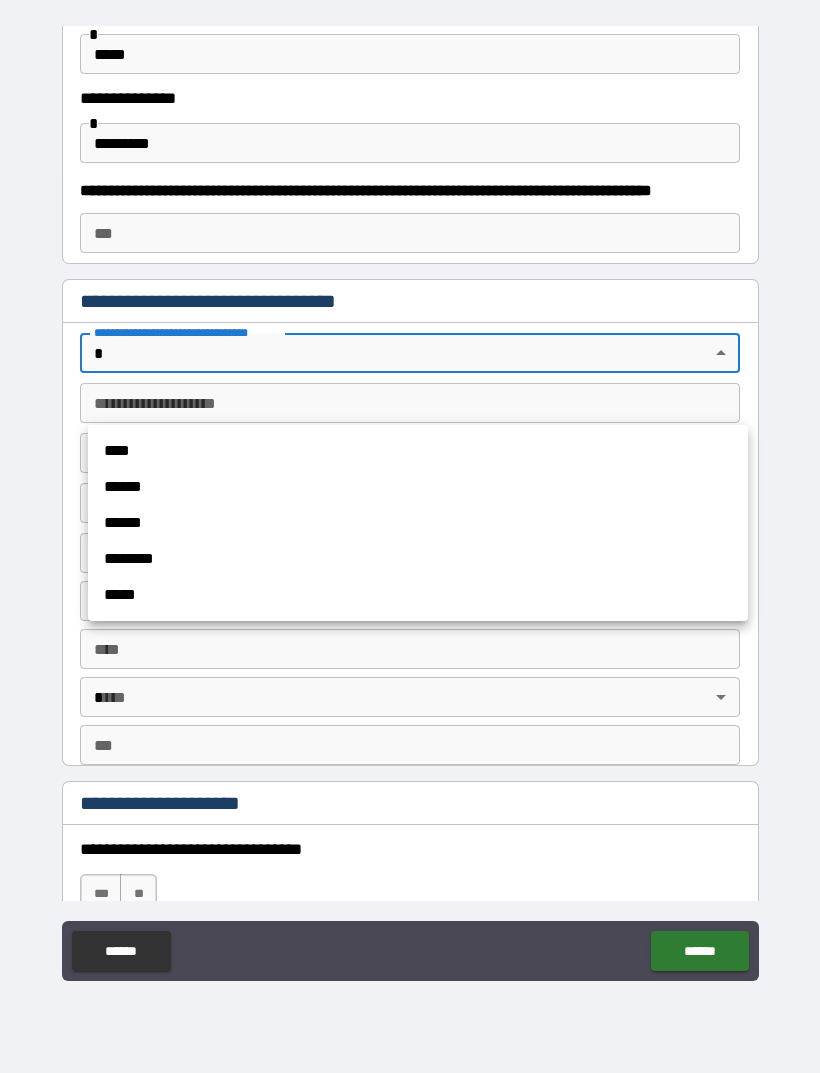 click on "****" at bounding box center [418, 451] 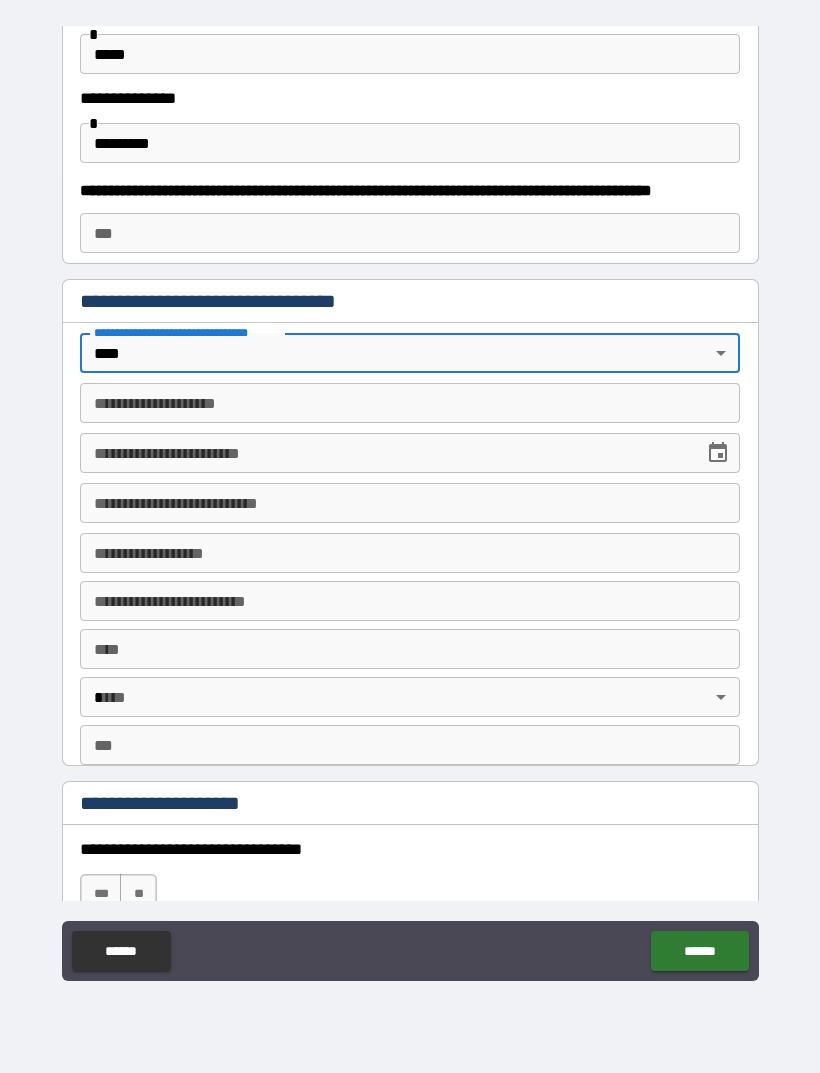 click on "**********" at bounding box center (410, 403) 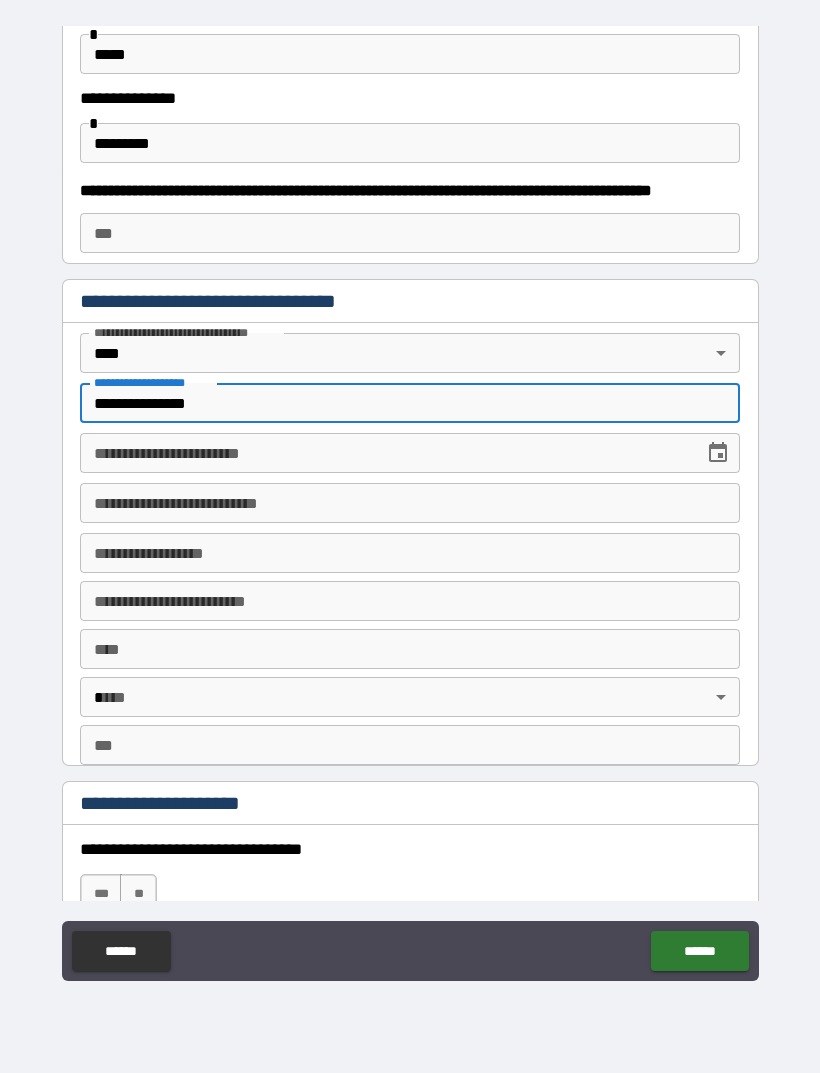 type on "**********" 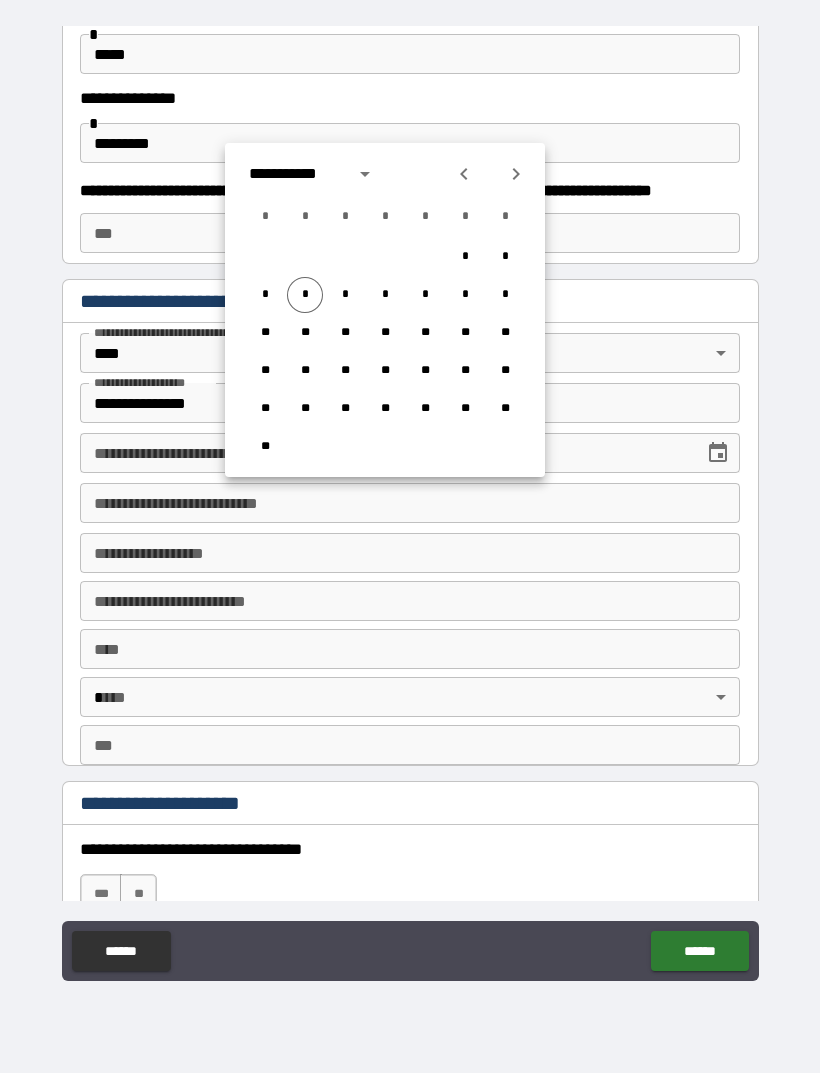 click on "**********" at bounding box center [410, 453] 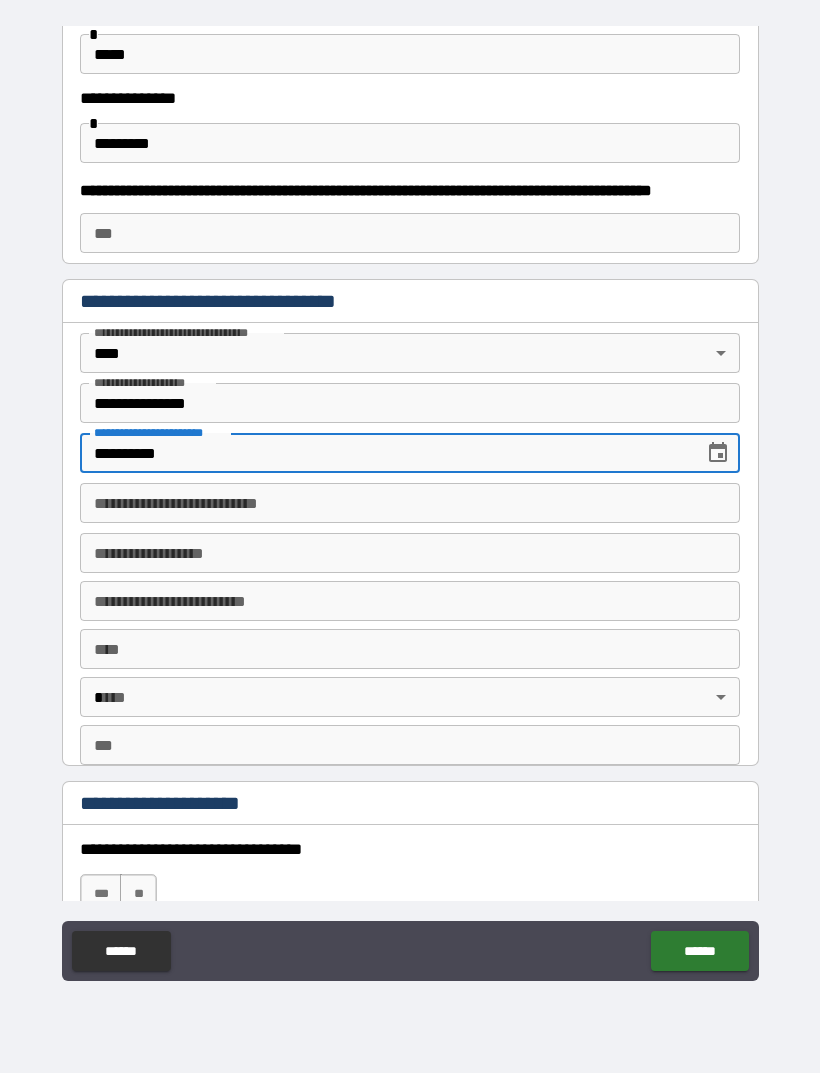 type on "**********" 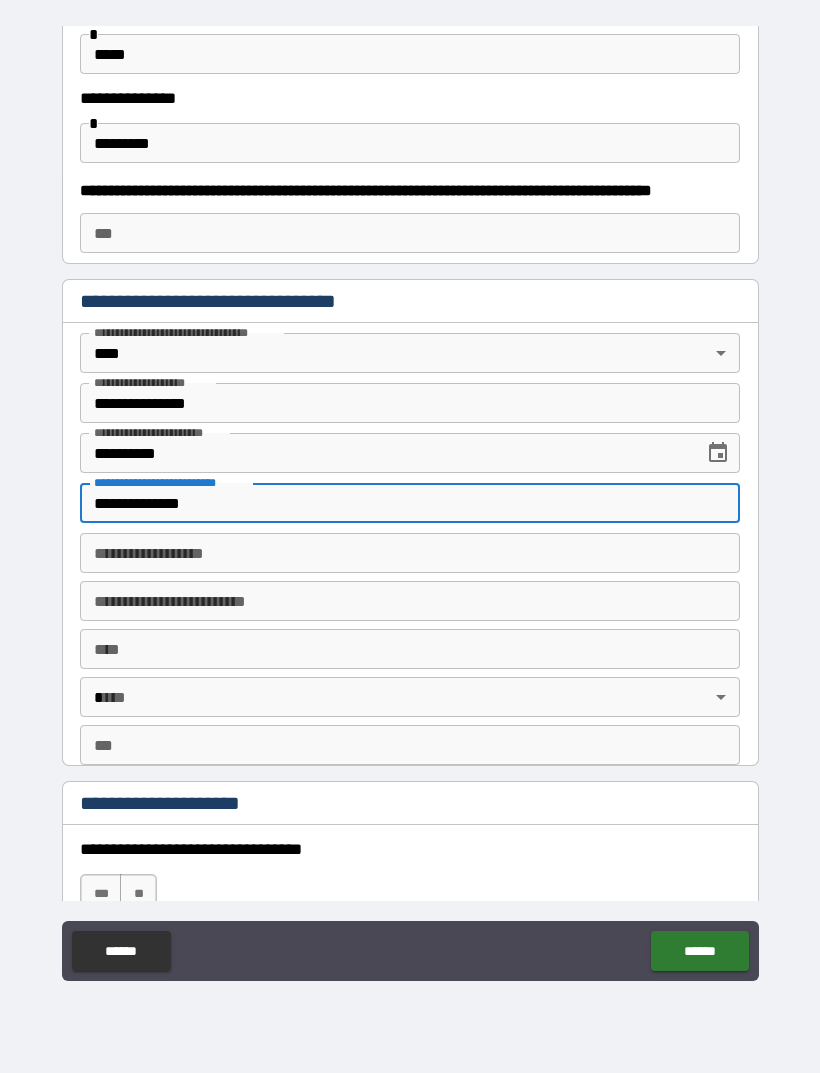 type on "**********" 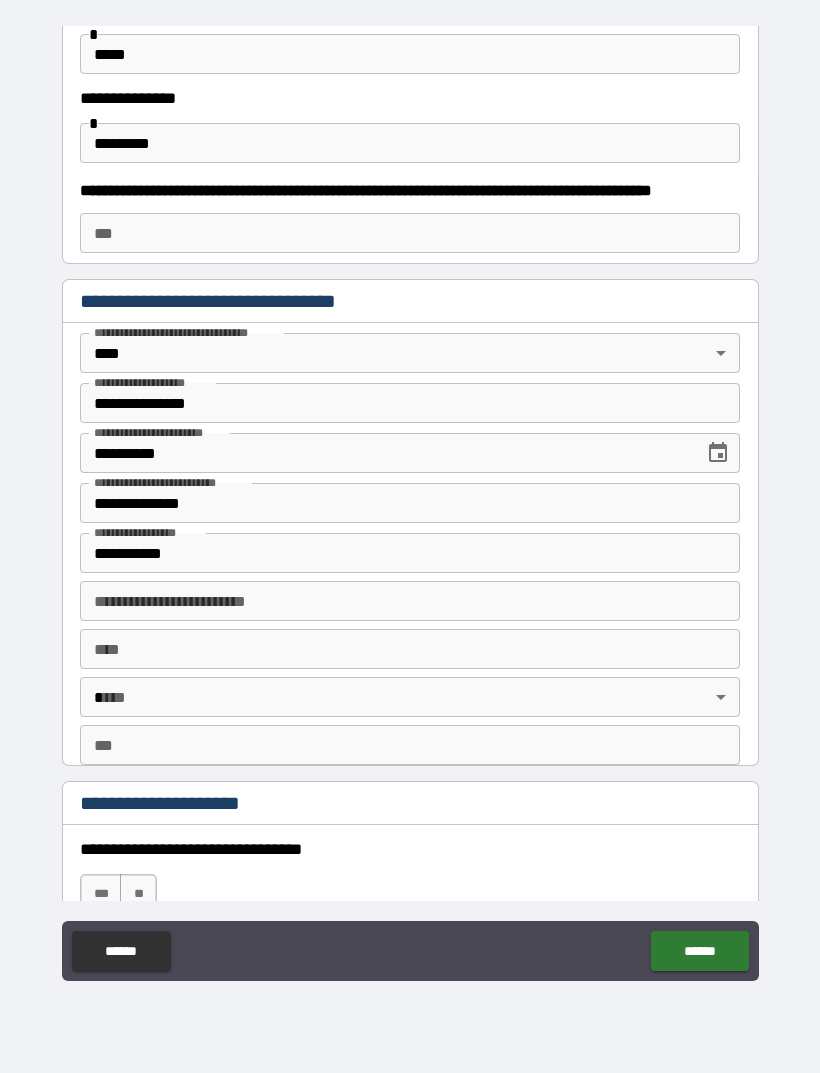 type on "**********" 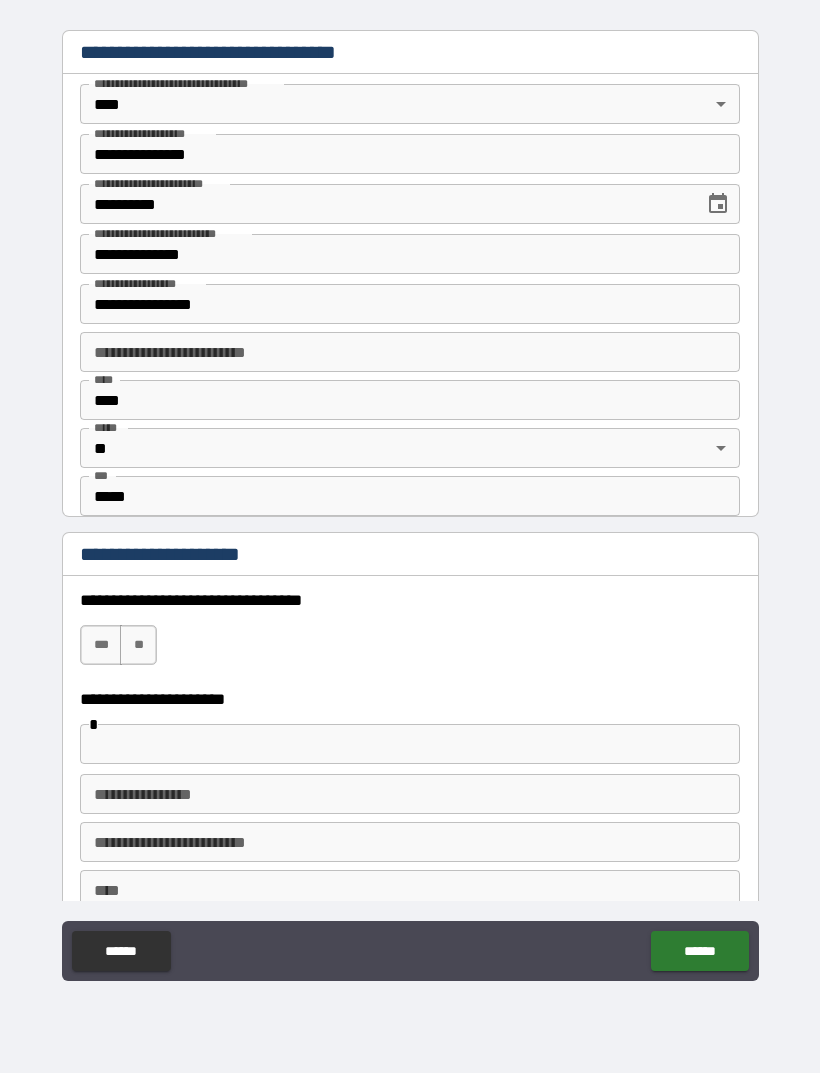 scroll, scrollTop: 1188, scrollLeft: 0, axis: vertical 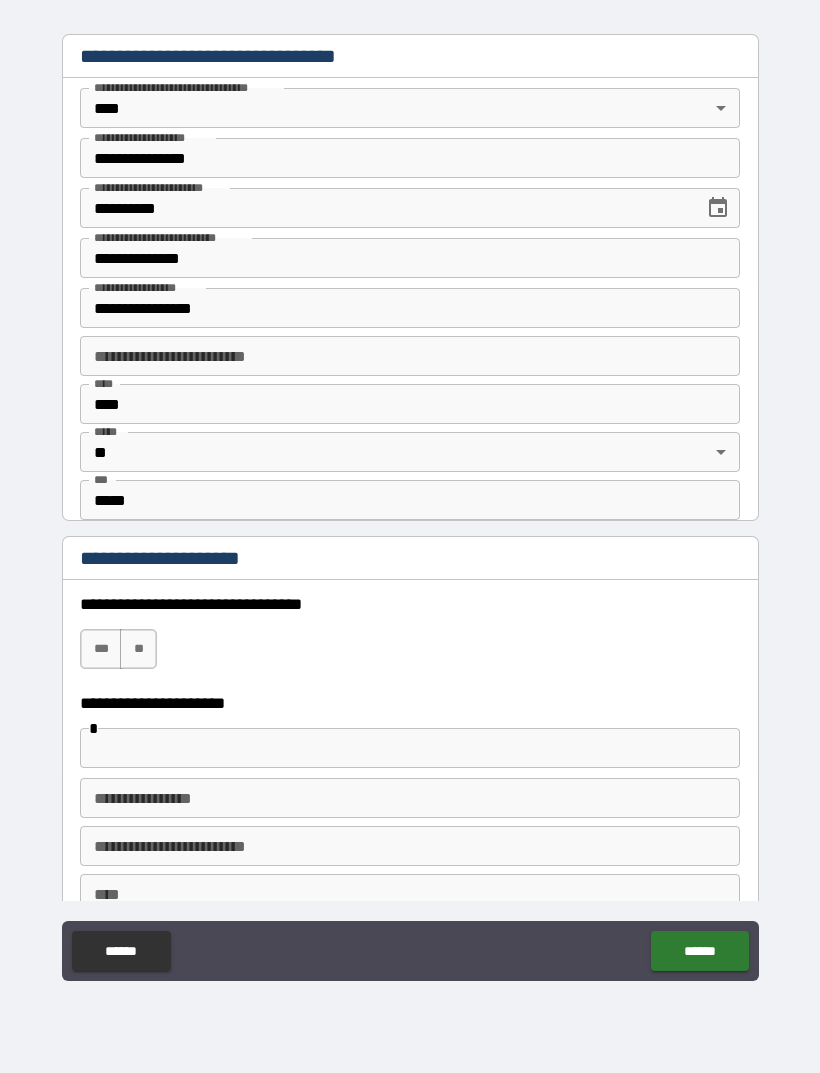 click on "***" at bounding box center (101, 649) 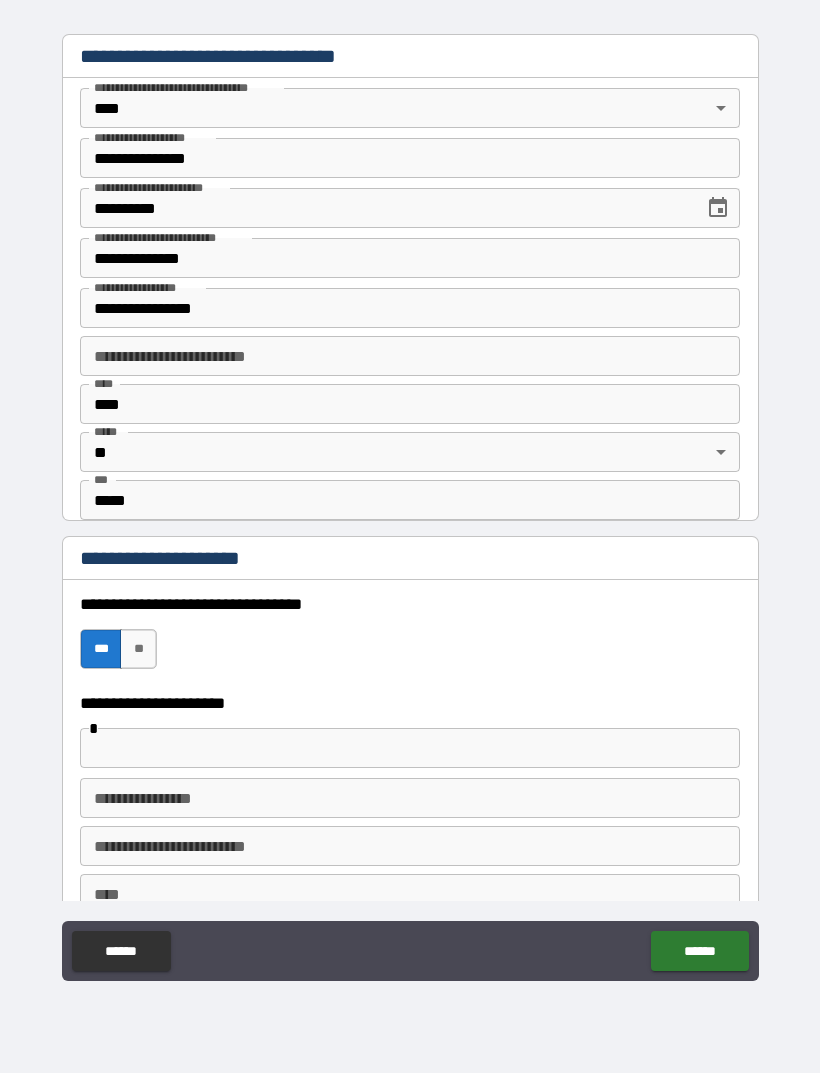 click at bounding box center (410, 748) 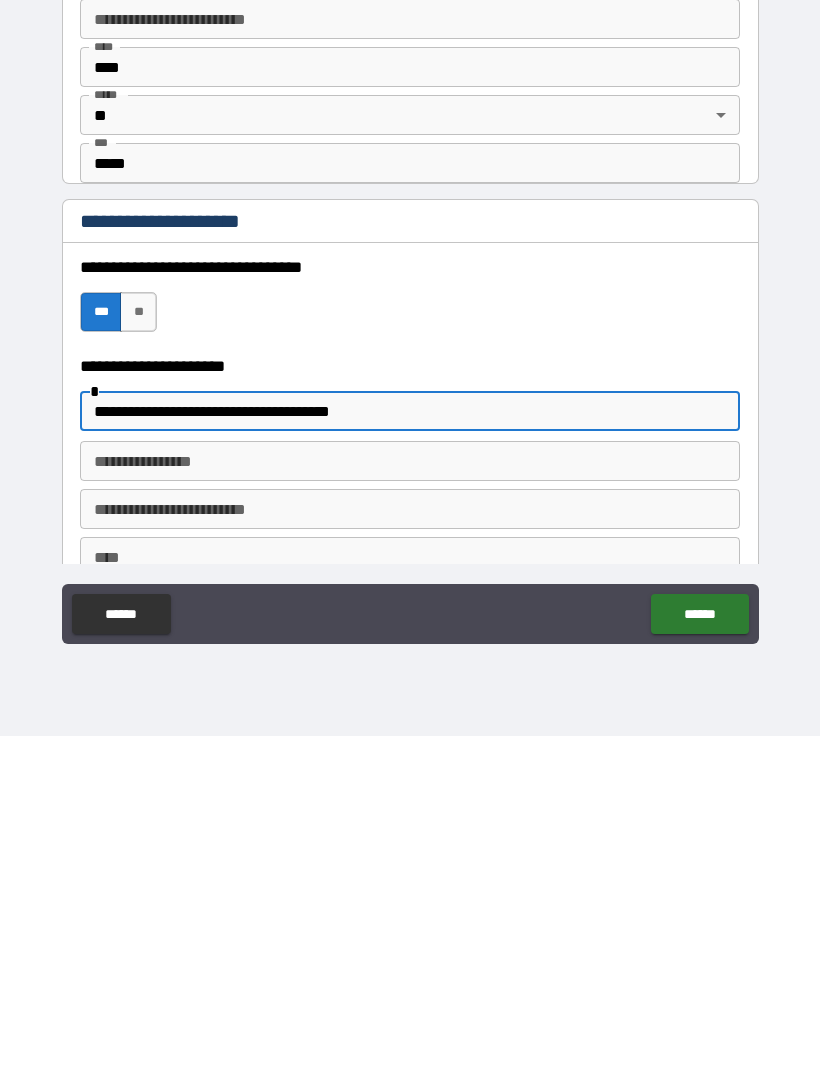 type on "**********" 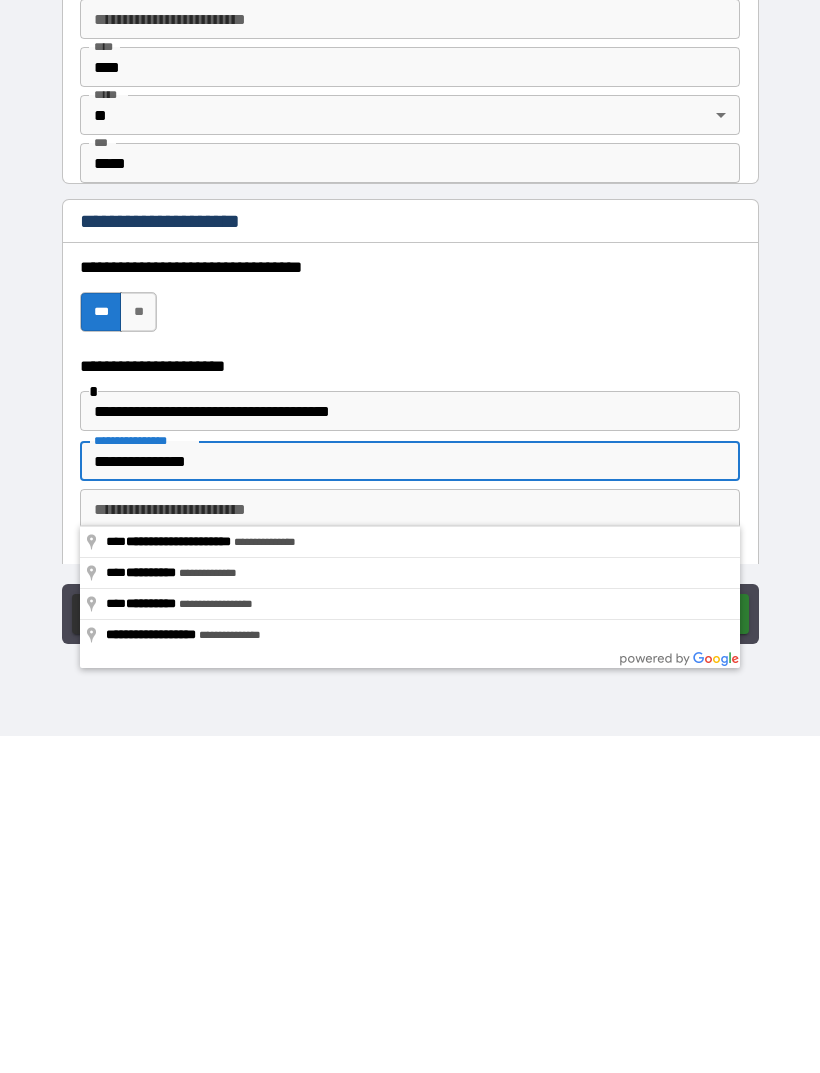 type on "**********" 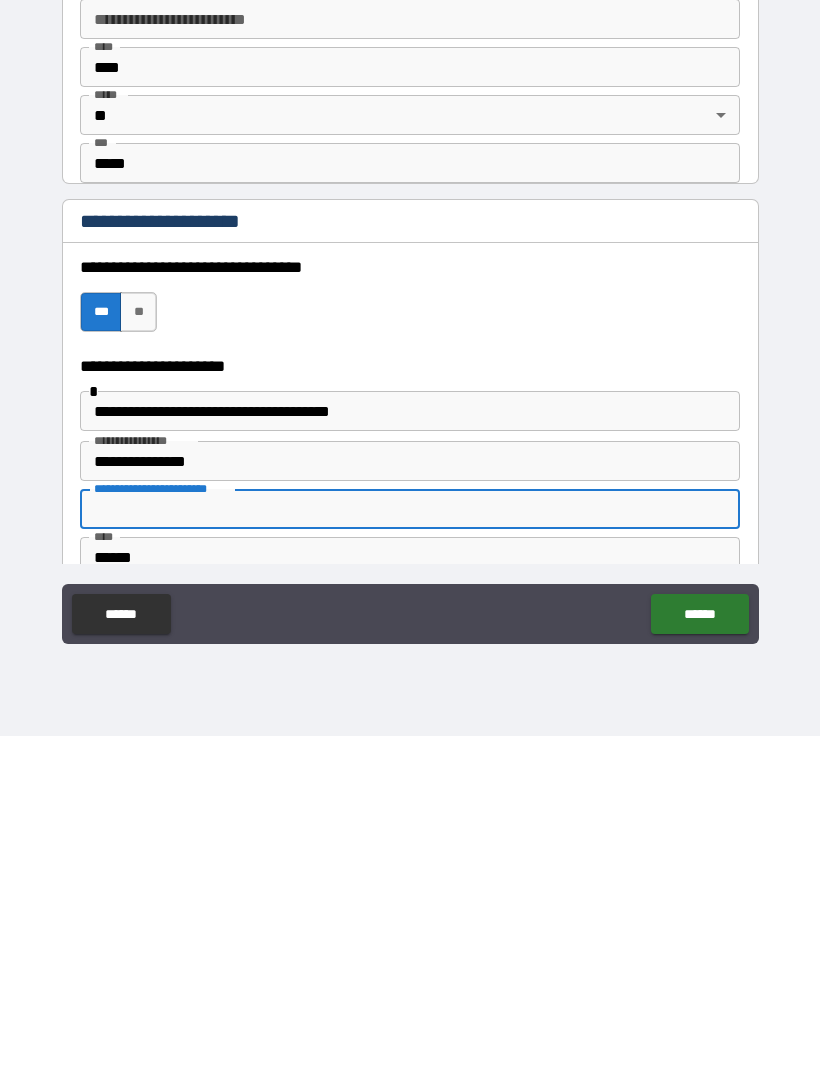 type on "******" 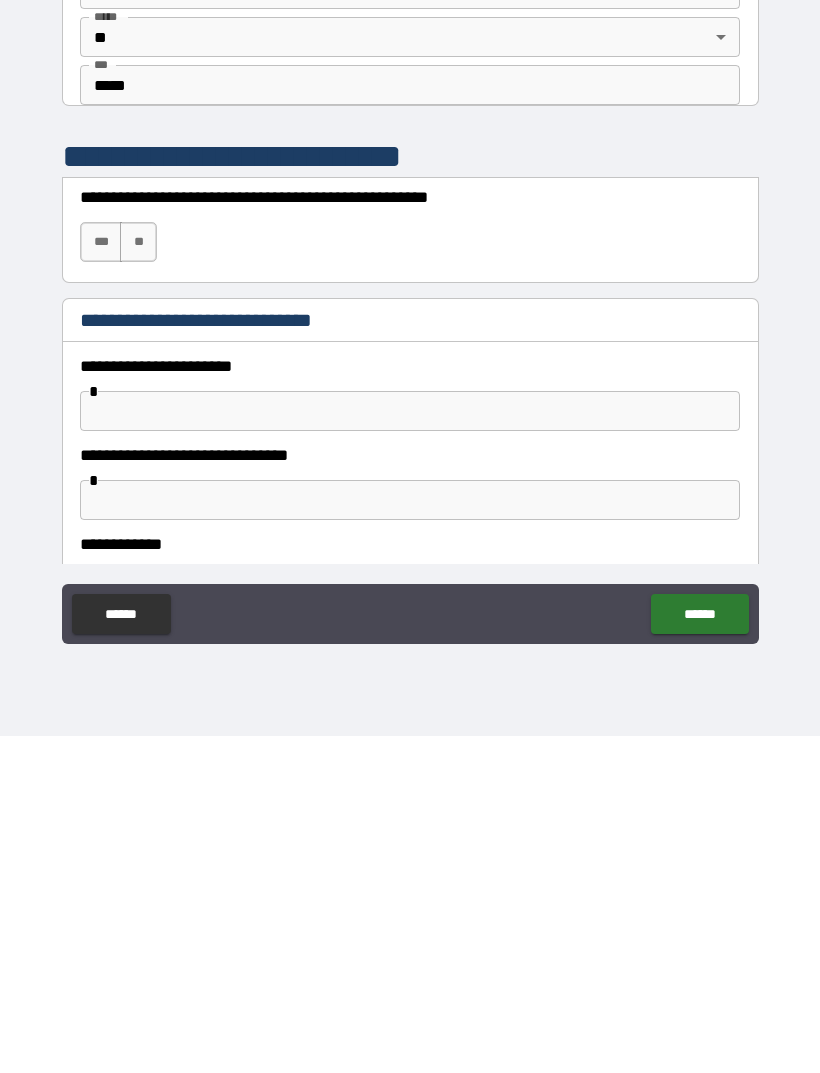 scroll, scrollTop: 1762, scrollLeft: 0, axis: vertical 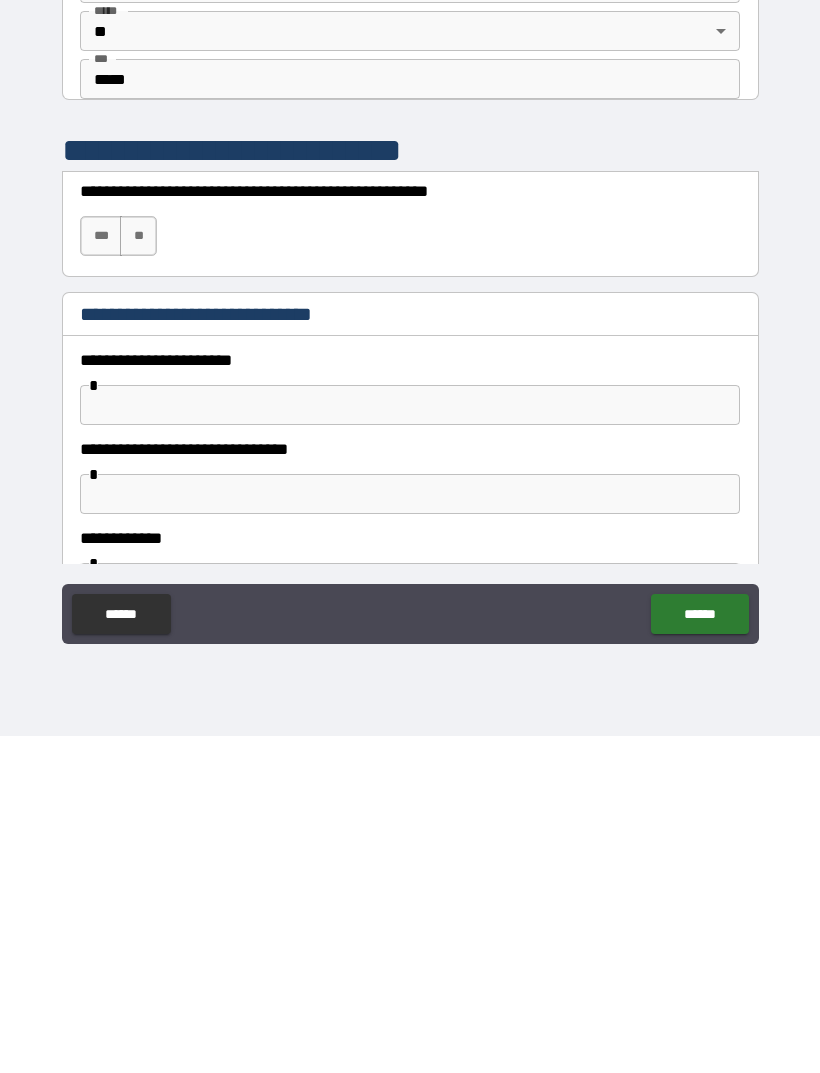 click on "**" at bounding box center [138, 573] 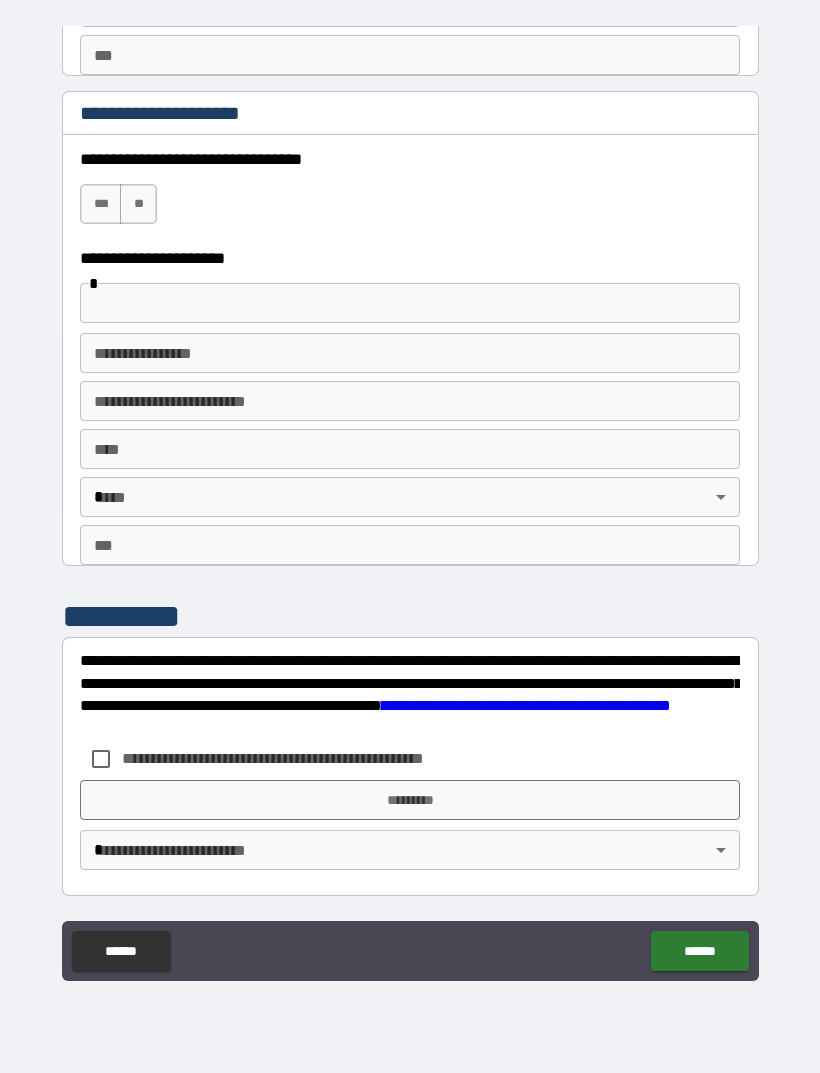 scroll, scrollTop: 3470, scrollLeft: 0, axis: vertical 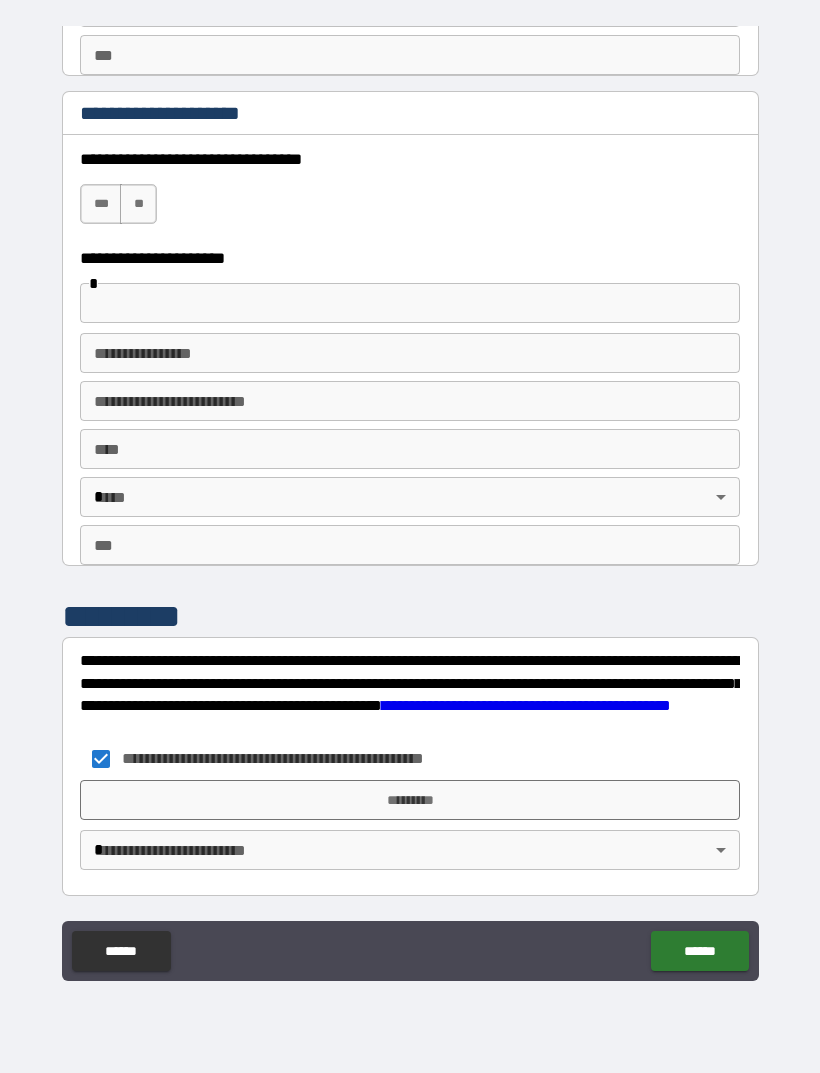 click on "*********" at bounding box center [410, 800] 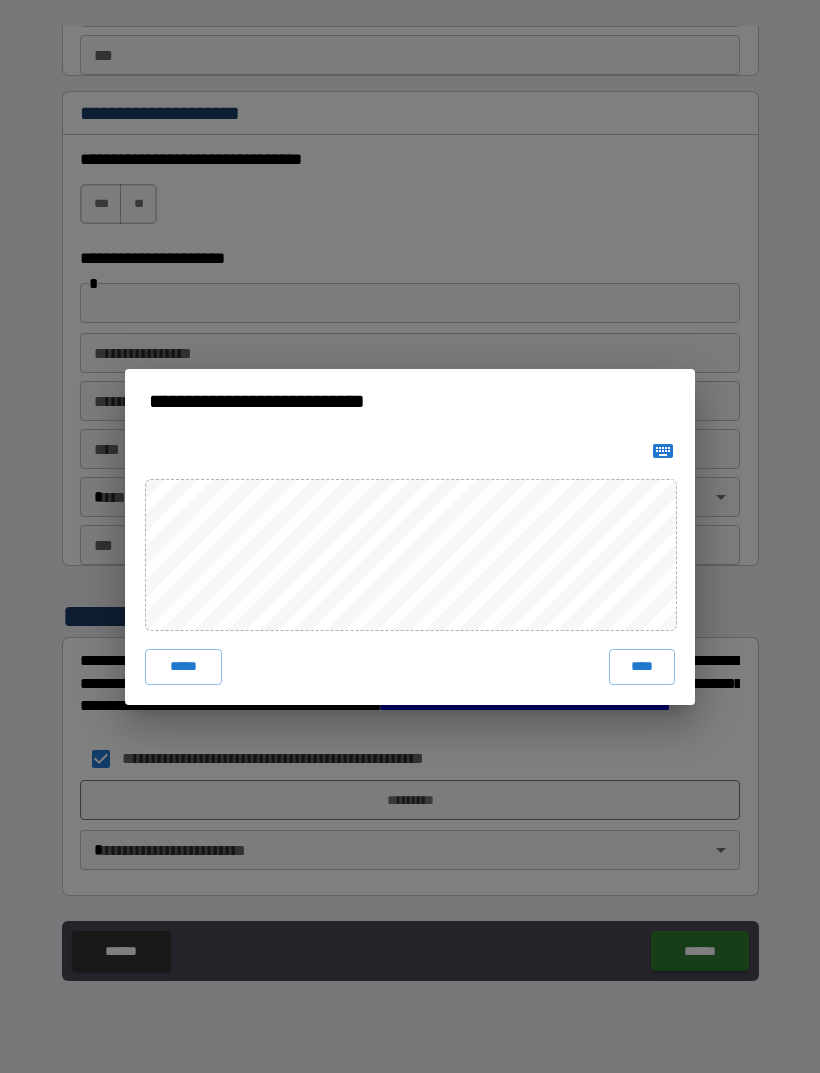 click on "****" at bounding box center (642, 667) 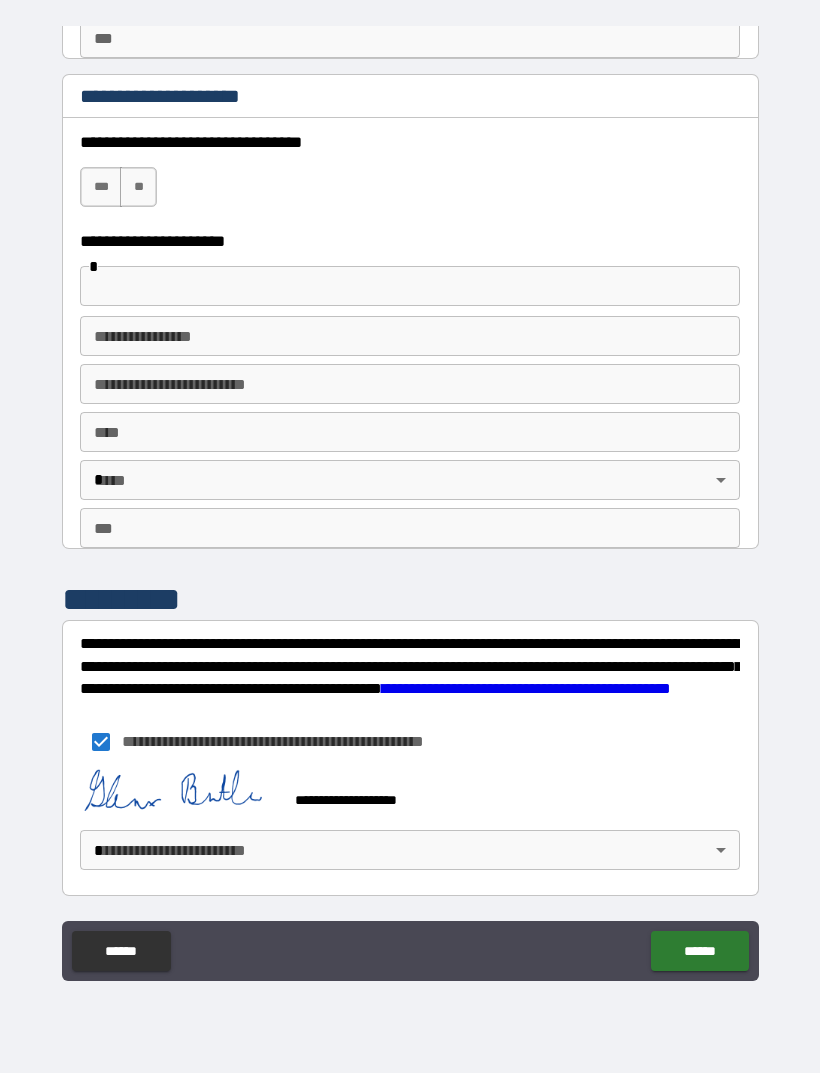 scroll, scrollTop: 3460, scrollLeft: 0, axis: vertical 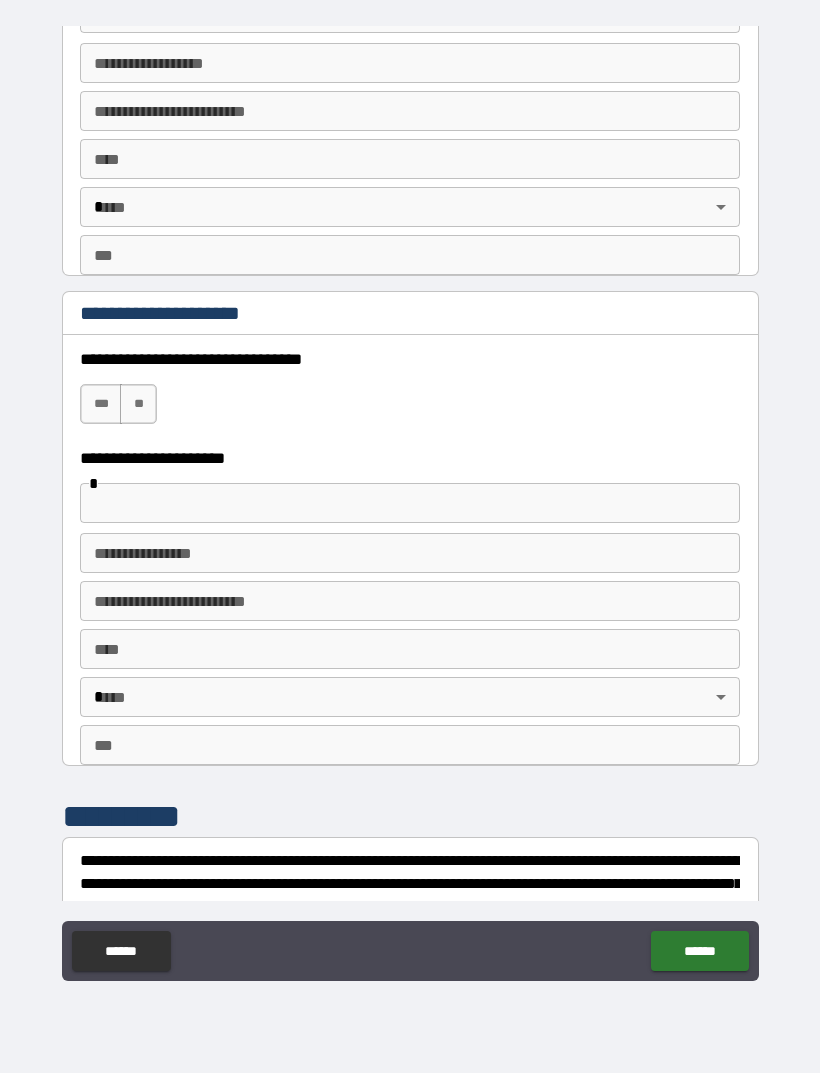 click on "**" at bounding box center [138, 404] 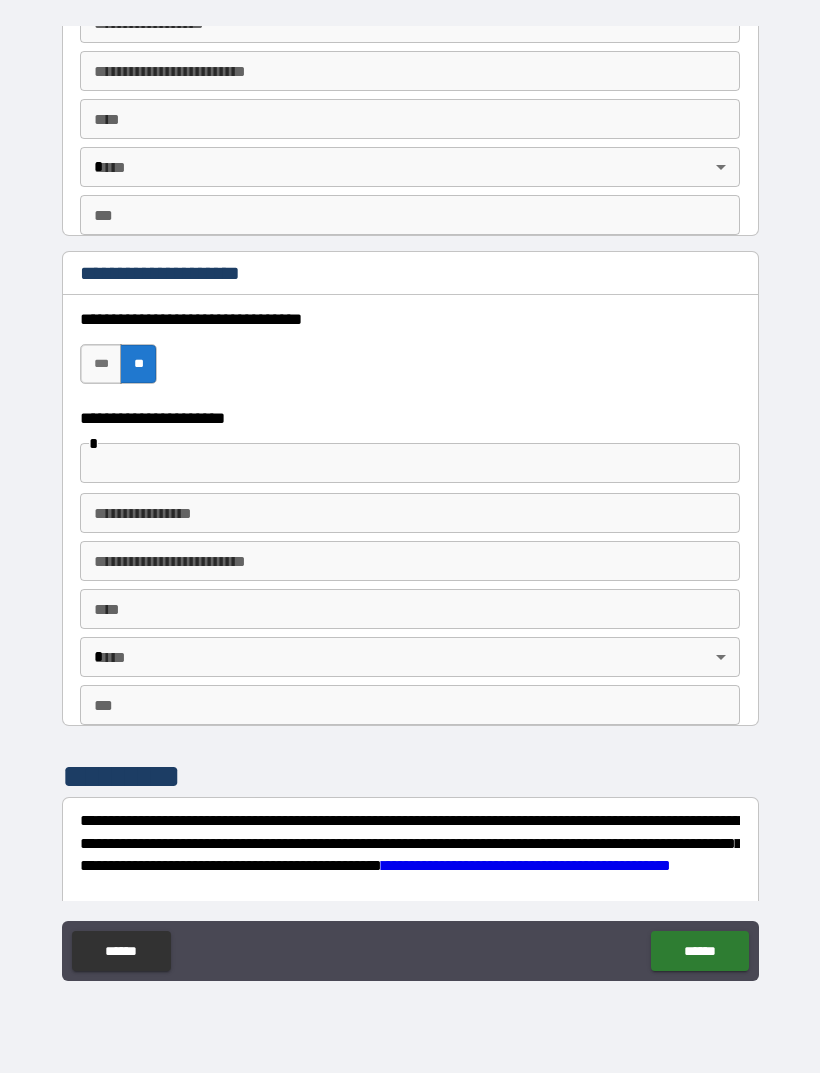 click on "******" at bounding box center (699, 951) 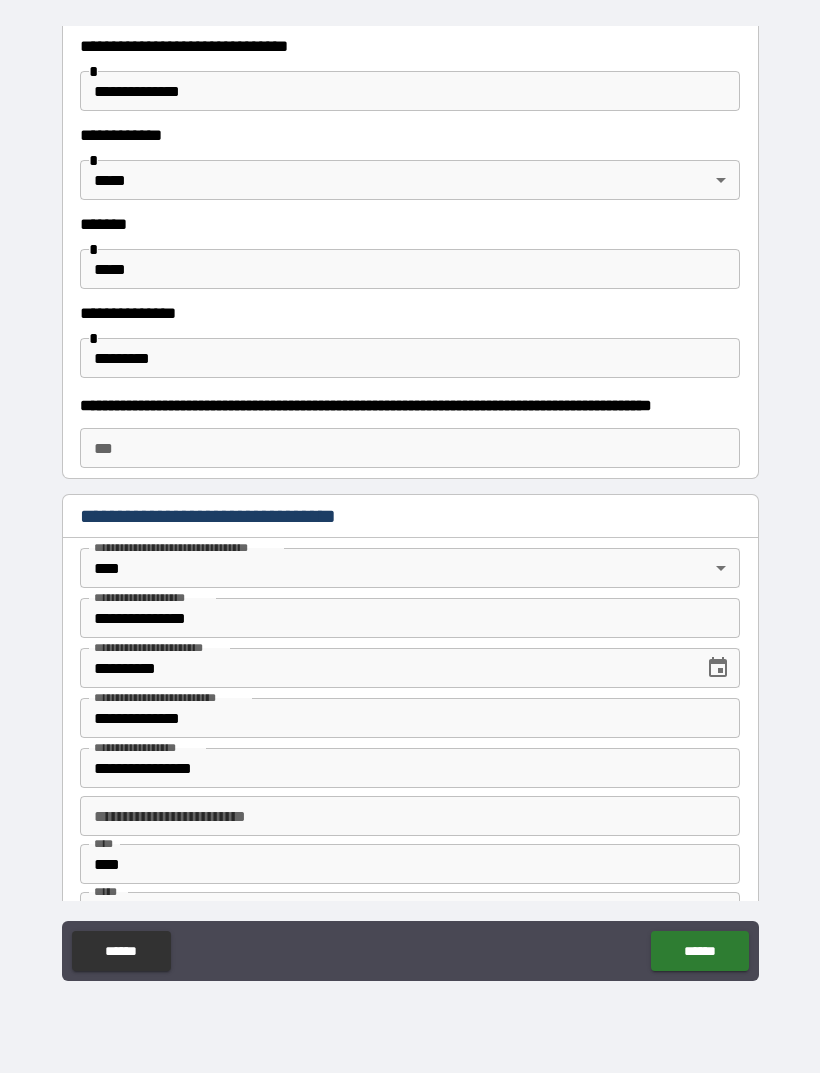 scroll, scrollTop: 713, scrollLeft: 0, axis: vertical 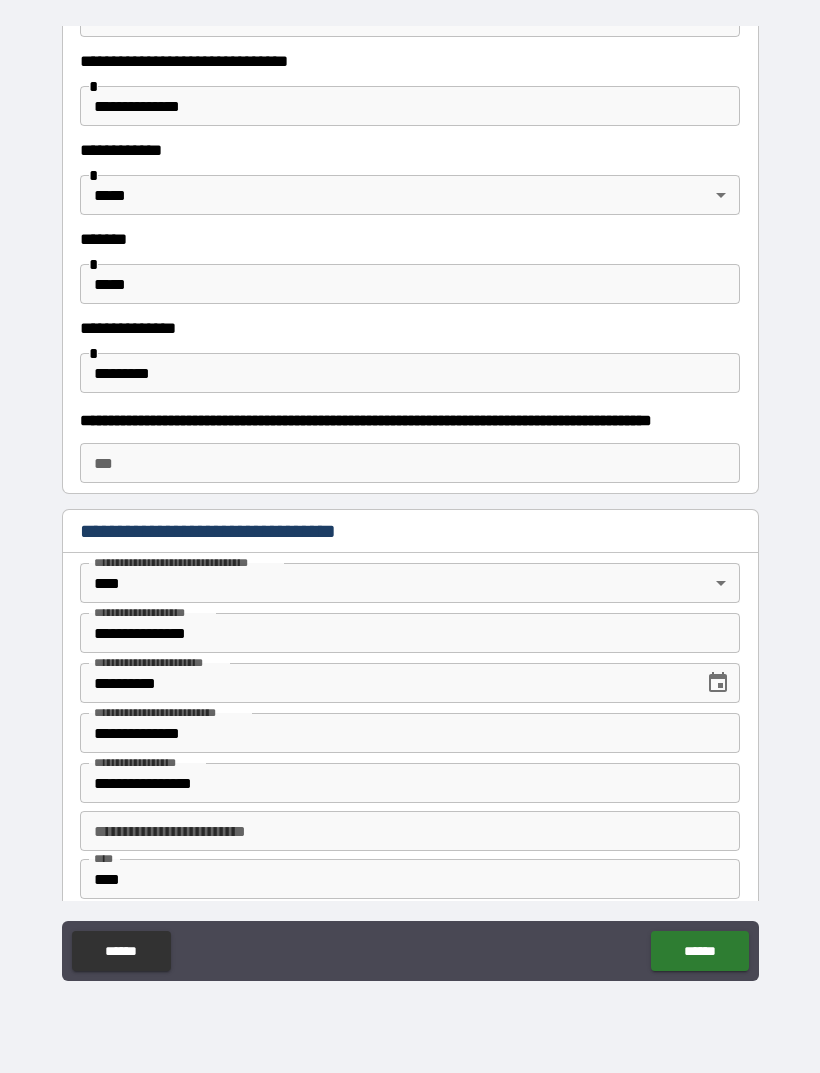 click on "***" at bounding box center [410, 463] 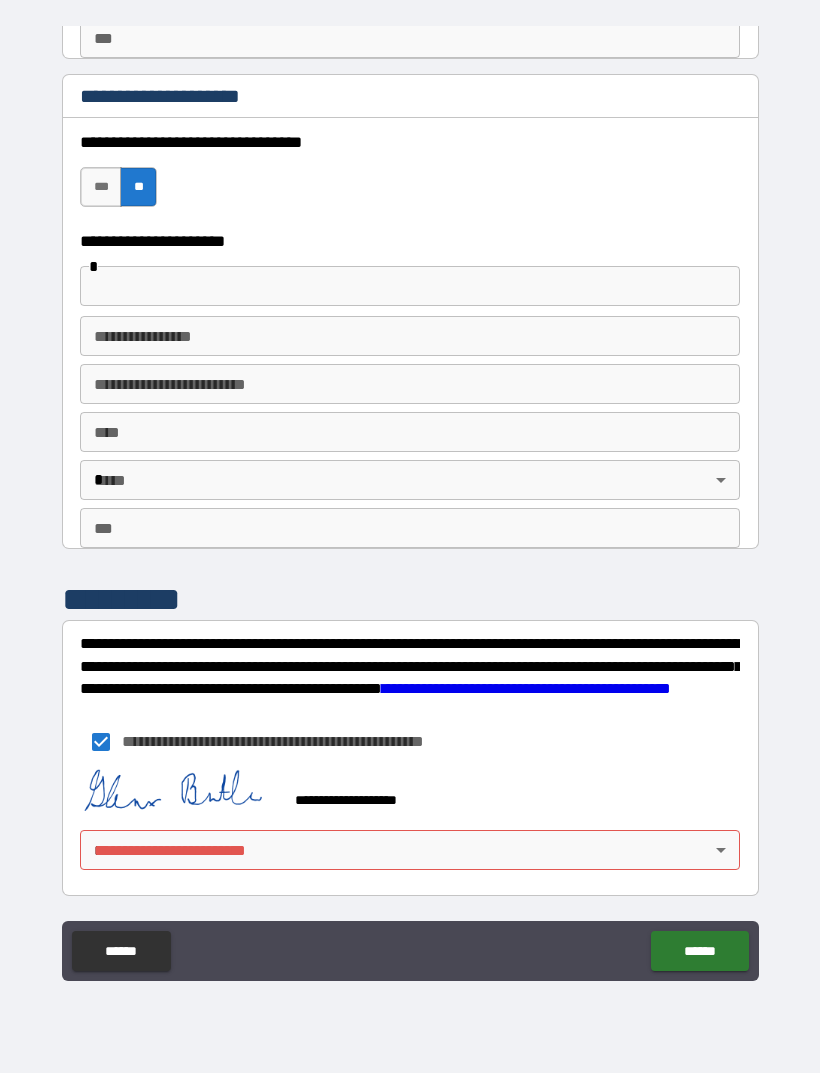 scroll, scrollTop: 3487, scrollLeft: 0, axis: vertical 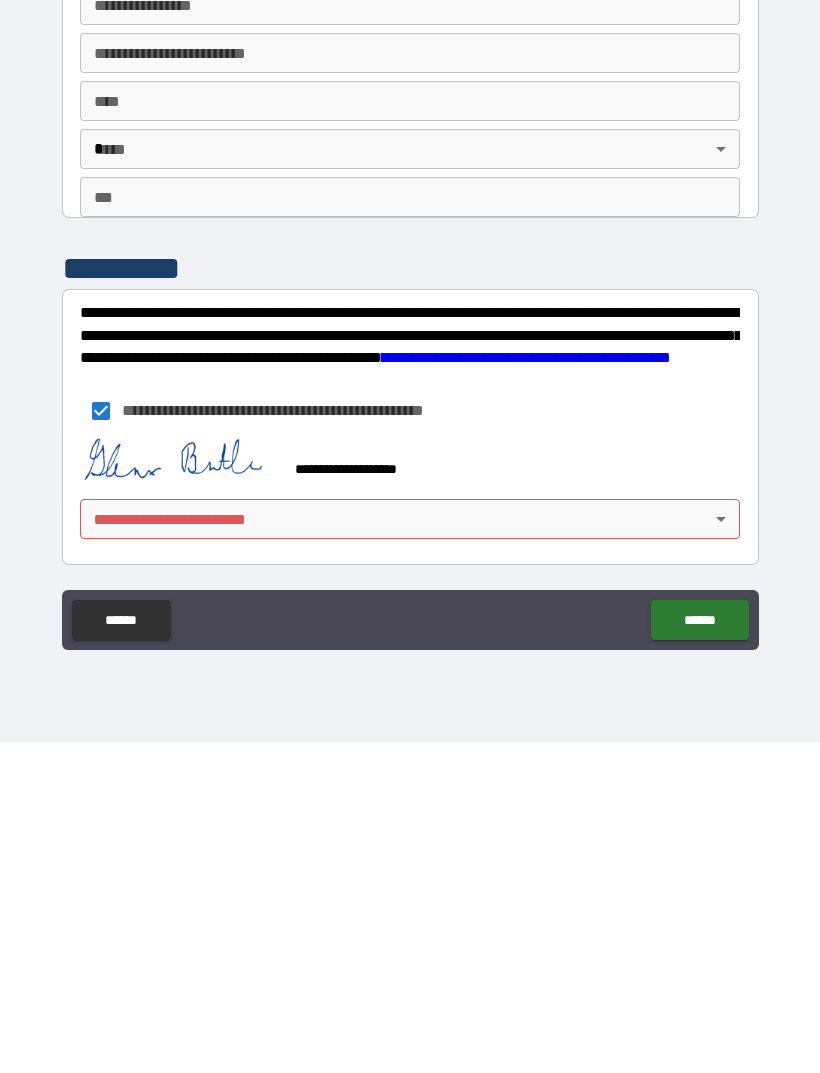 type on "**********" 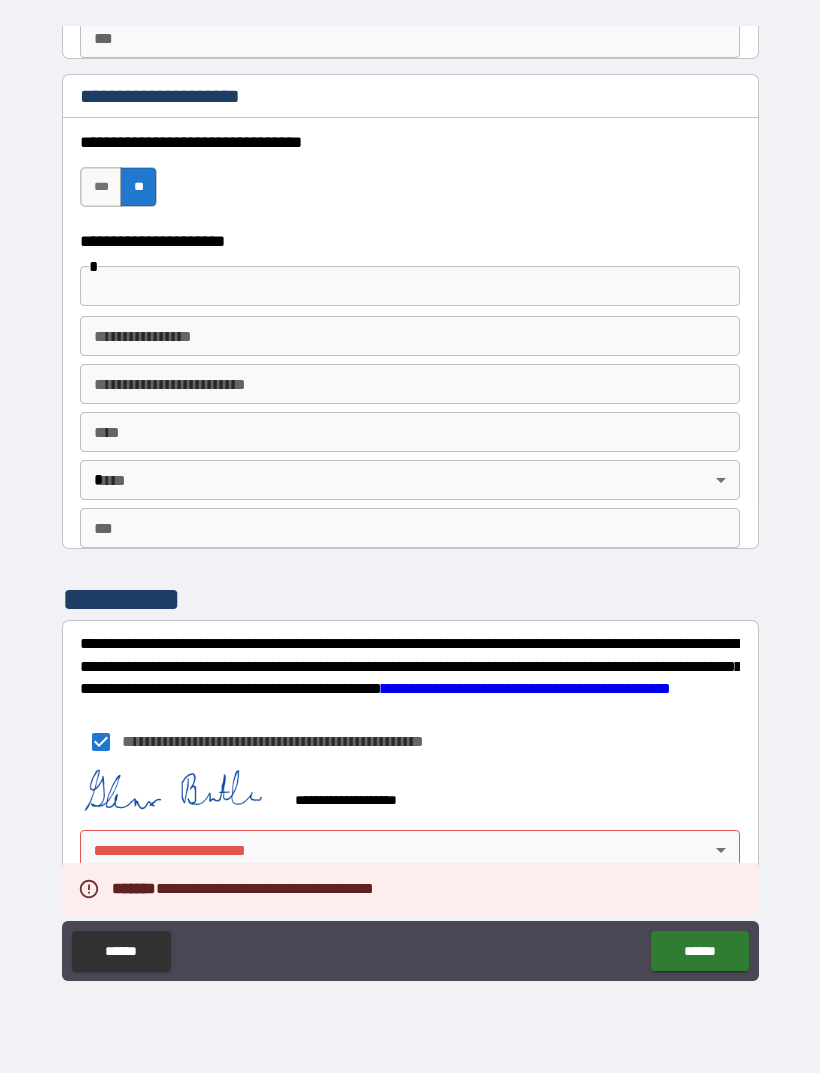 click on "******" at bounding box center (699, 951) 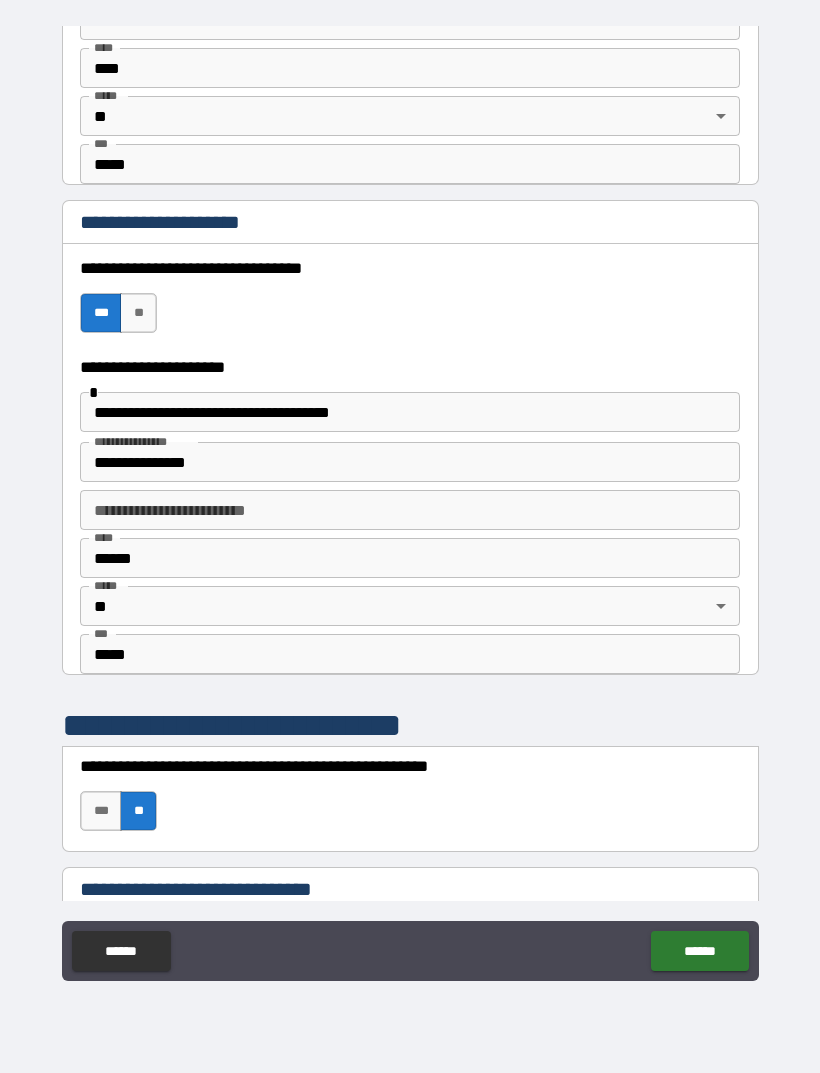 scroll, scrollTop: 1523, scrollLeft: 0, axis: vertical 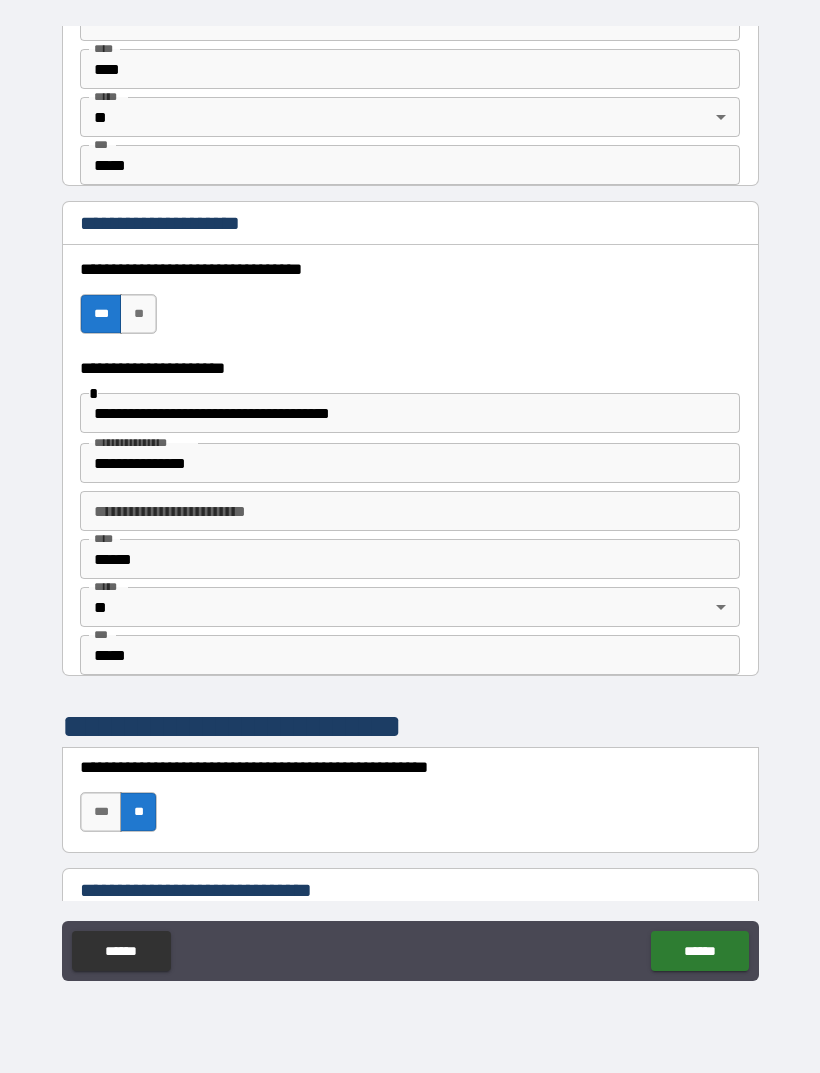 click on "**********" at bounding box center [410, 463] 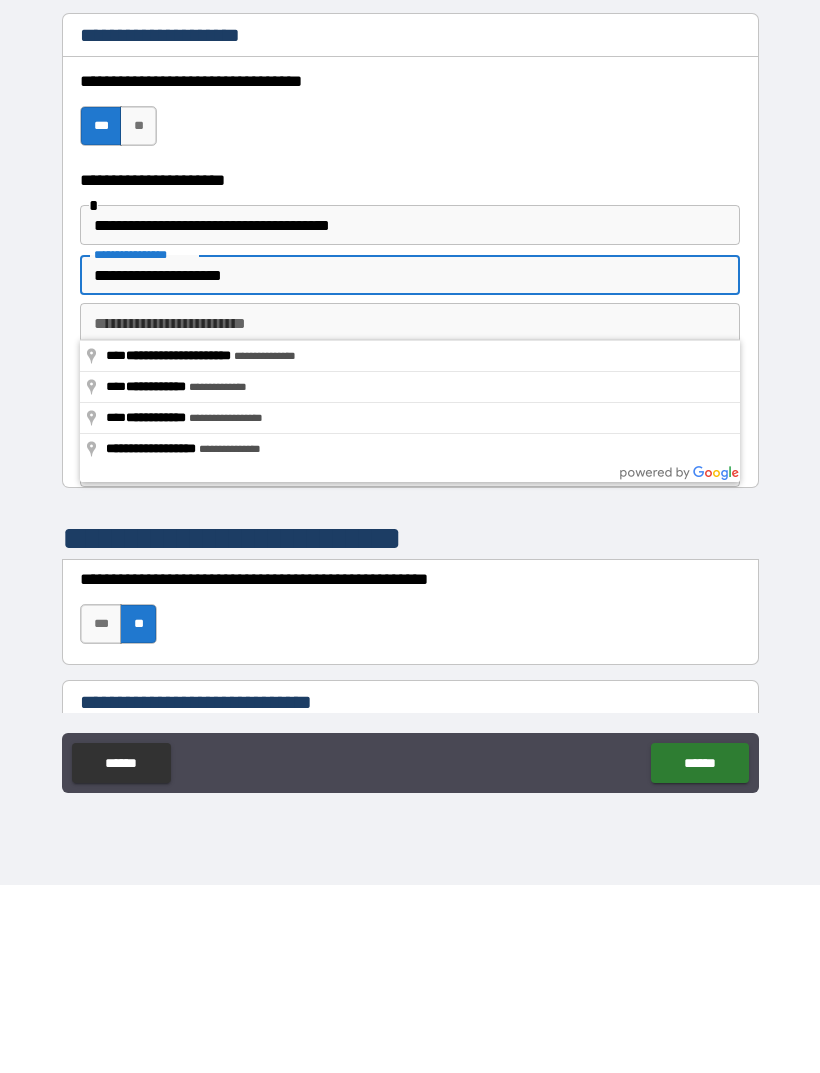 type on "**********" 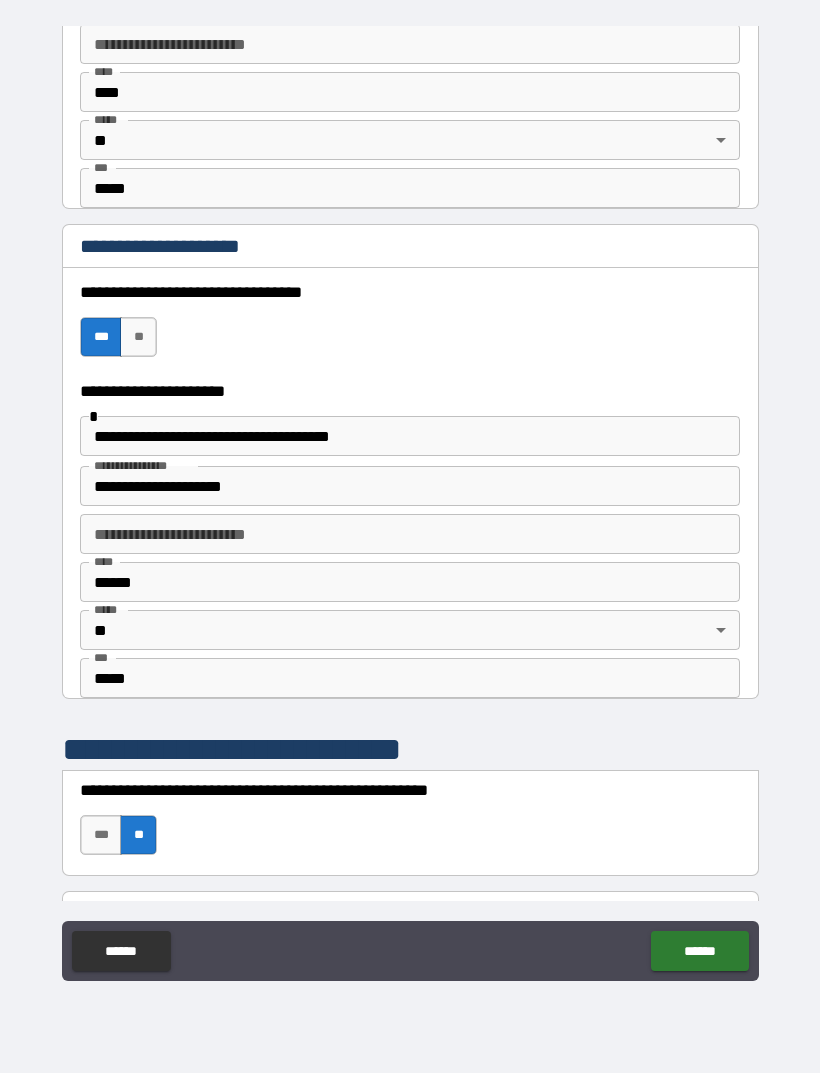 click on "******" at bounding box center (699, 951) 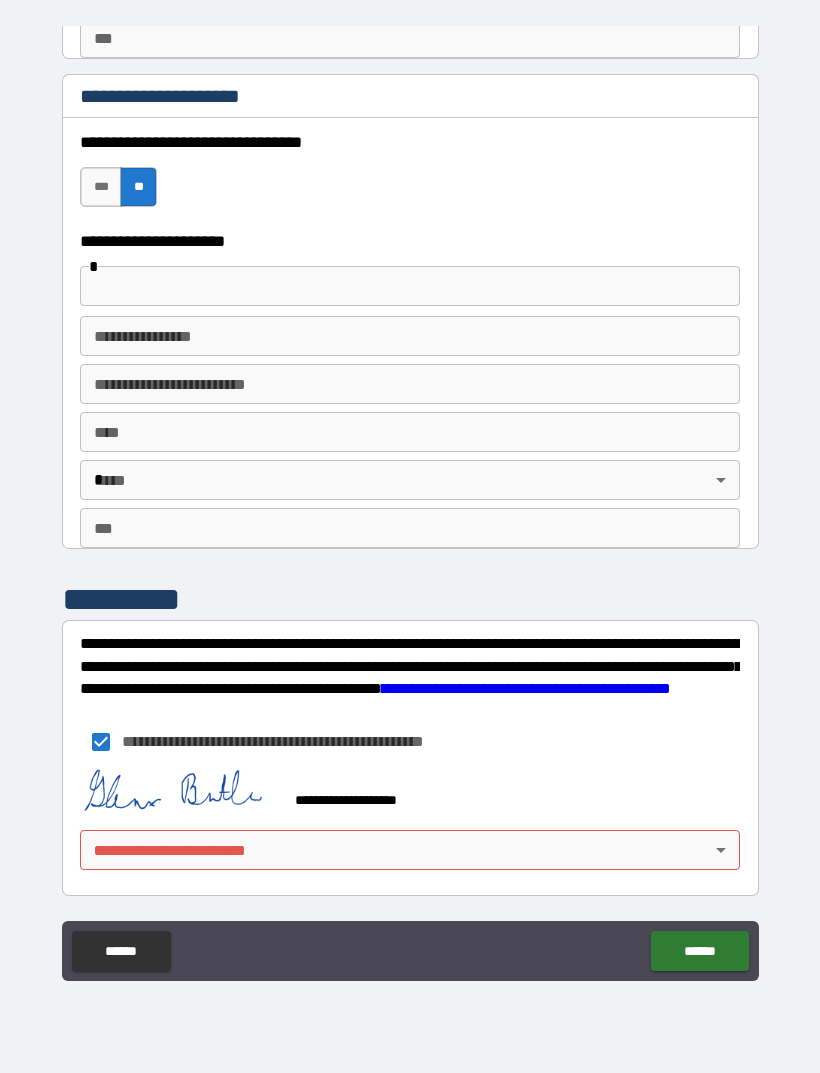 scroll, scrollTop: 3487, scrollLeft: 0, axis: vertical 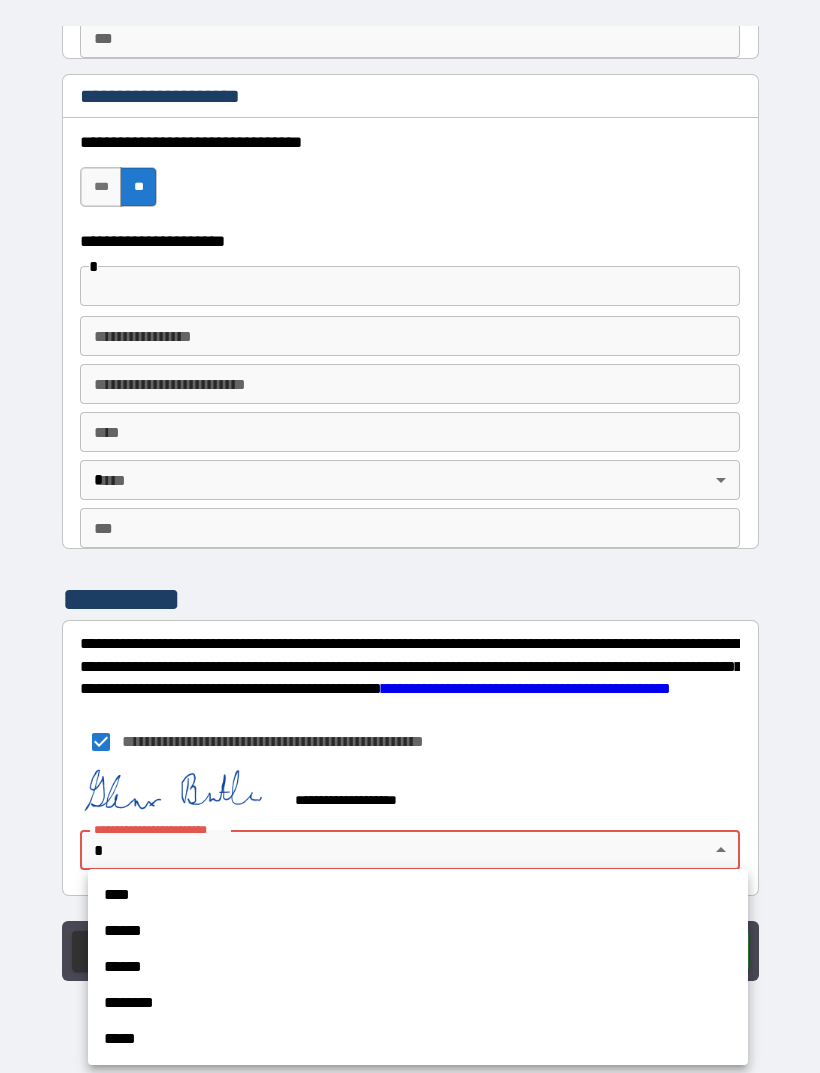 click on "****" at bounding box center (418, 895) 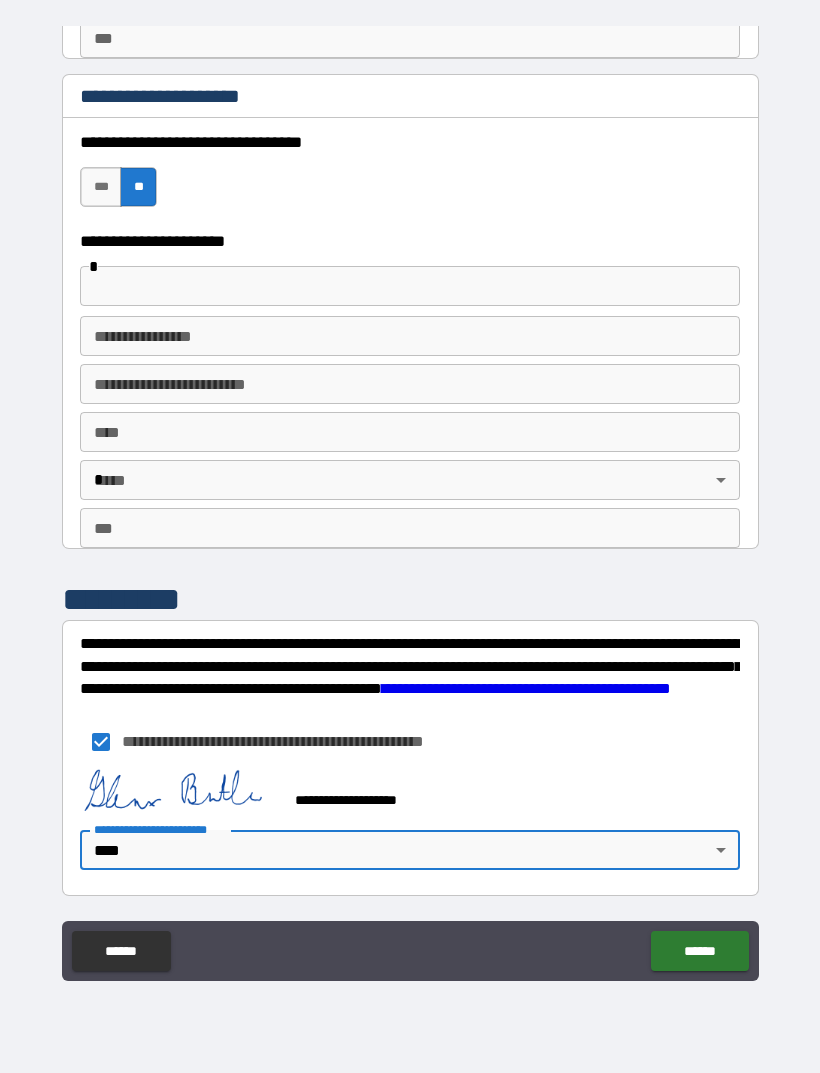 type on "*" 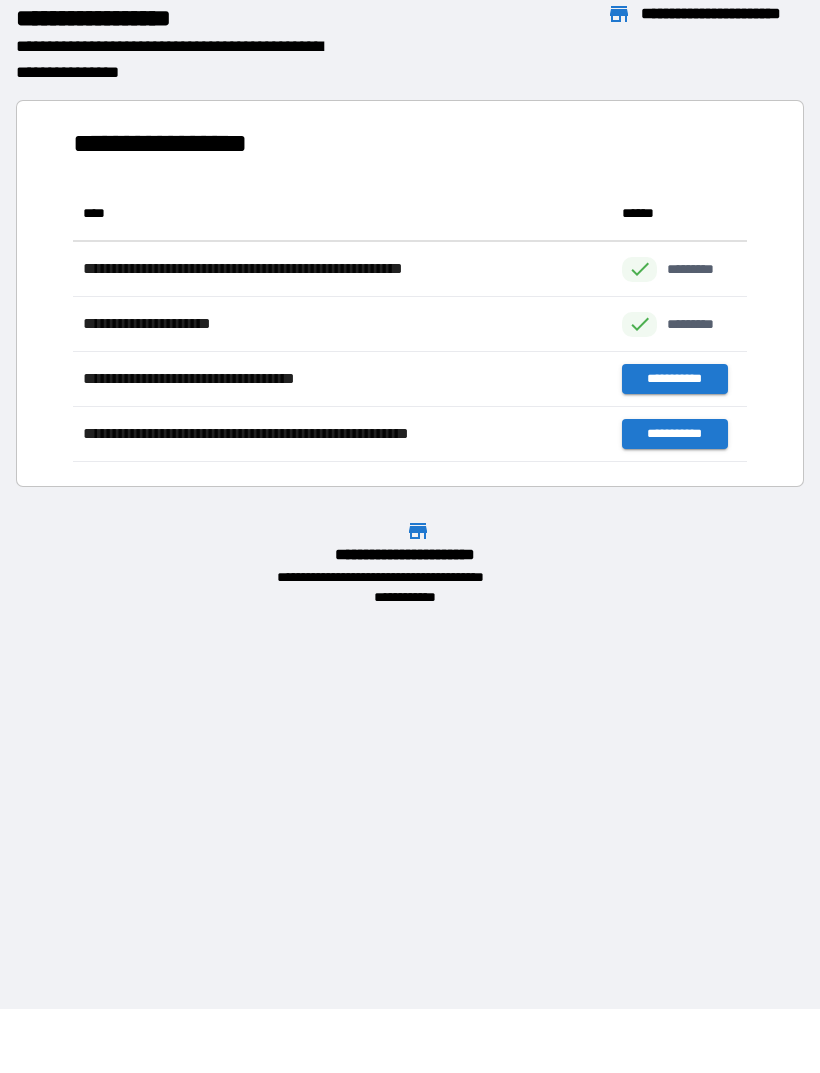scroll, scrollTop: 1, scrollLeft: 1, axis: both 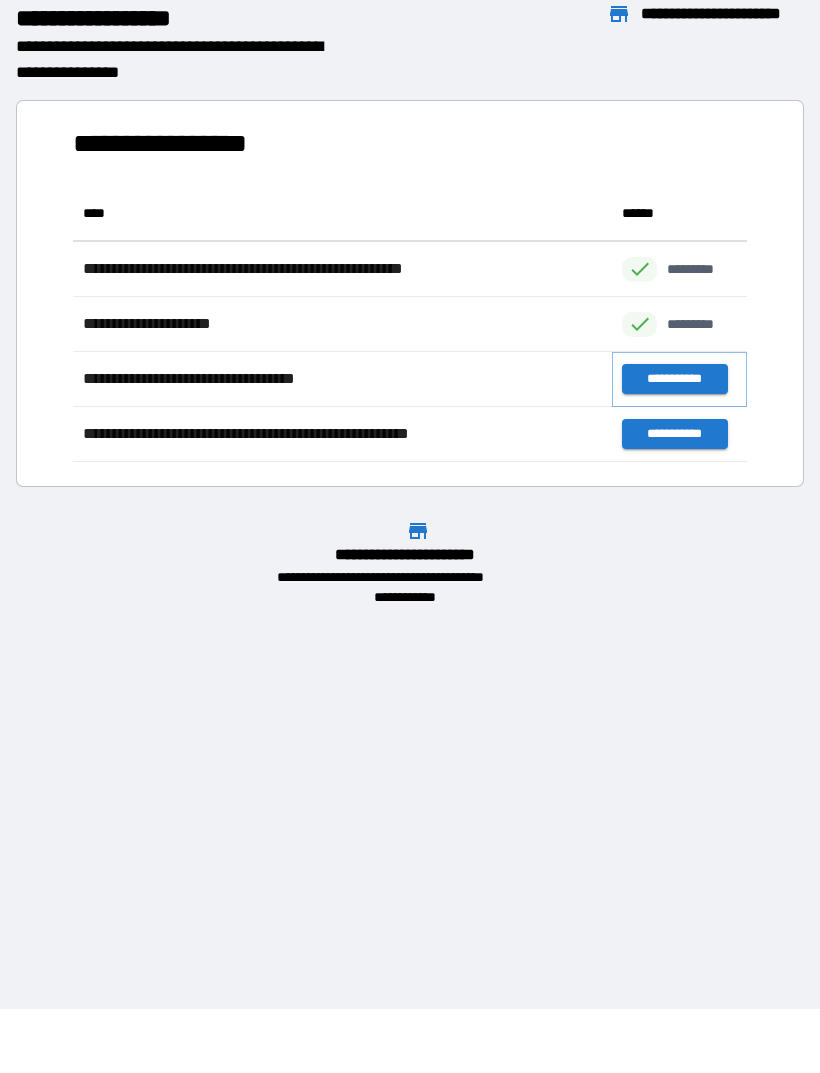 click on "**********" at bounding box center [674, 379] 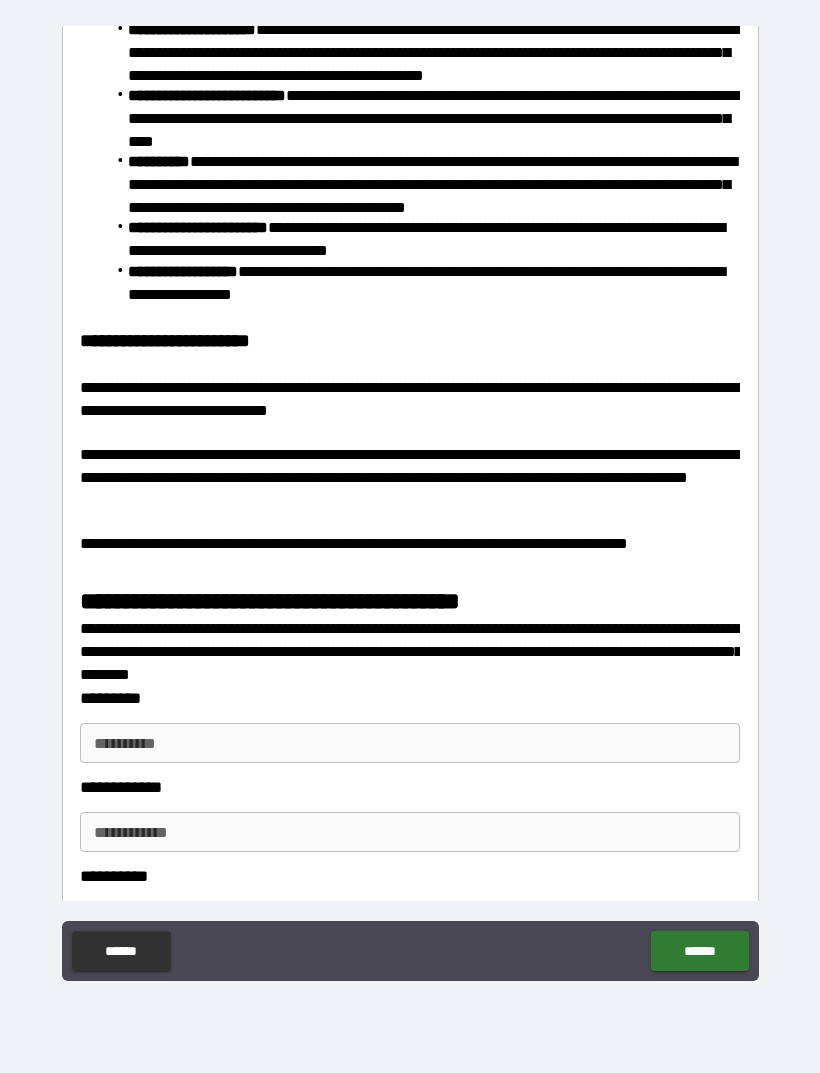 scroll, scrollTop: 2500, scrollLeft: 0, axis: vertical 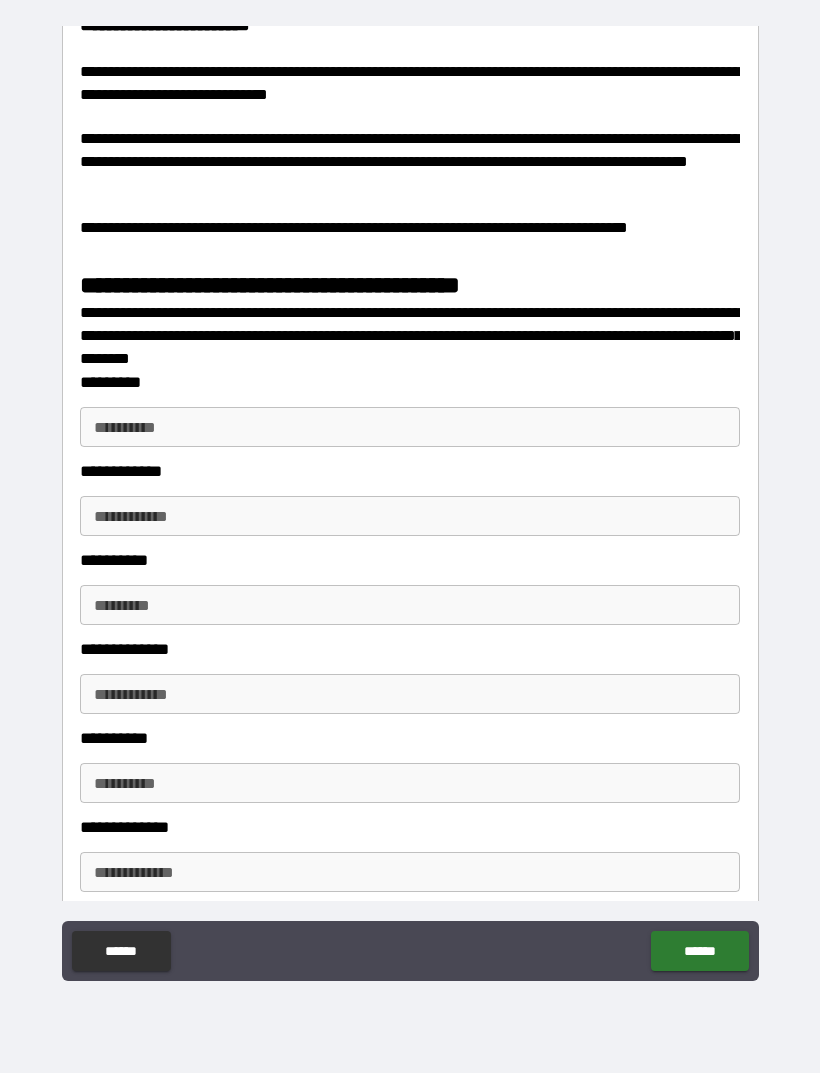 click on "**********" at bounding box center (410, 427) 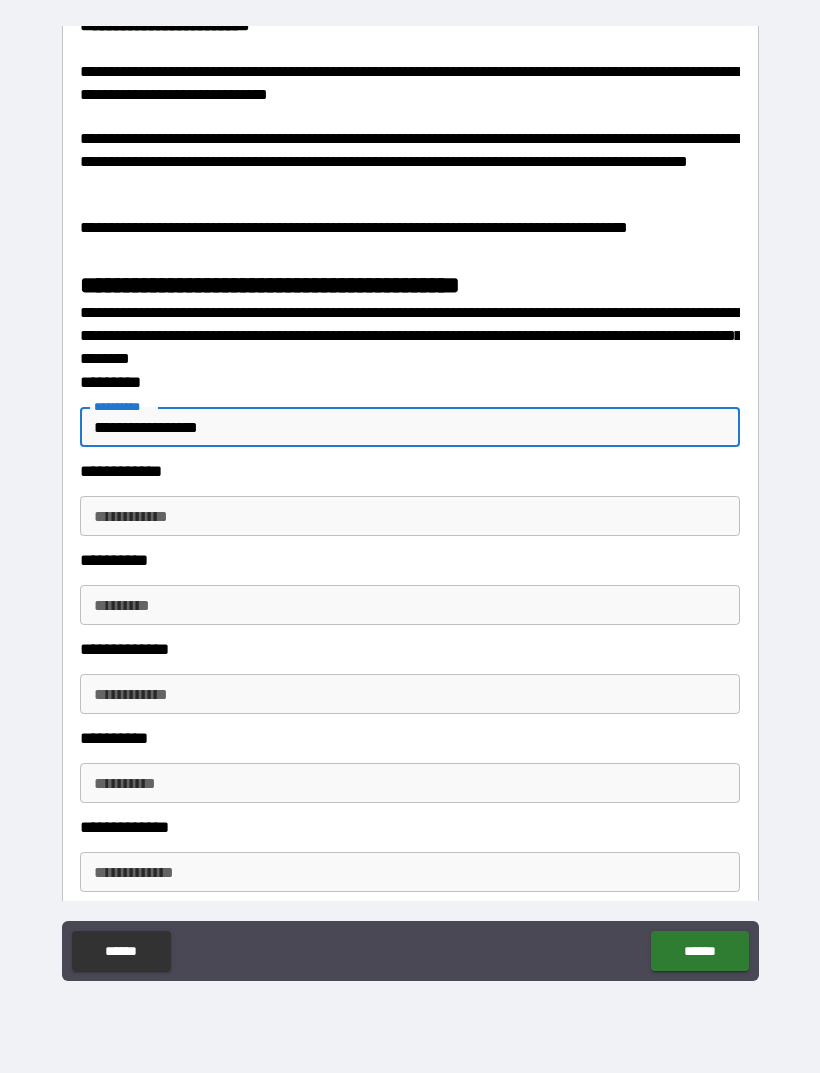 type on "**********" 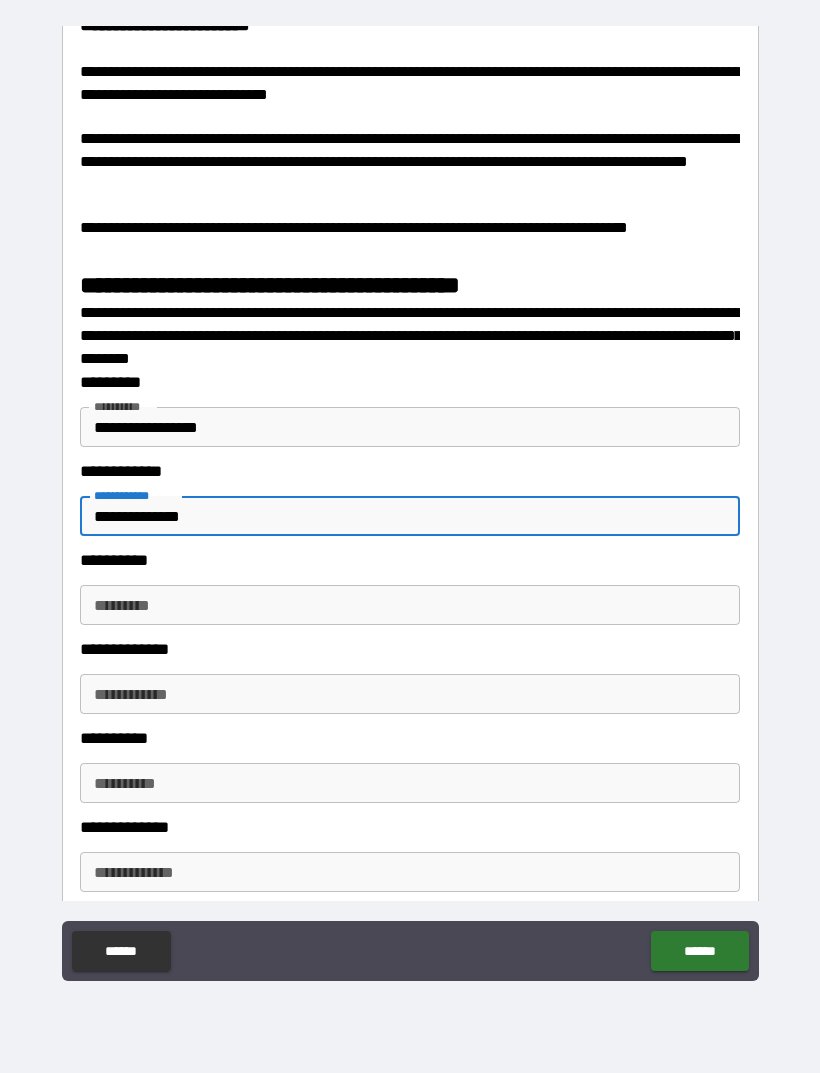 type on "**********" 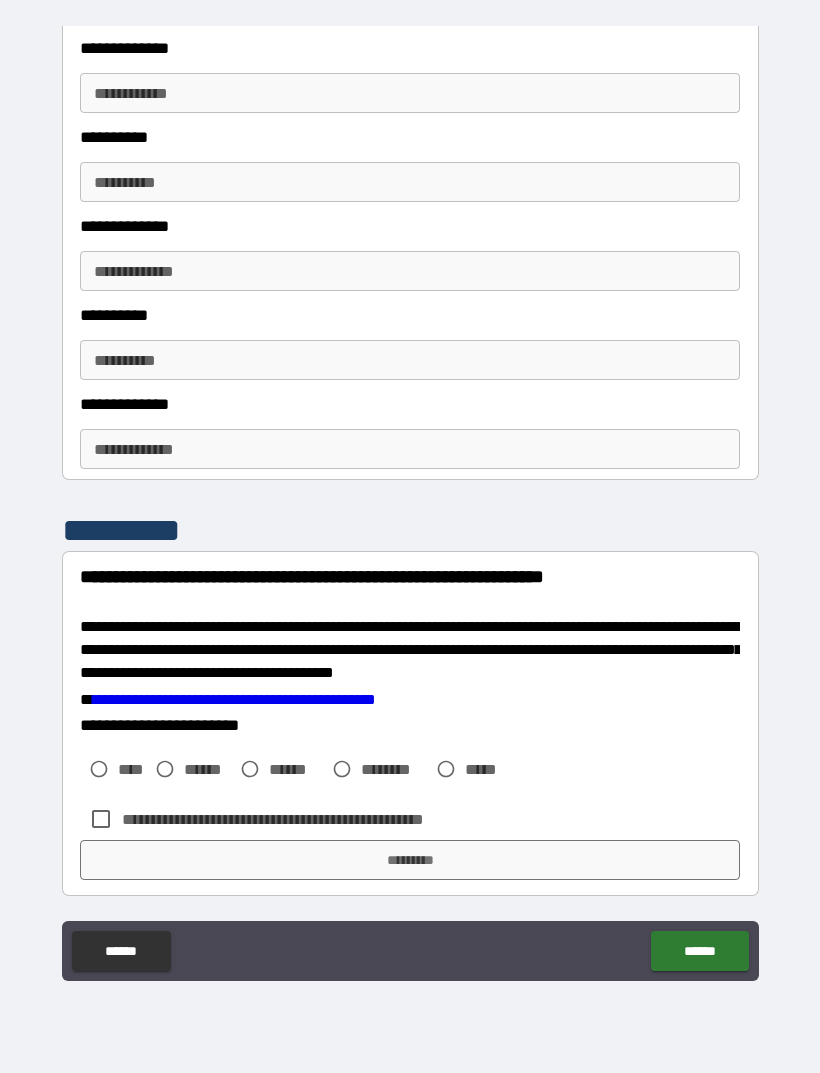 scroll, scrollTop: 3114, scrollLeft: 0, axis: vertical 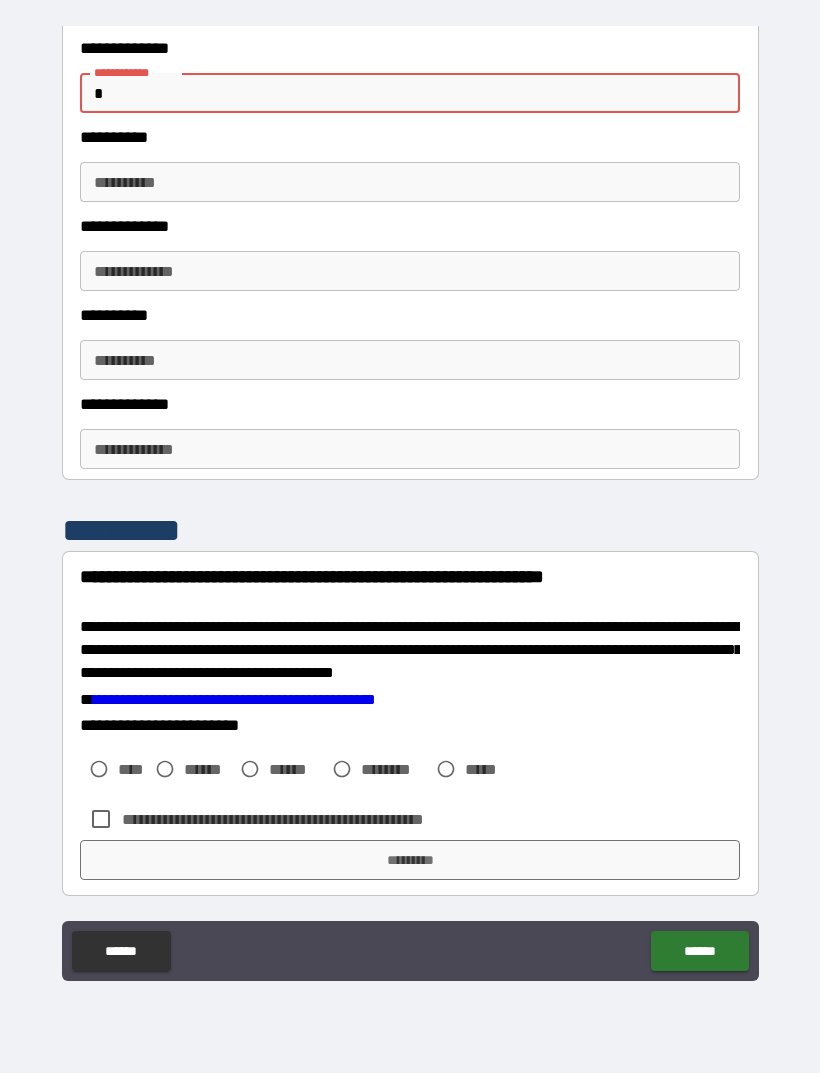 type 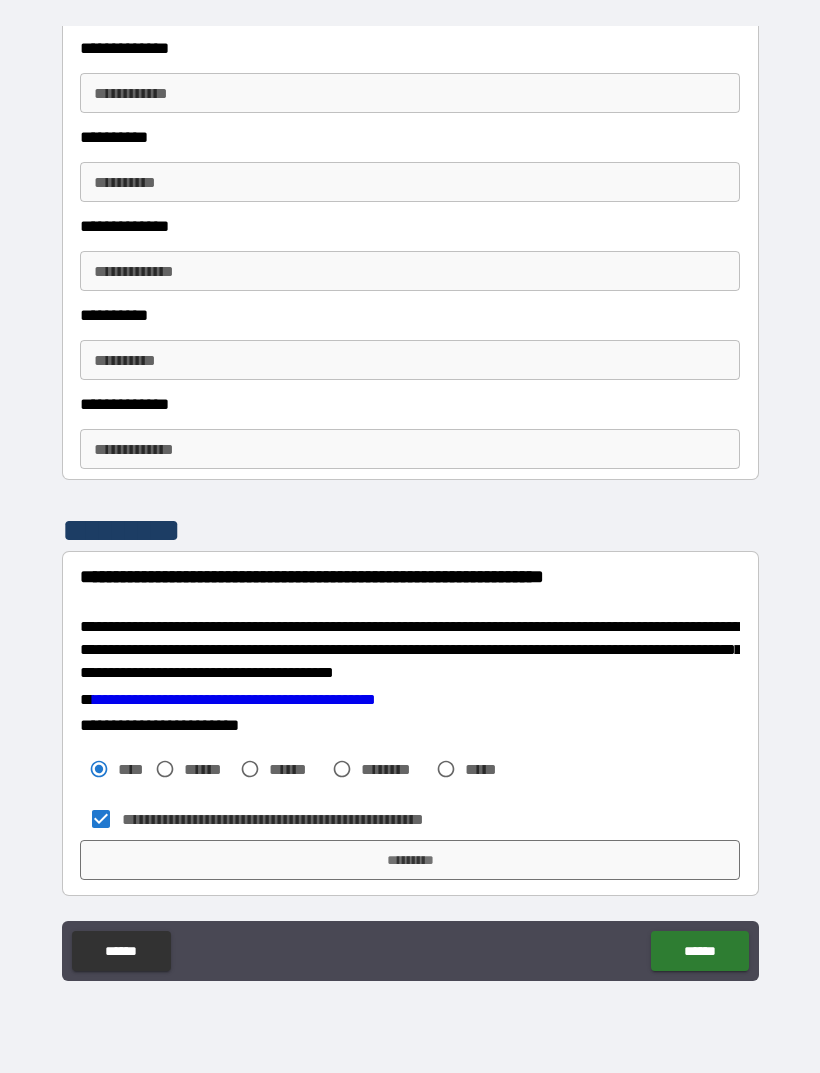 click on "*********" at bounding box center [410, 860] 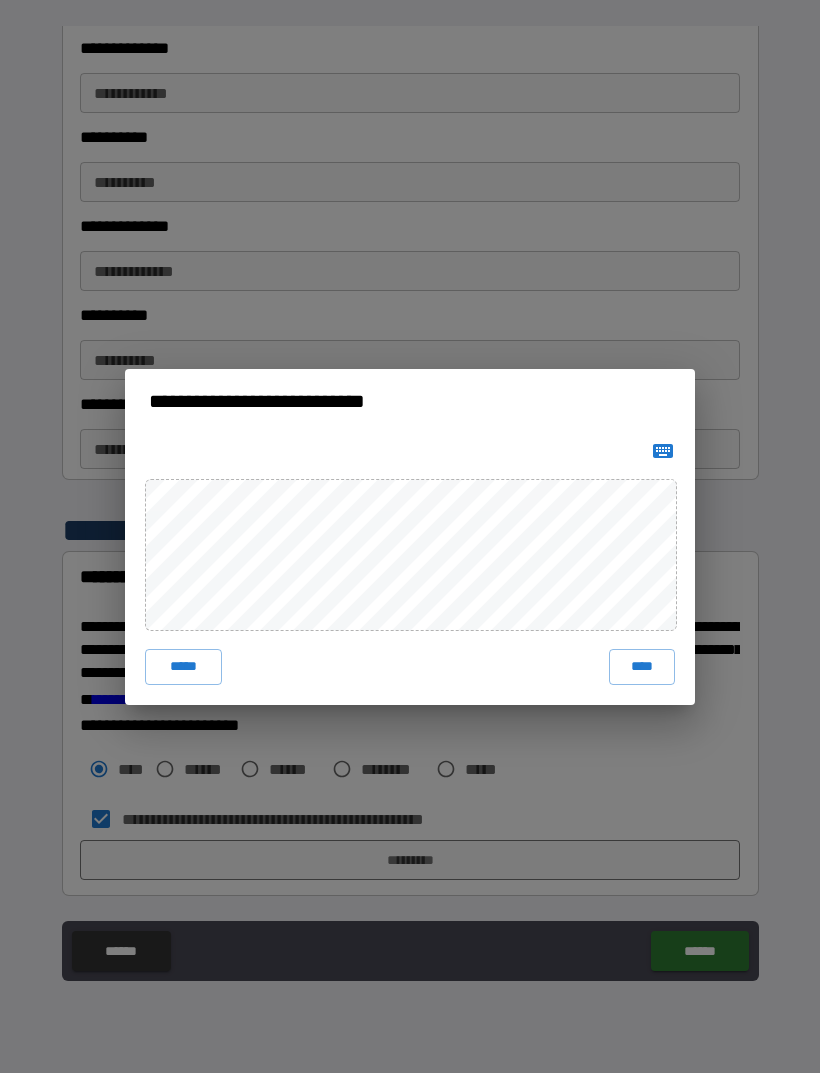 click on "****" at bounding box center [642, 667] 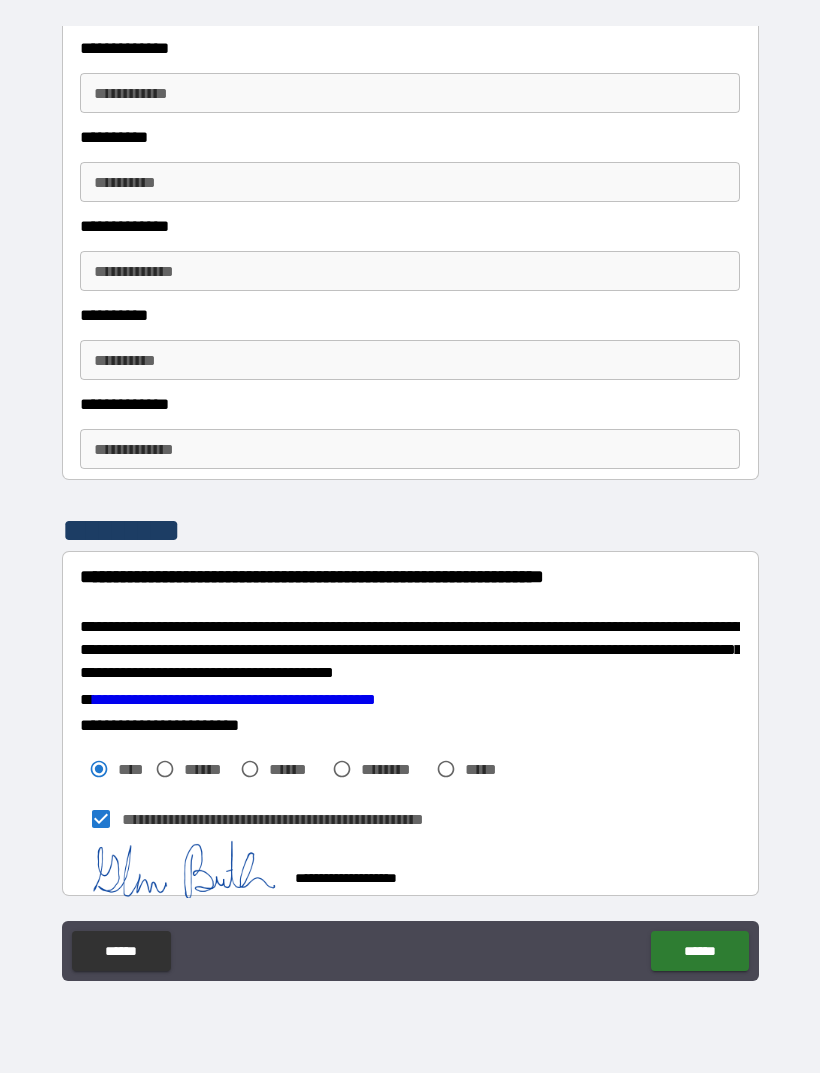 scroll, scrollTop: 3104, scrollLeft: 0, axis: vertical 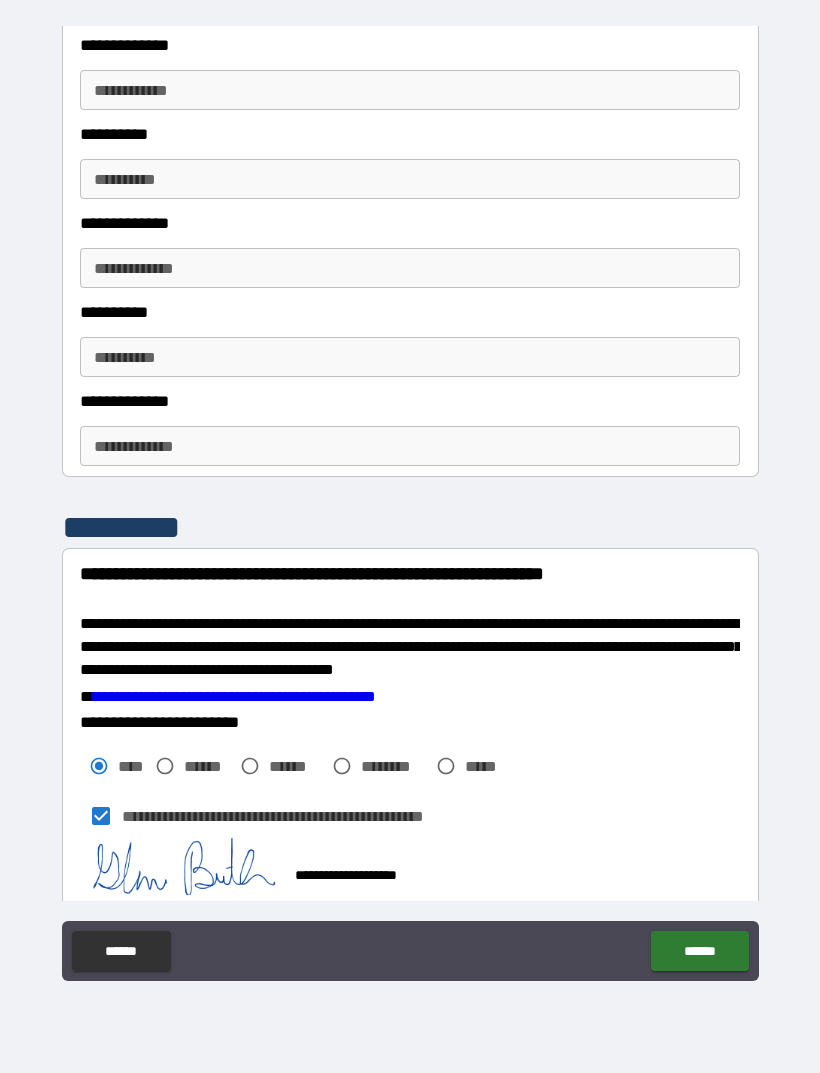 click on "******" at bounding box center [699, 951] 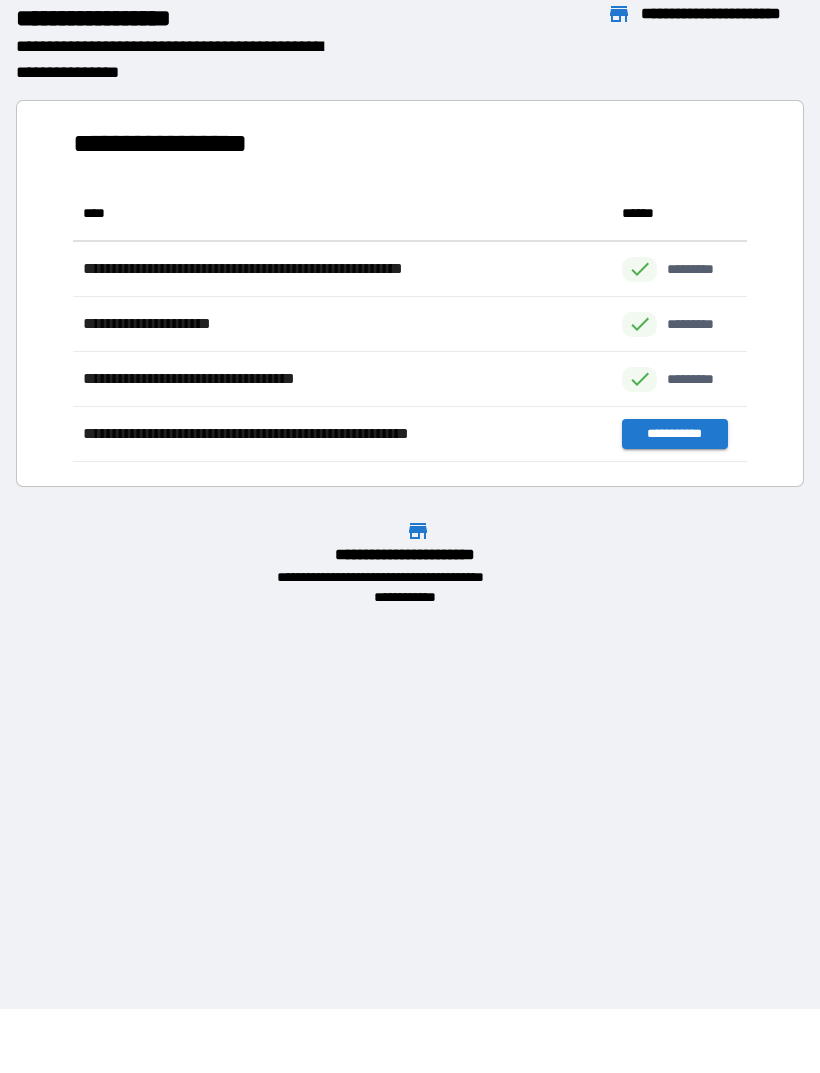 scroll, scrollTop: 1, scrollLeft: 1, axis: both 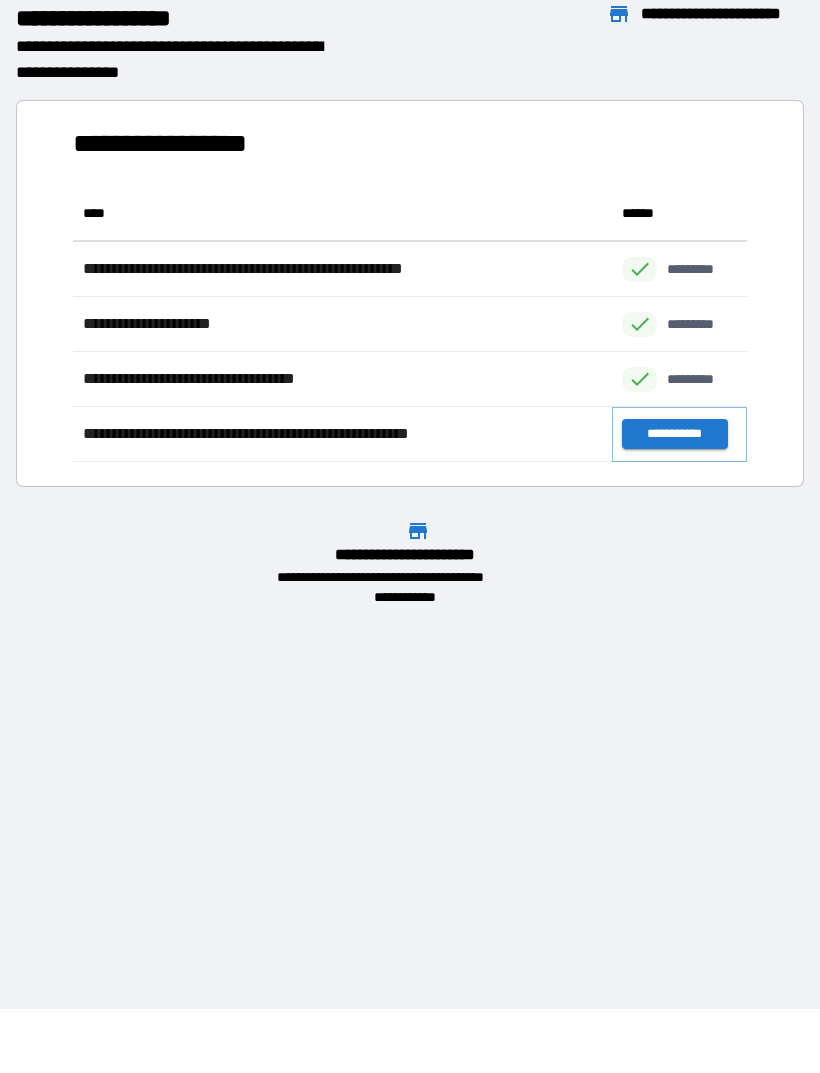 click on "**********" at bounding box center [674, 434] 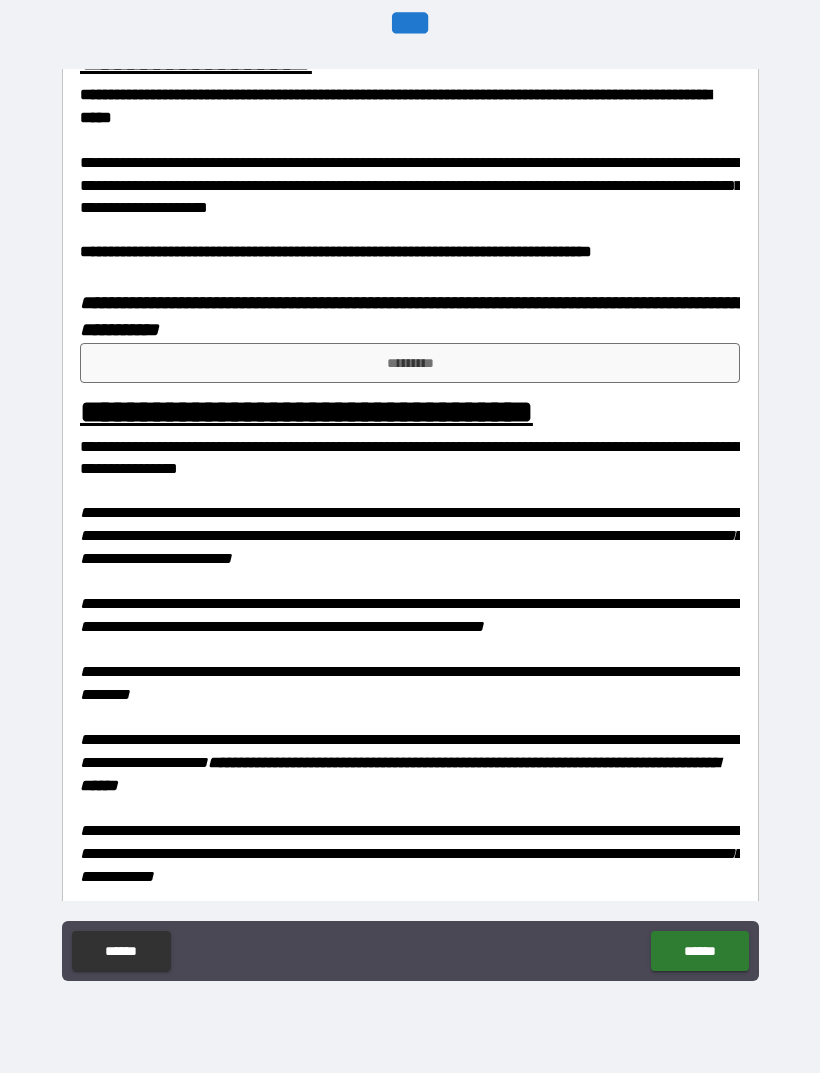scroll, scrollTop: 1403, scrollLeft: 0, axis: vertical 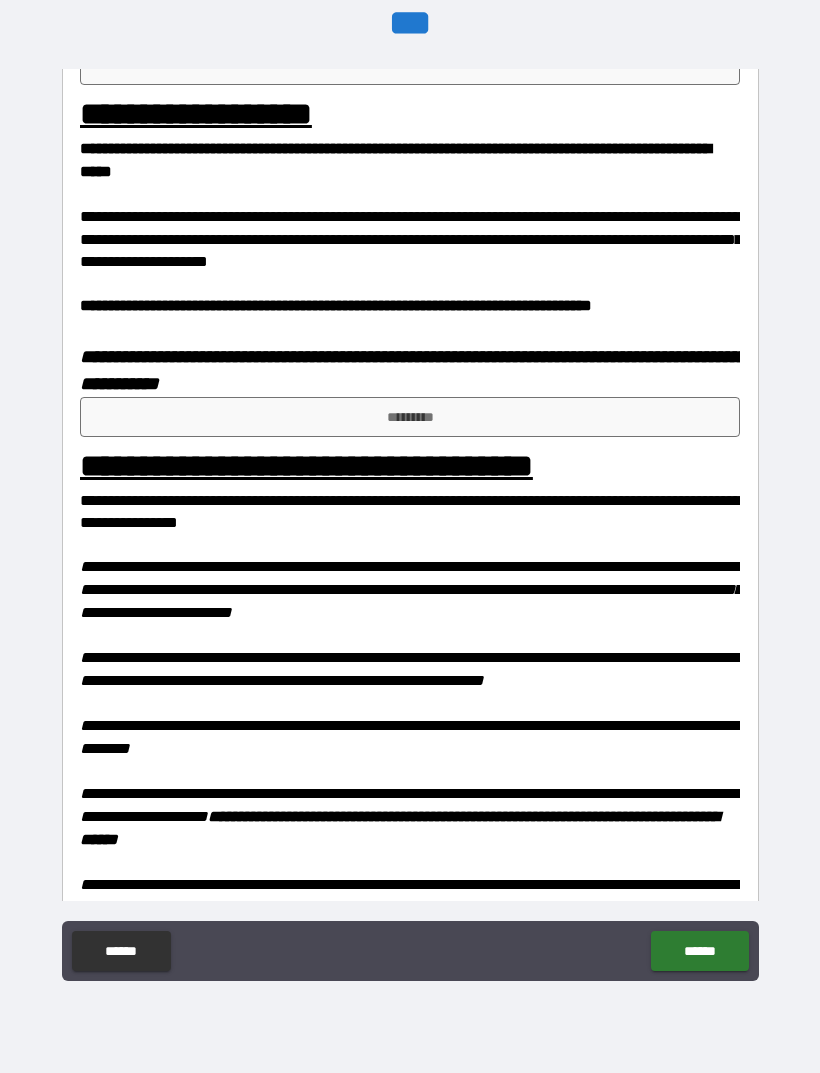 click on "*********" at bounding box center [410, 417] 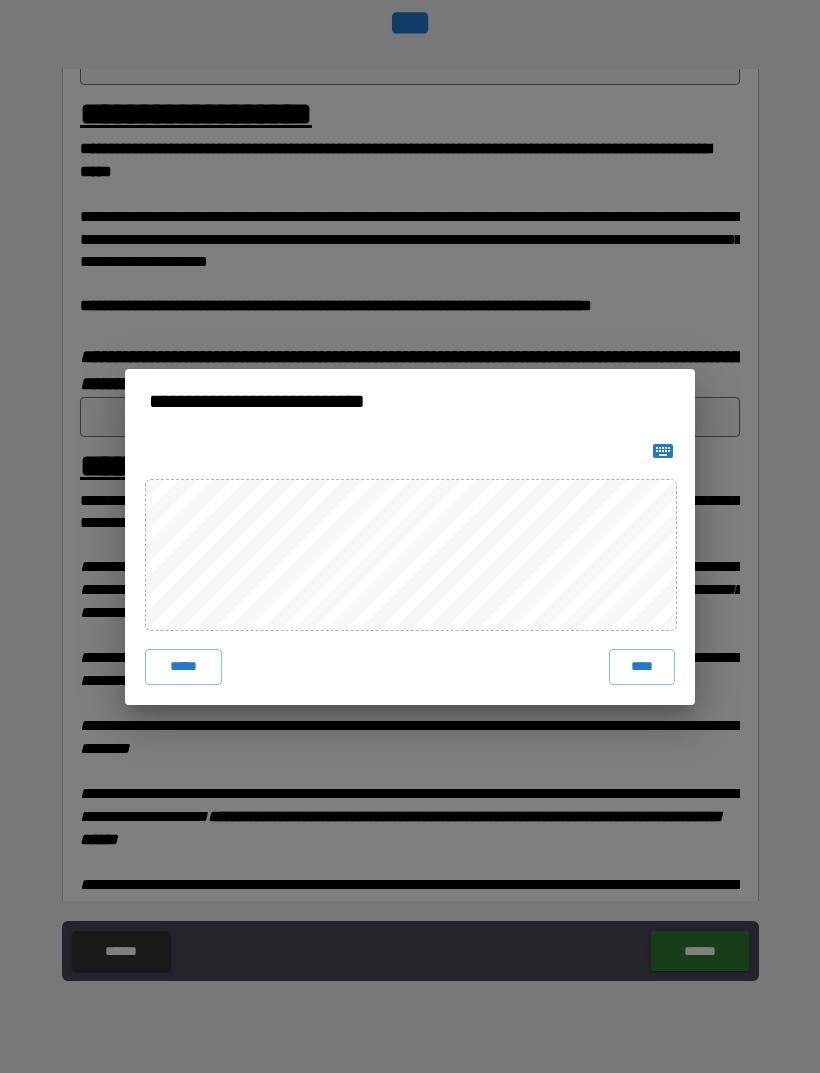 click on "****" at bounding box center [642, 667] 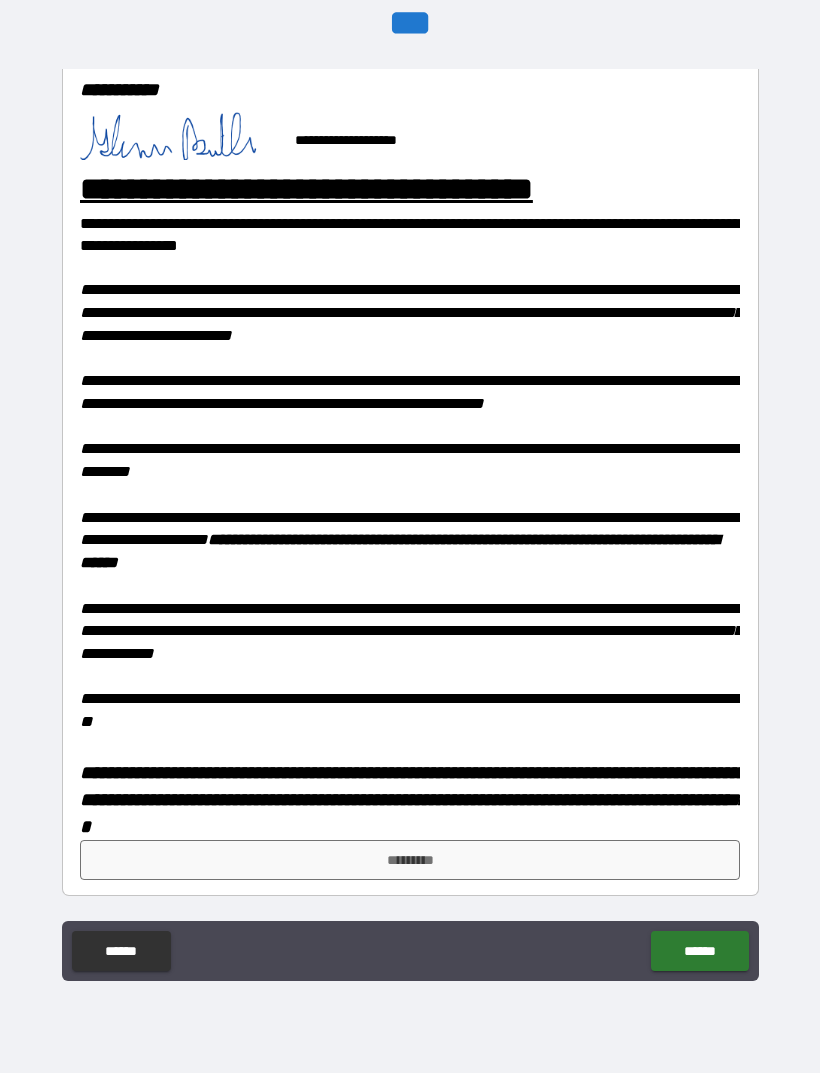 scroll, scrollTop: 1705, scrollLeft: 0, axis: vertical 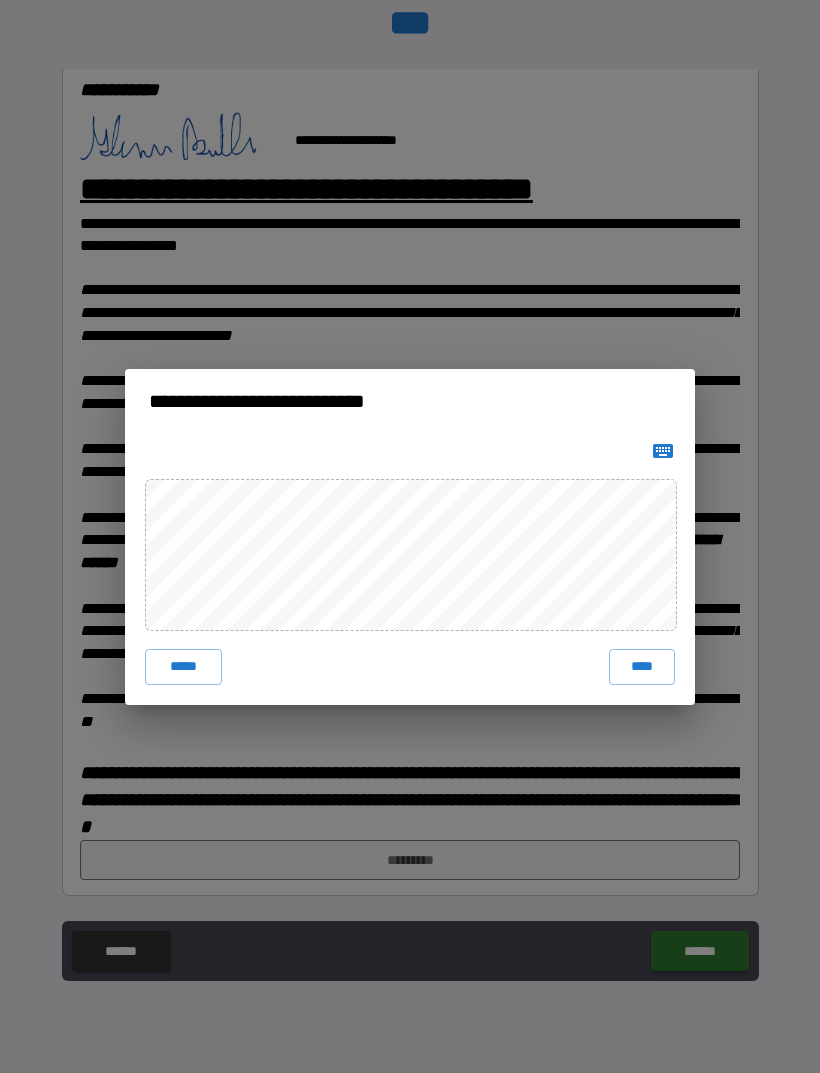 click on "****" at bounding box center (642, 667) 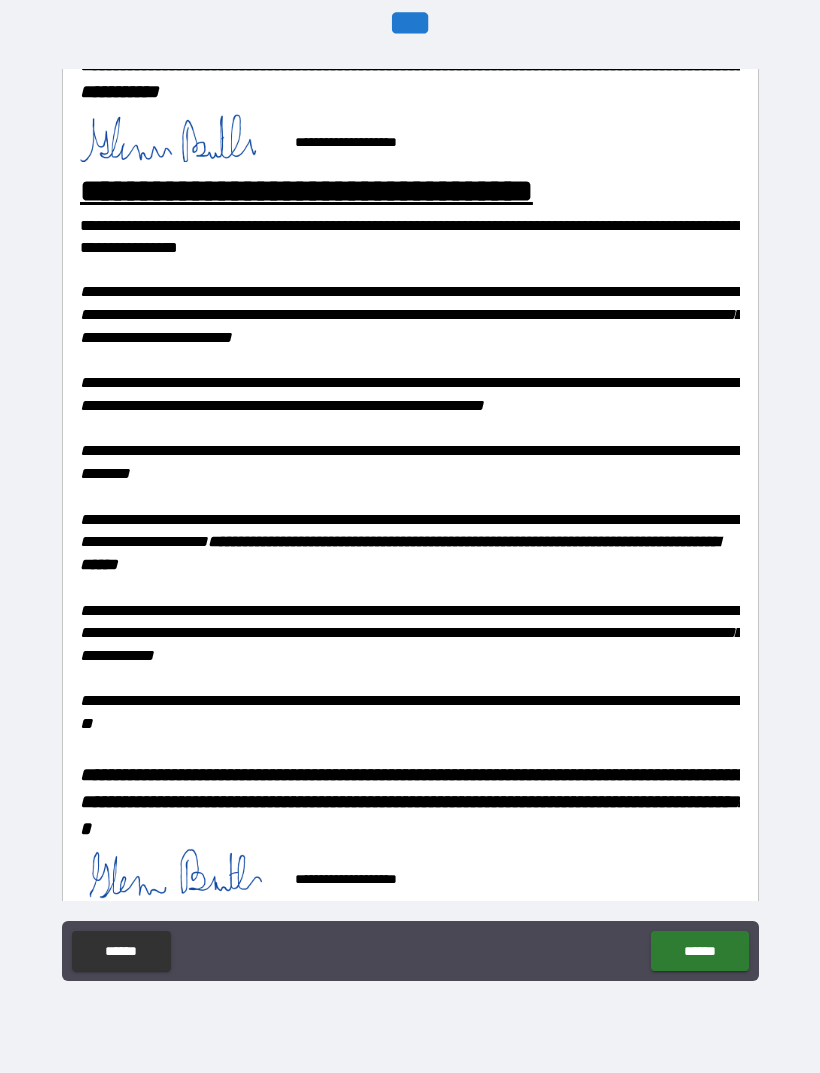 click on "******" at bounding box center [699, 951] 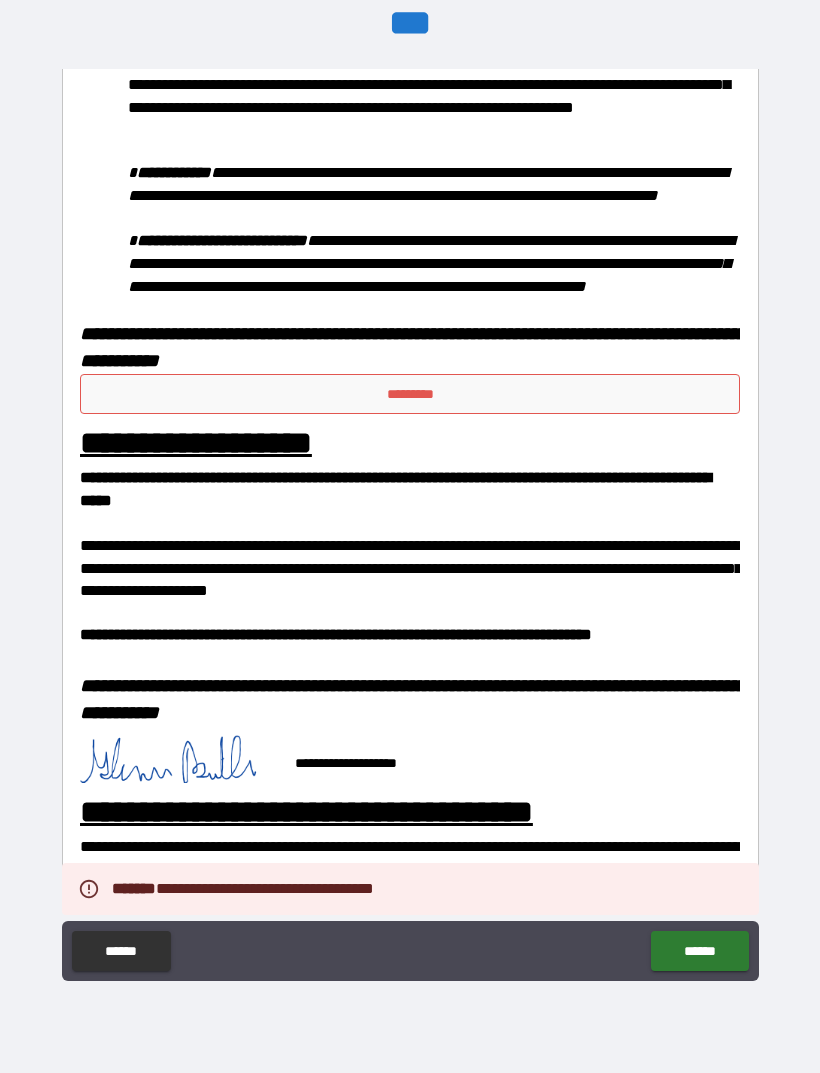 scroll, scrollTop: 1075, scrollLeft: 0, axis: vertical 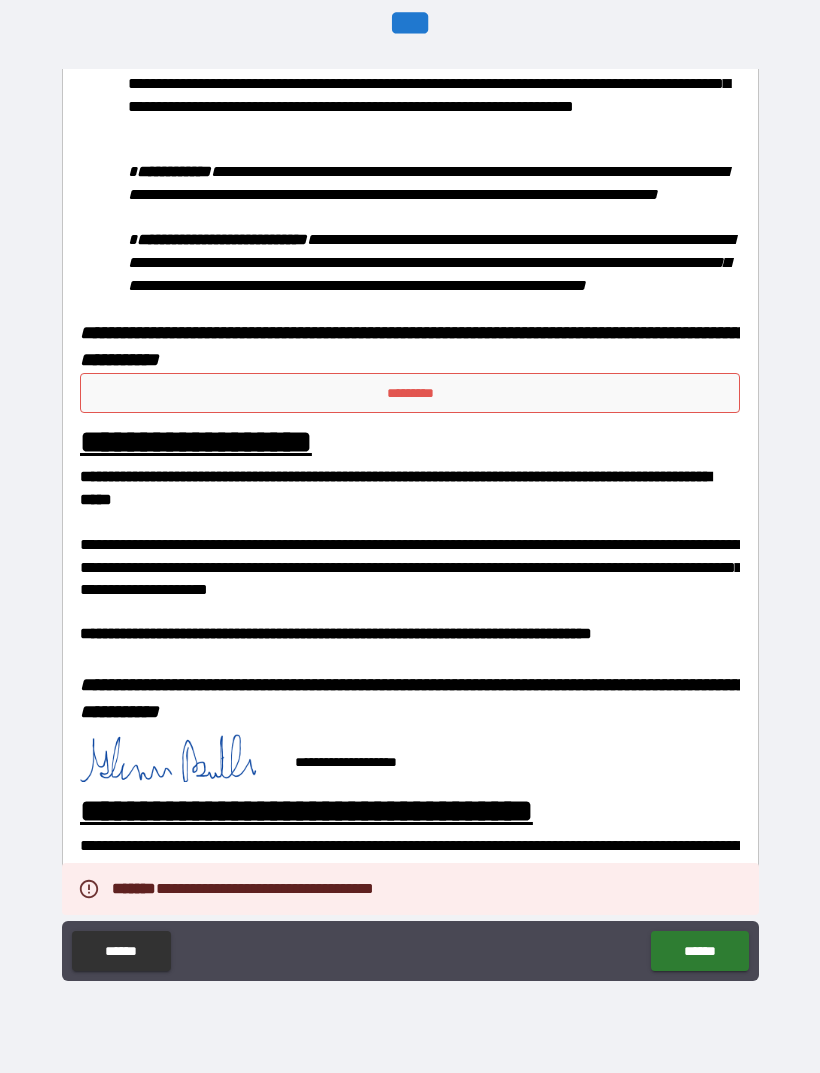 click on "*********" at bounding box center [410, 393] 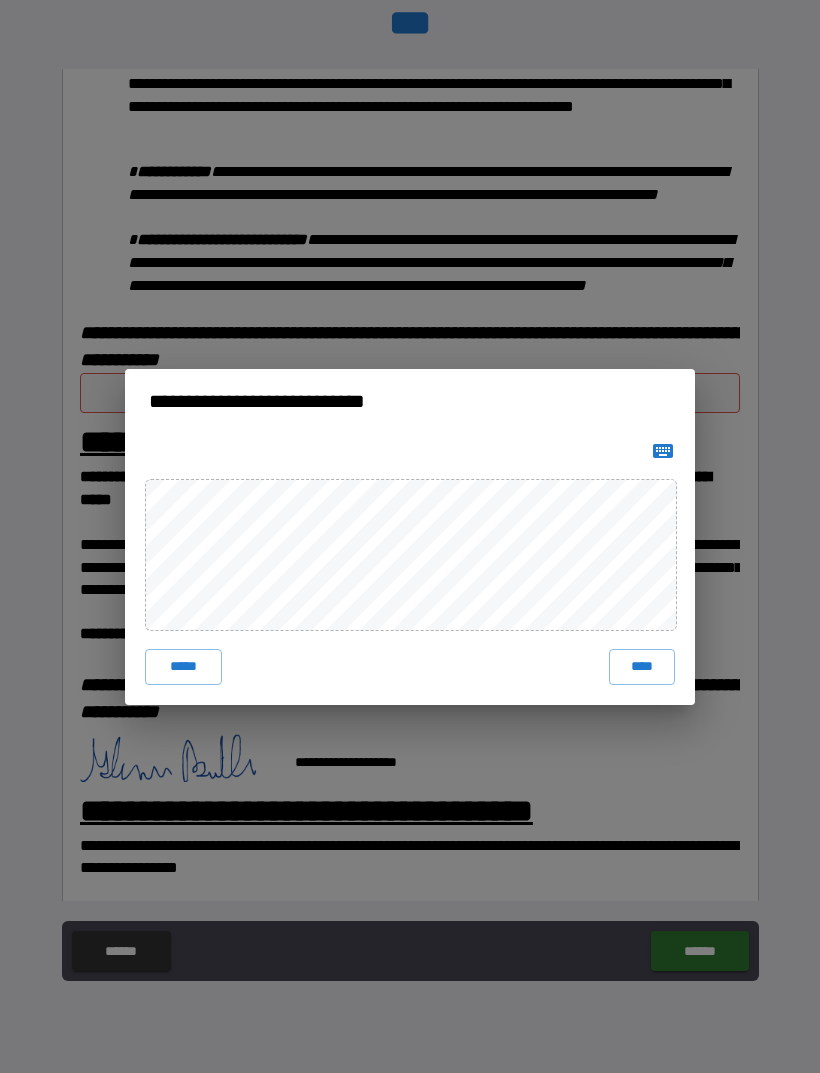 click on "**********" at bounding box center [410, 536] 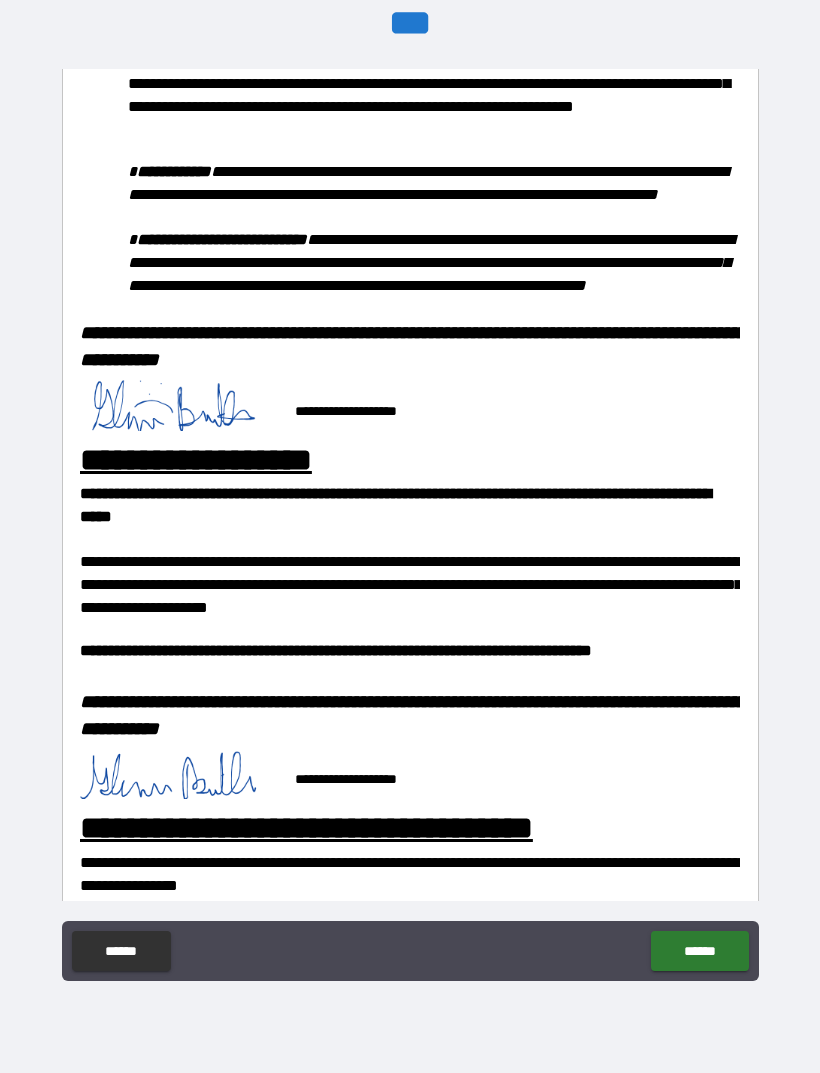 click on "******" at bounding box center (699, 951) 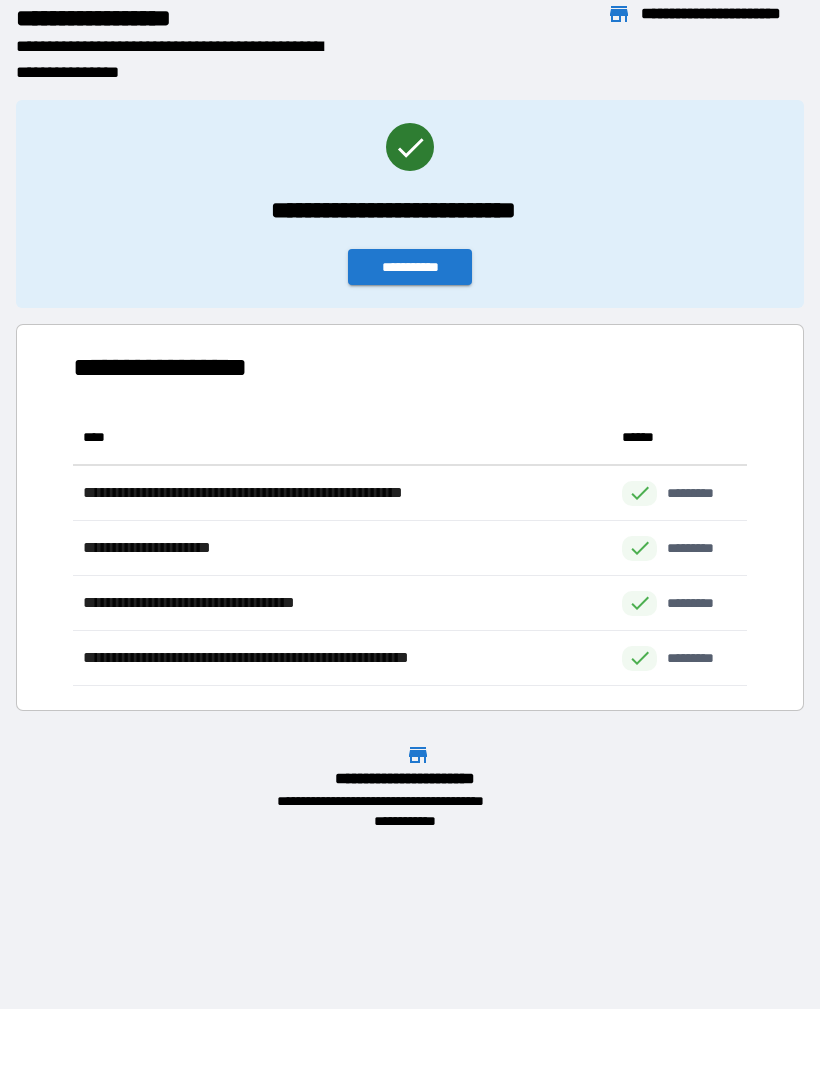 scroll, scrollTop: 276, scrollLeft: 674, axis: both 